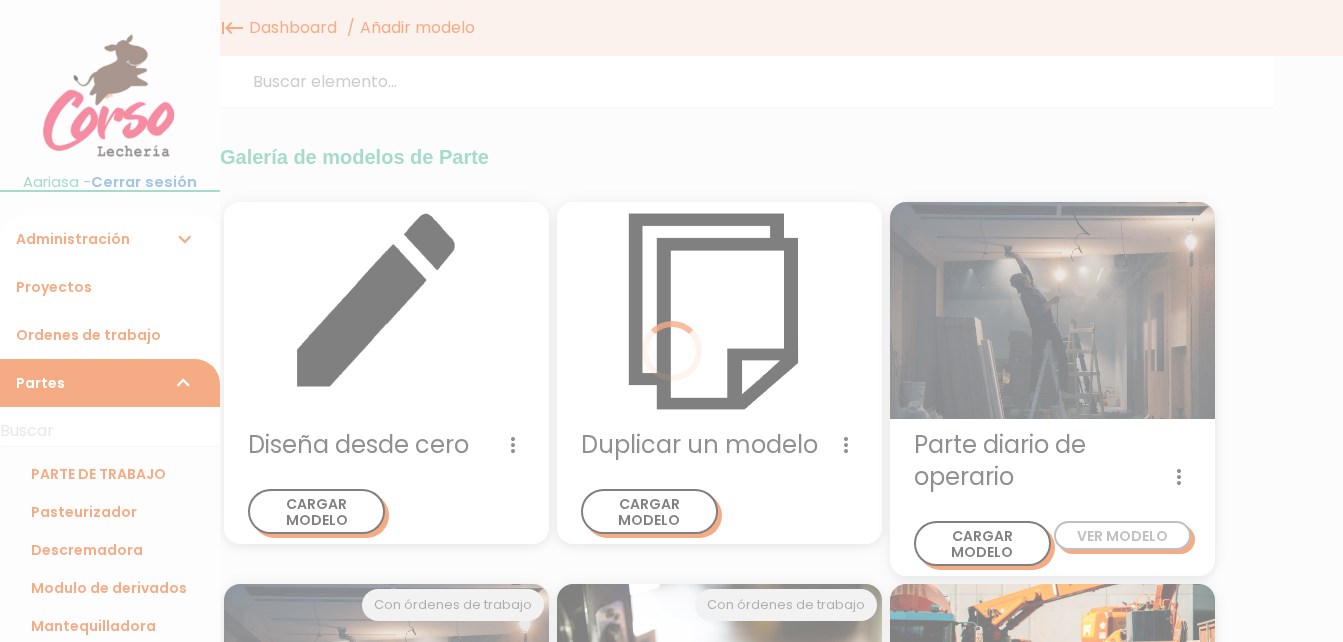 scroll, scrollTop: 0, scrollLeft: 0, axis: both 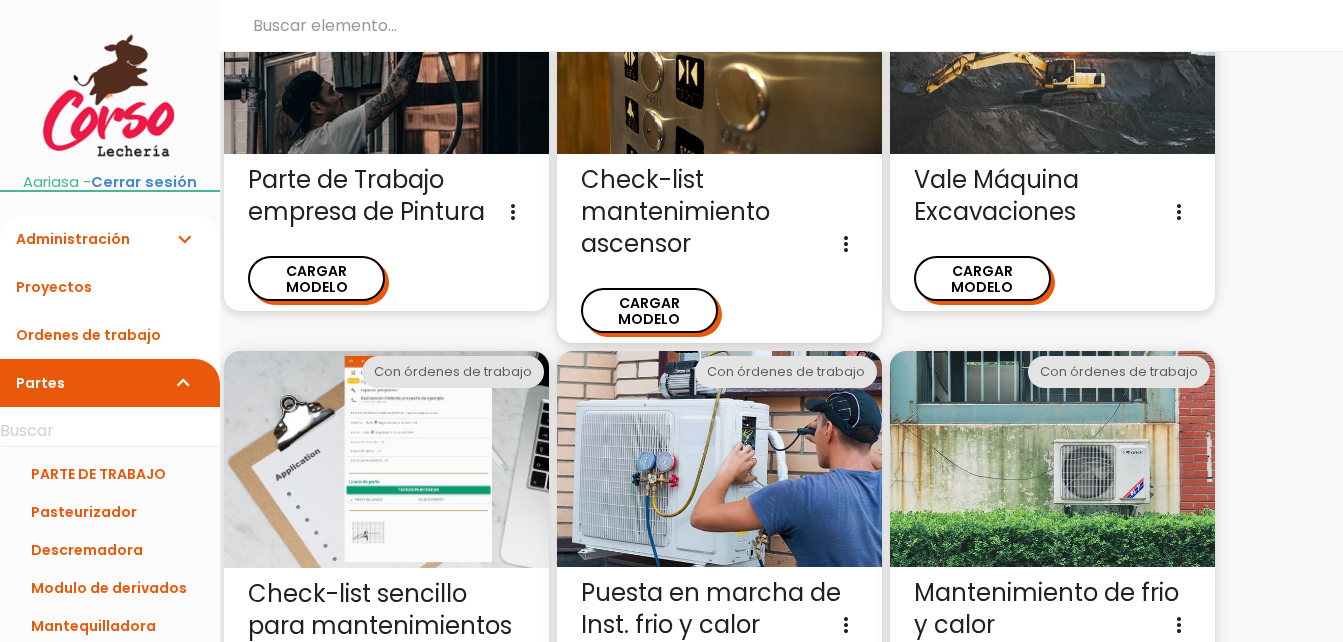 click at bounding box center [1052, 459] 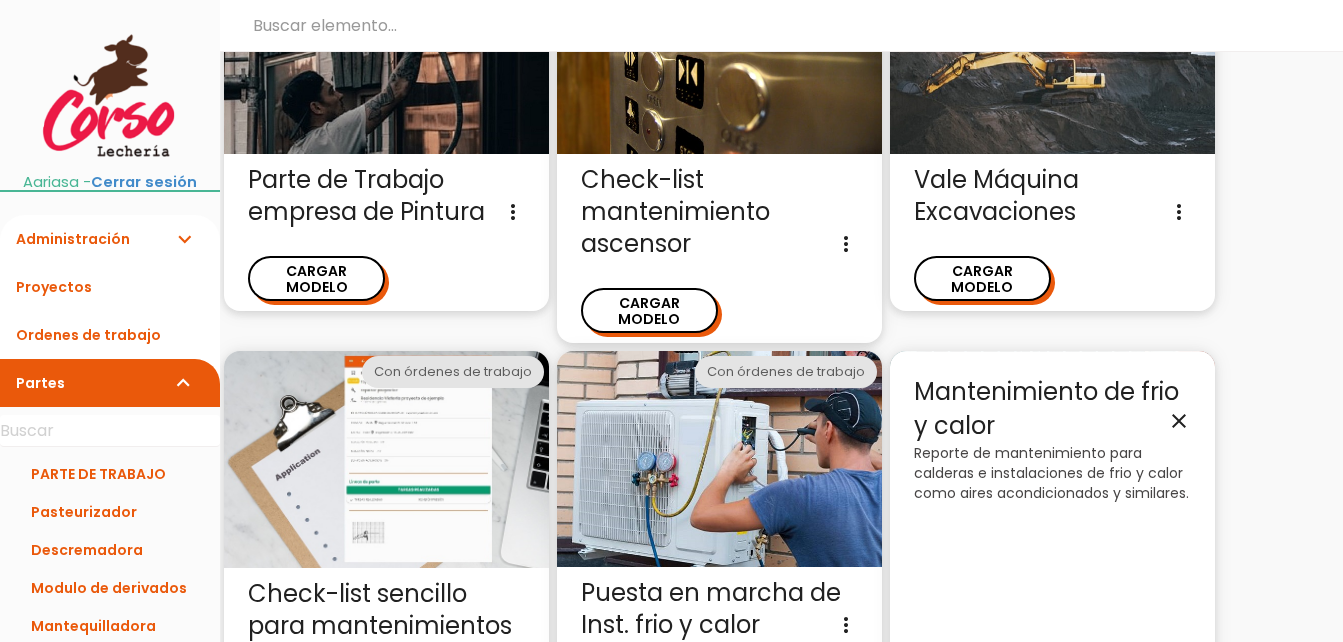 click on "Mantenimiento de frio y calor close" at bounding box center (1052, 409) 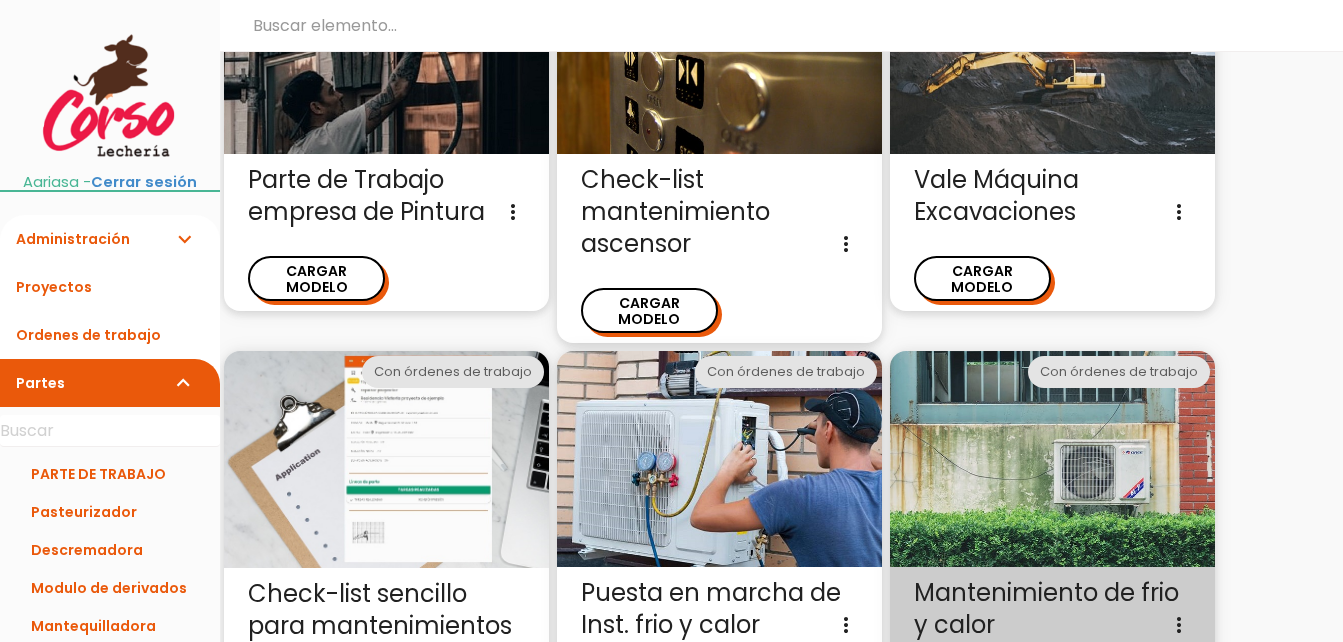 click on "CARGAR MODELO" at bounding box center [982, 691] 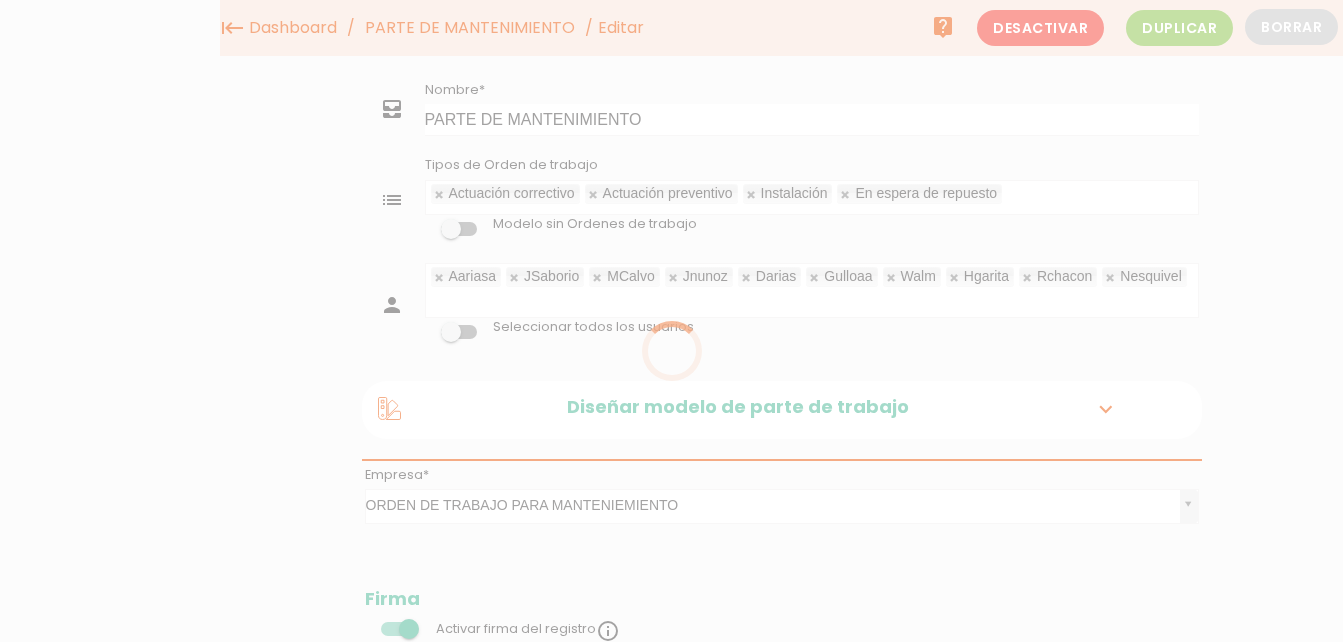 scroll, scrollTop: 0, scrollLeft: 0, axis: both 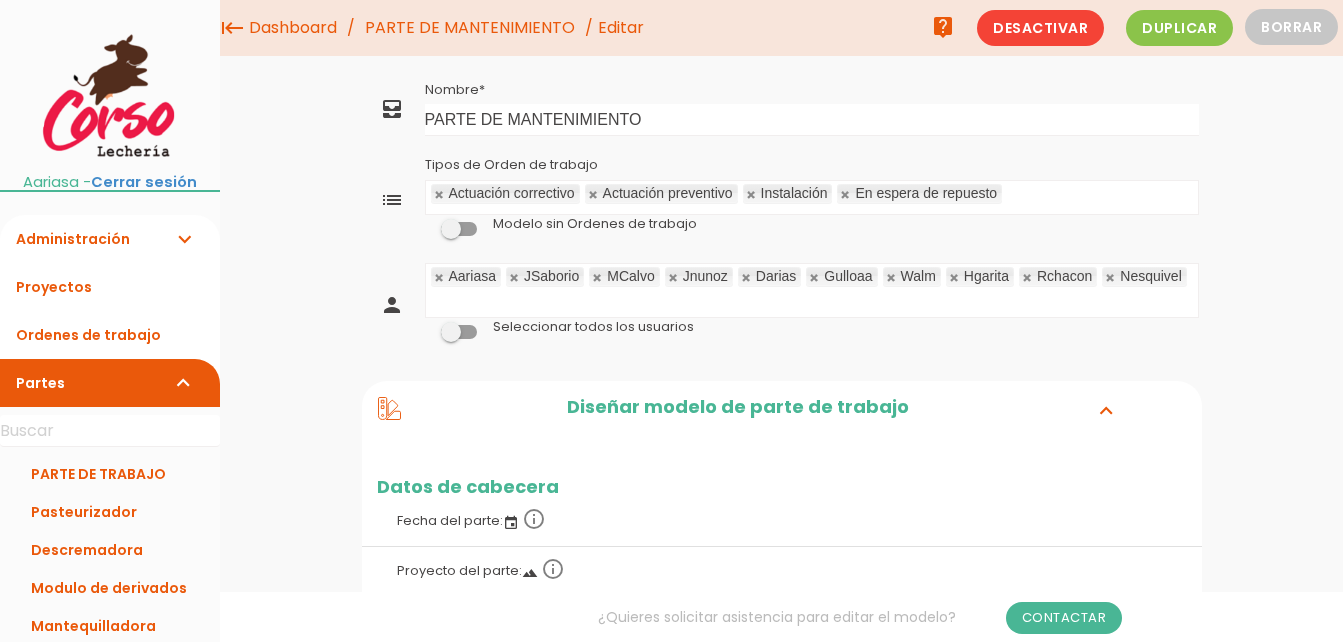 click at bounding box center (440, 194) 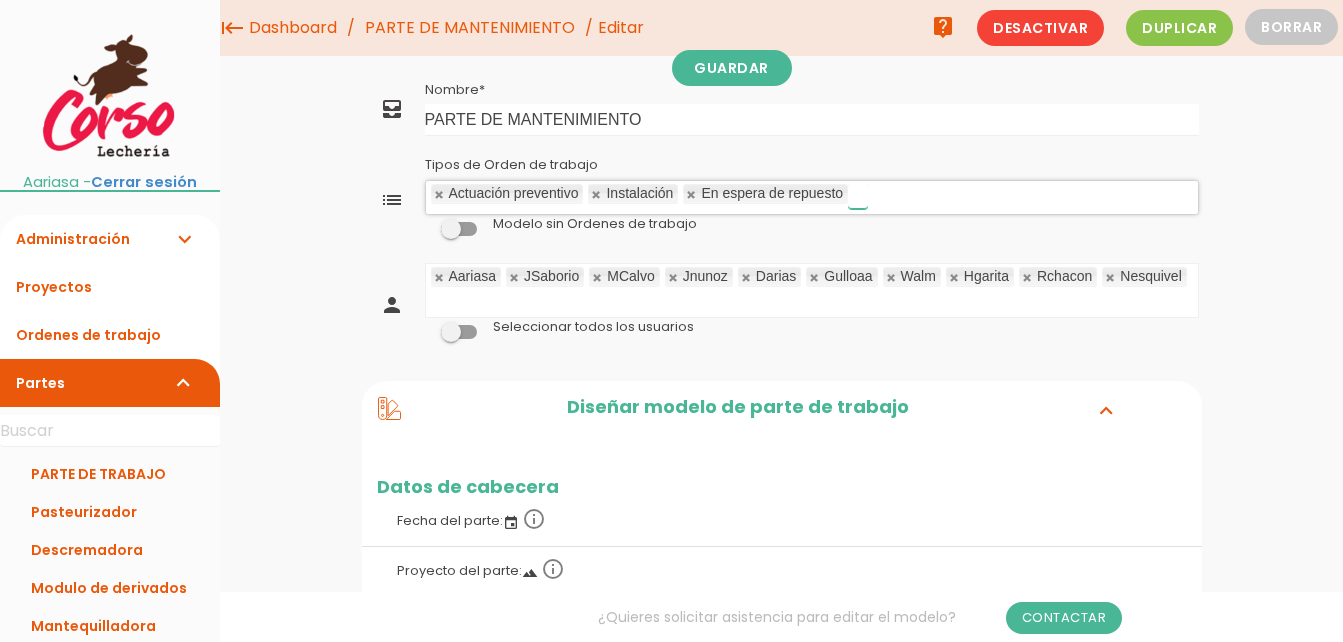 click at bounding box center (597, 194) 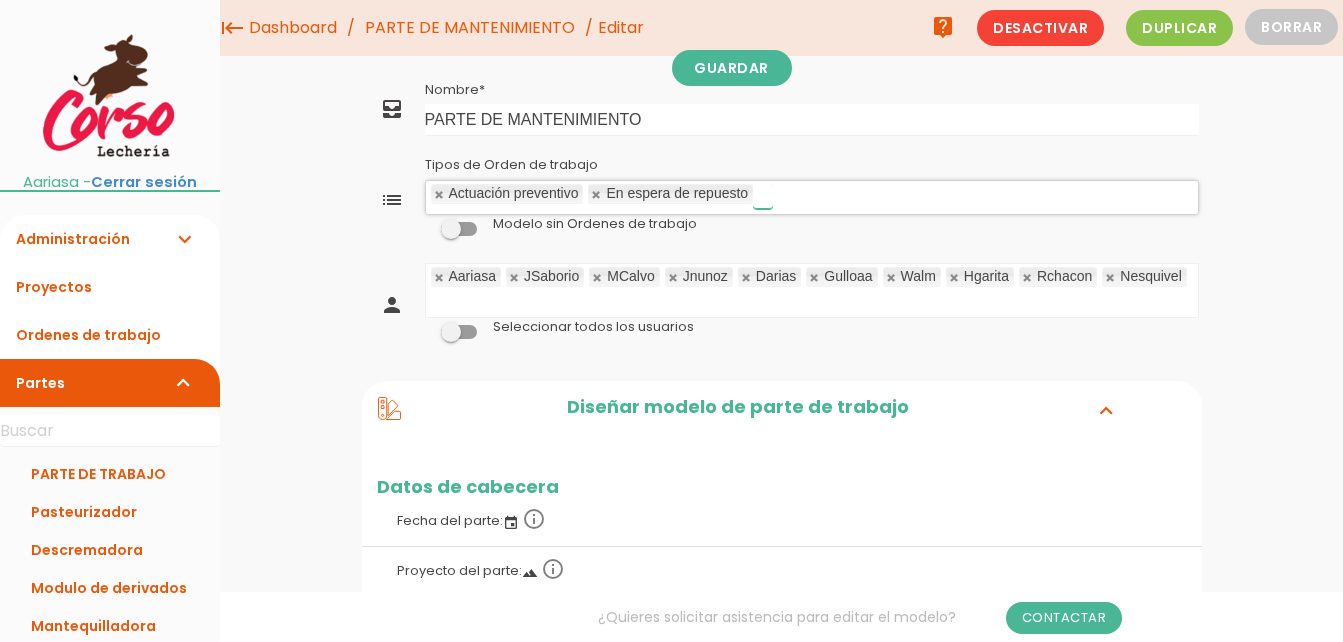 click at bounding box center (597, 194) 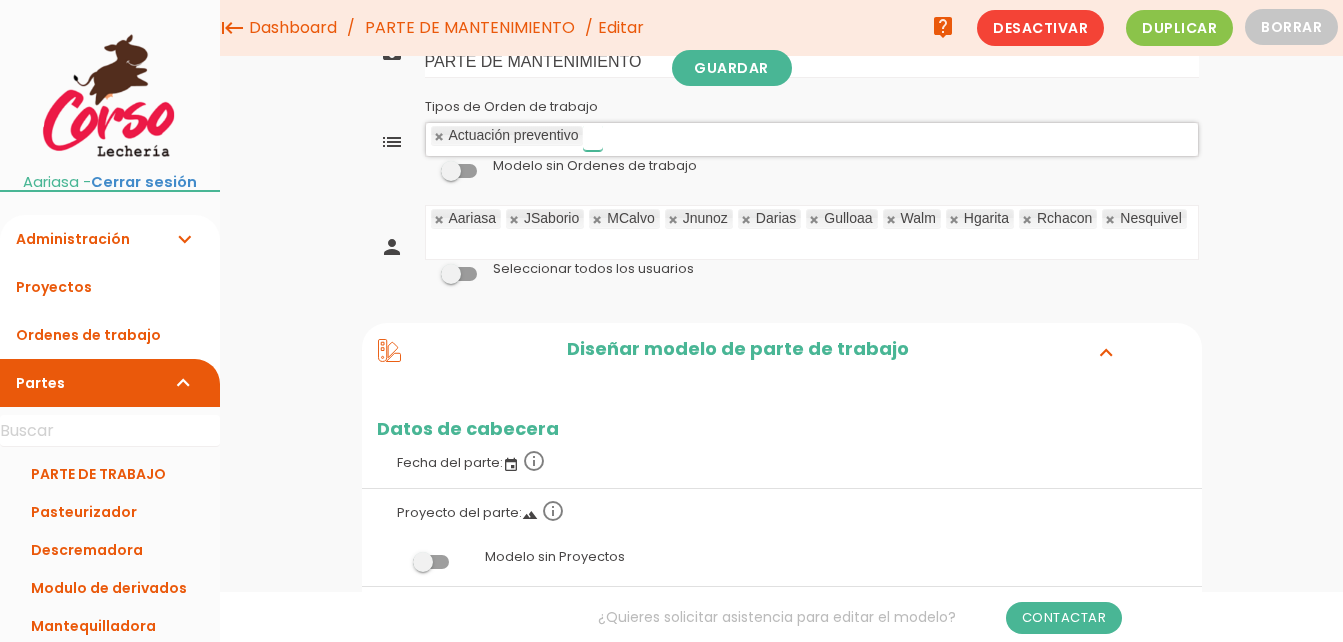 scroll, scrollTop: 0, scrollLeft: 0, axis: both 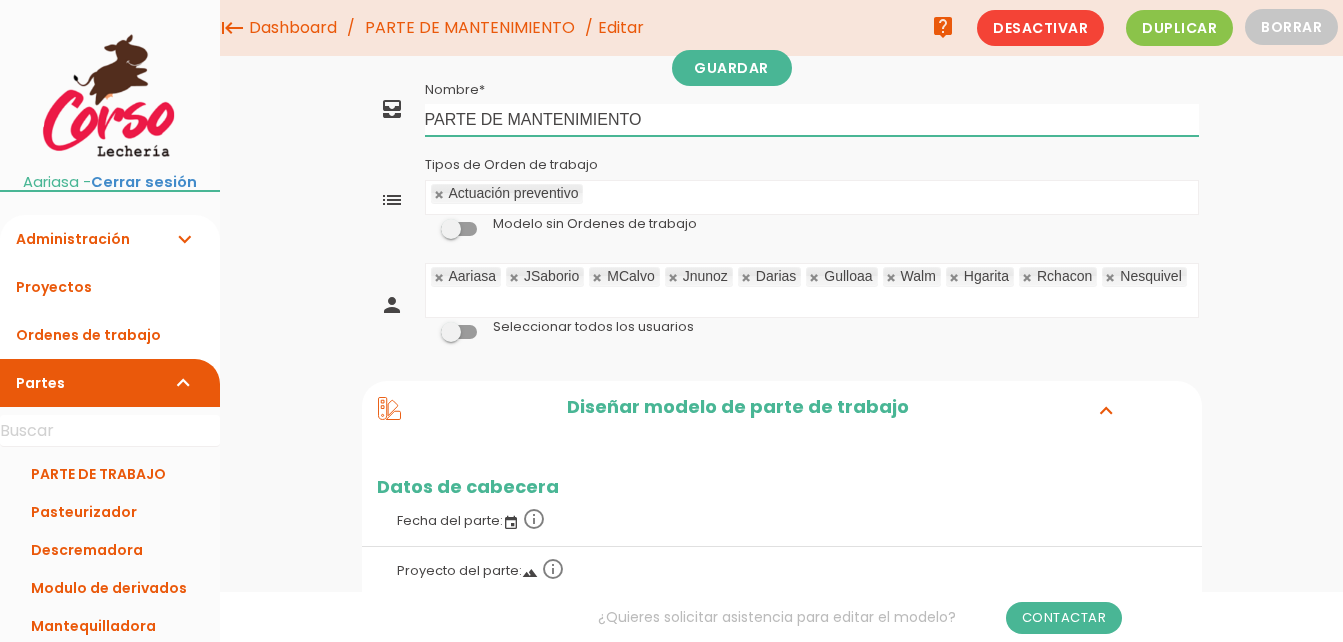 drag, startPoint x: 656, startPoint y: 115, endPoint x: 414, endPoint y: 128, distance: 242.34892 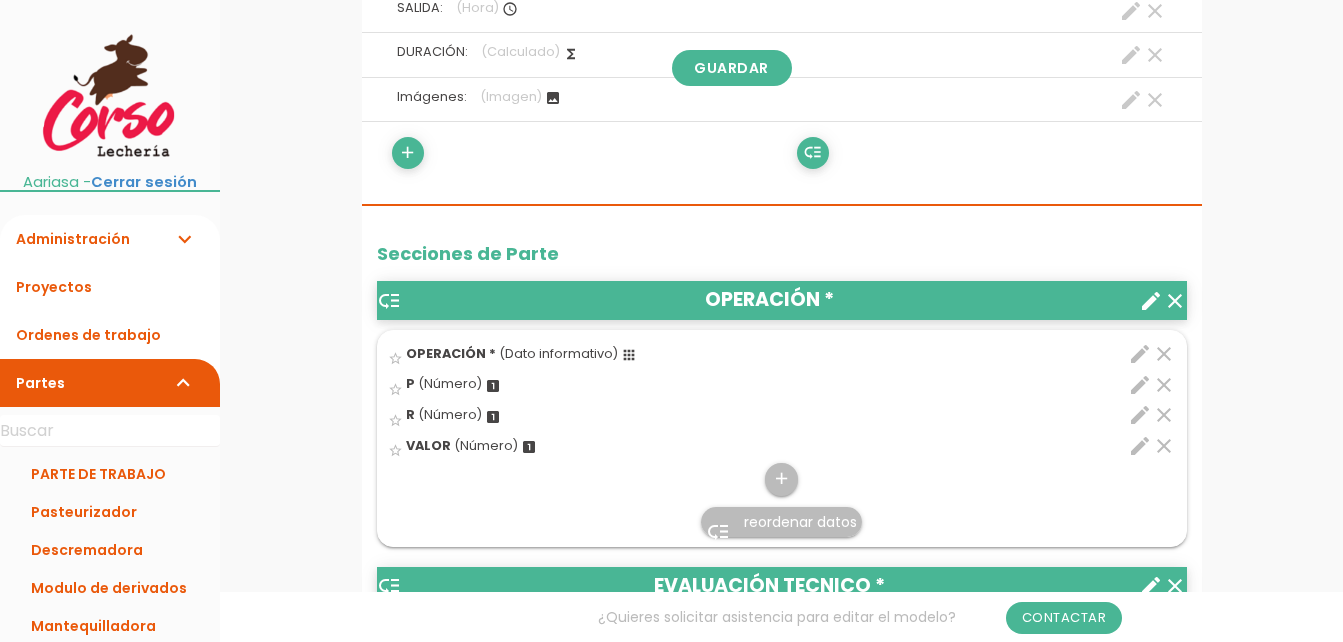 scroll, scrollTop: 800, scrollLeft: 0, axis: vertical 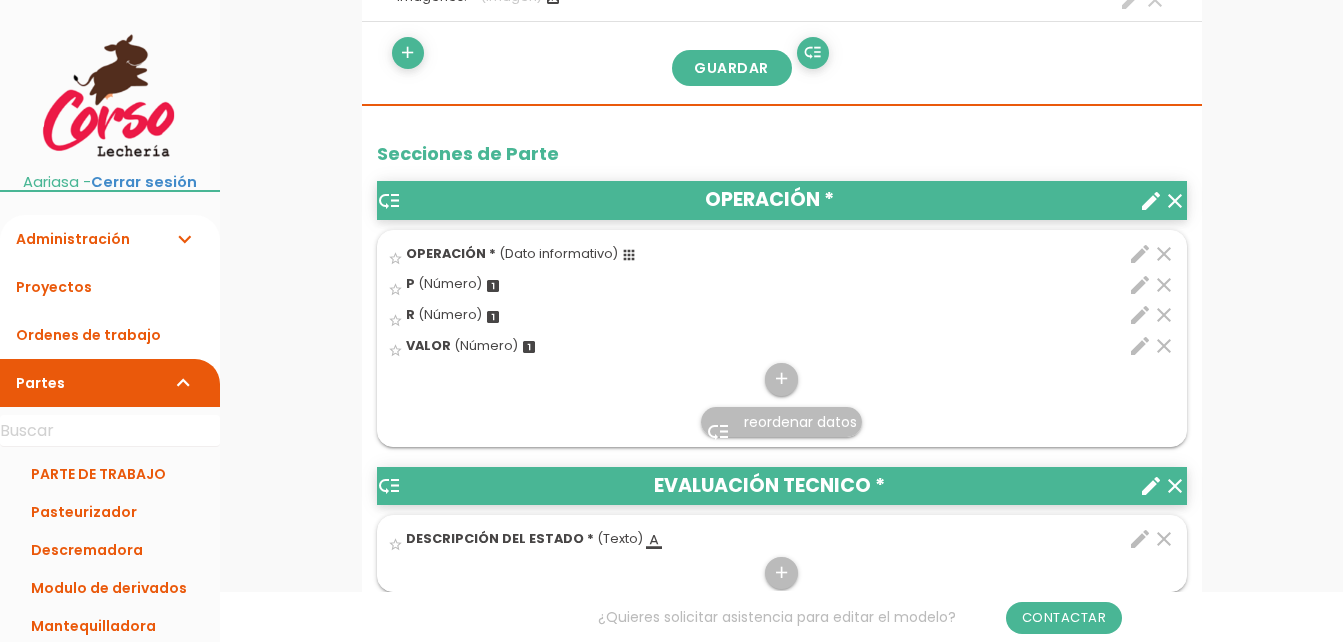 type on "Contenedor Refrigerado CDI" 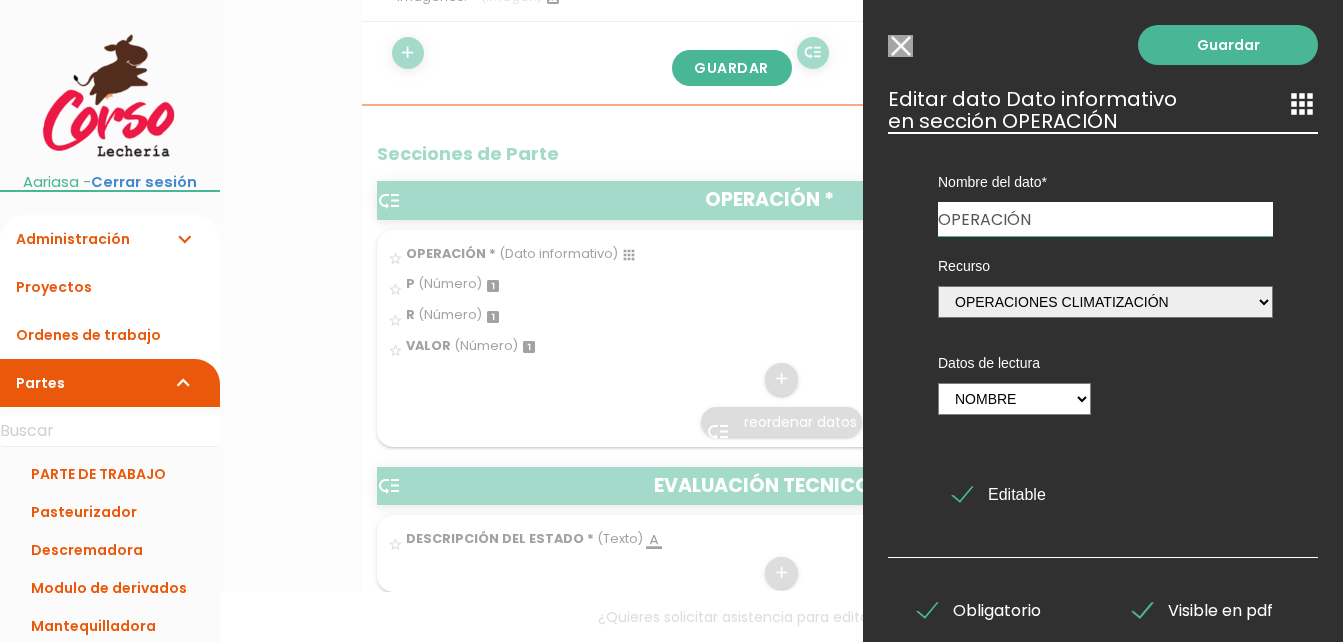 drag, startPoint x: 1060, startPoint y: 212, endPoint x: 906, endPoint y: 217, distance: 154.08115 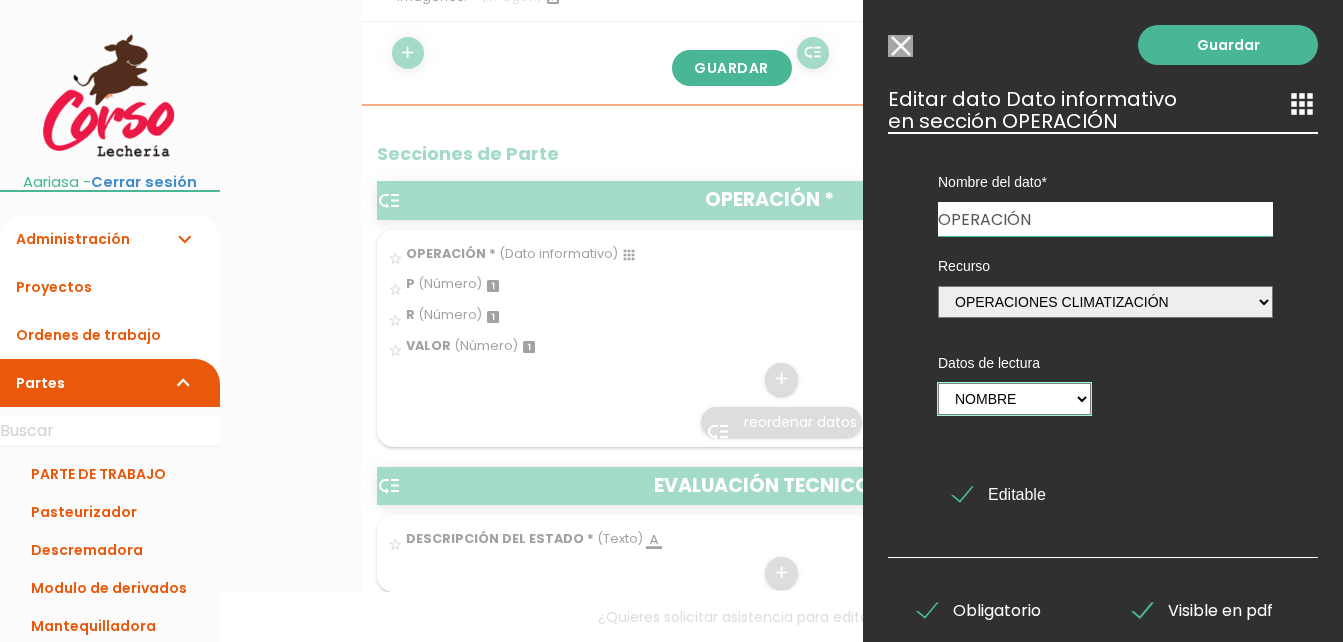click on "Nombre" at bounding box center [1014, 399] 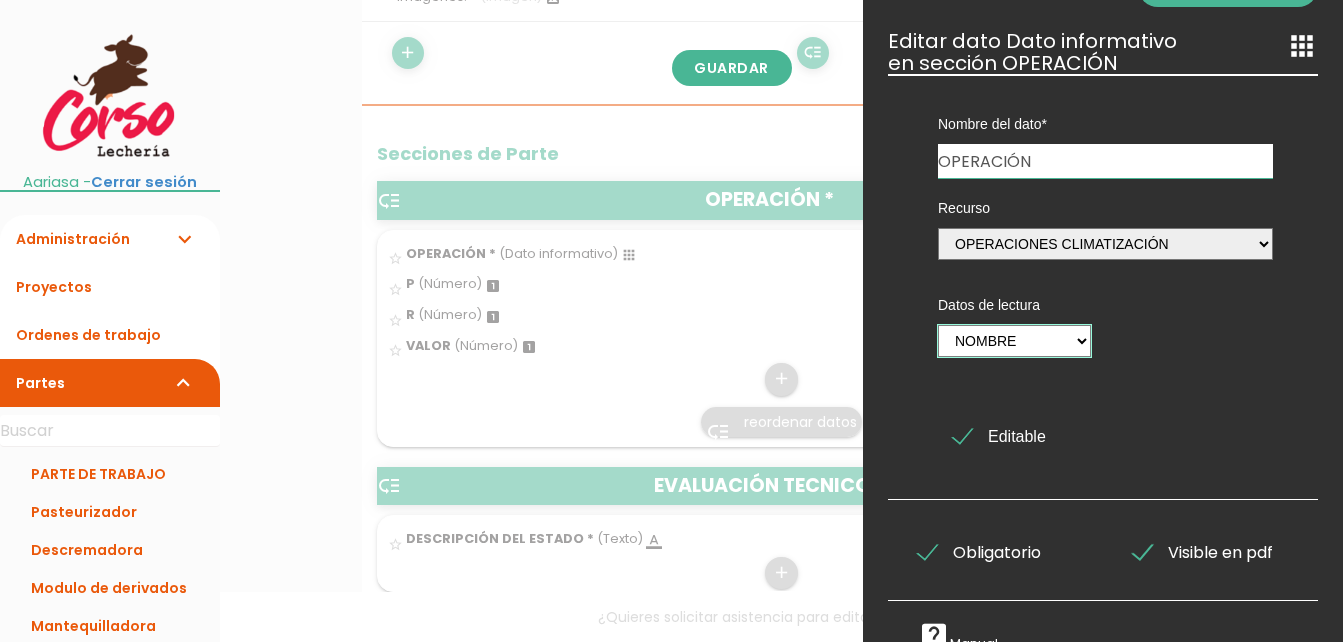 scroll, scrollTop: 89, scrollLeft: 0, axis: vertical 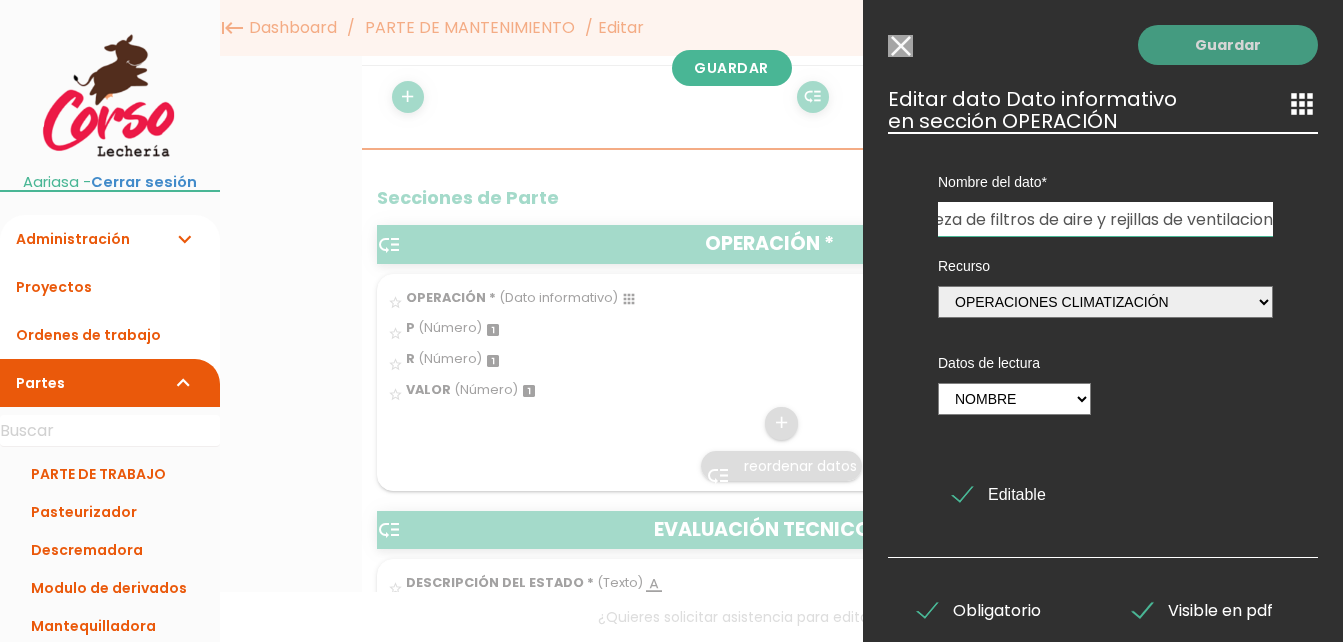 type on "Limpieza de filtros de aire y rejillas de ventilacion" 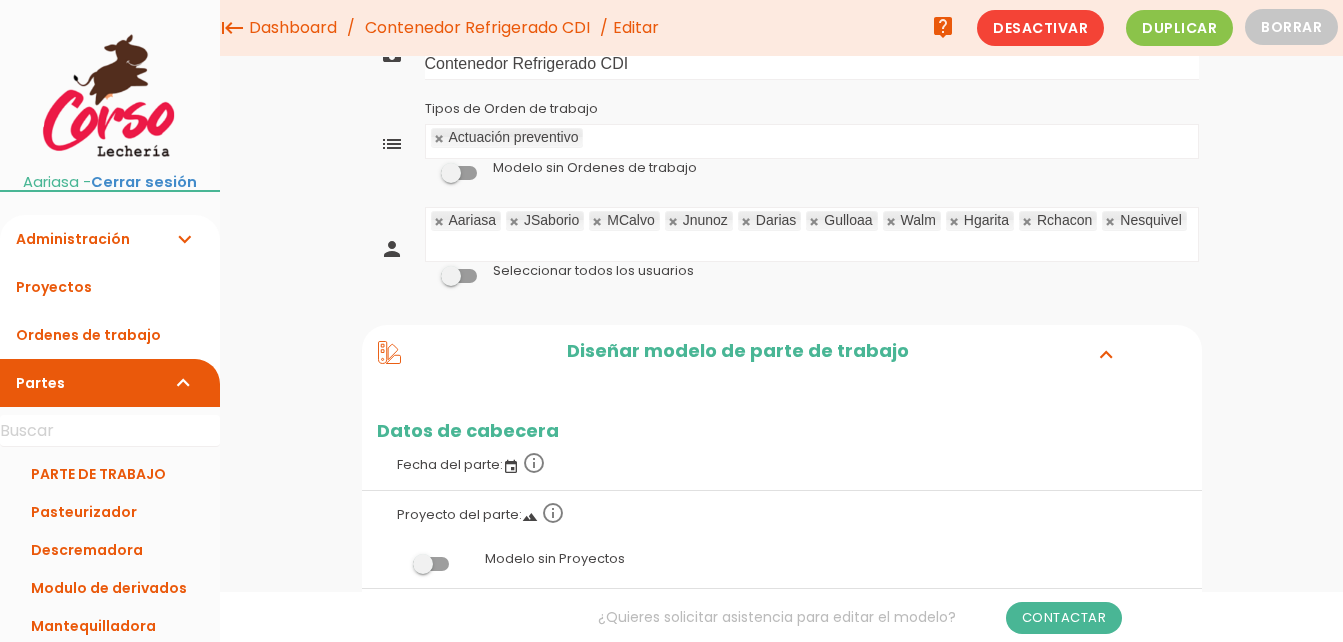 scroll, scrollTop: 700, scrollLeft: 0, axis: vertical 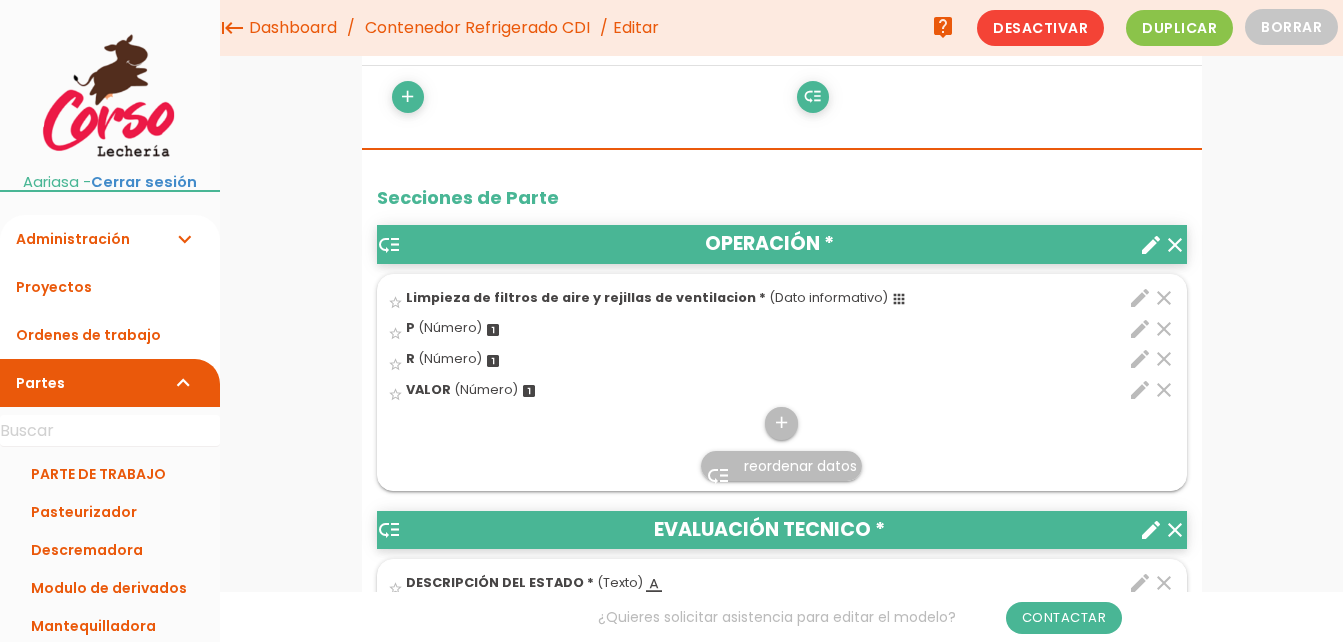 click on "edit" at bounding box center [1140, 329] 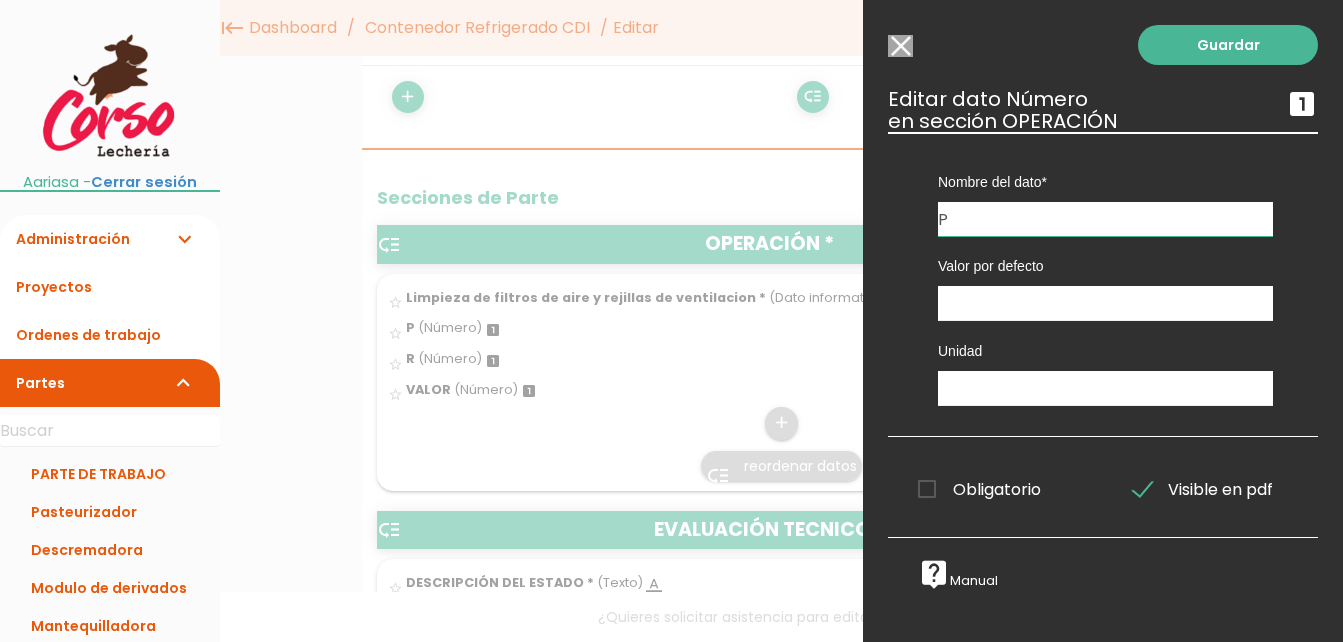 drag, startPoint x: 961, startPoint y: 224, endPoint x: 899, endPoint y: 221, distance: 62.072536 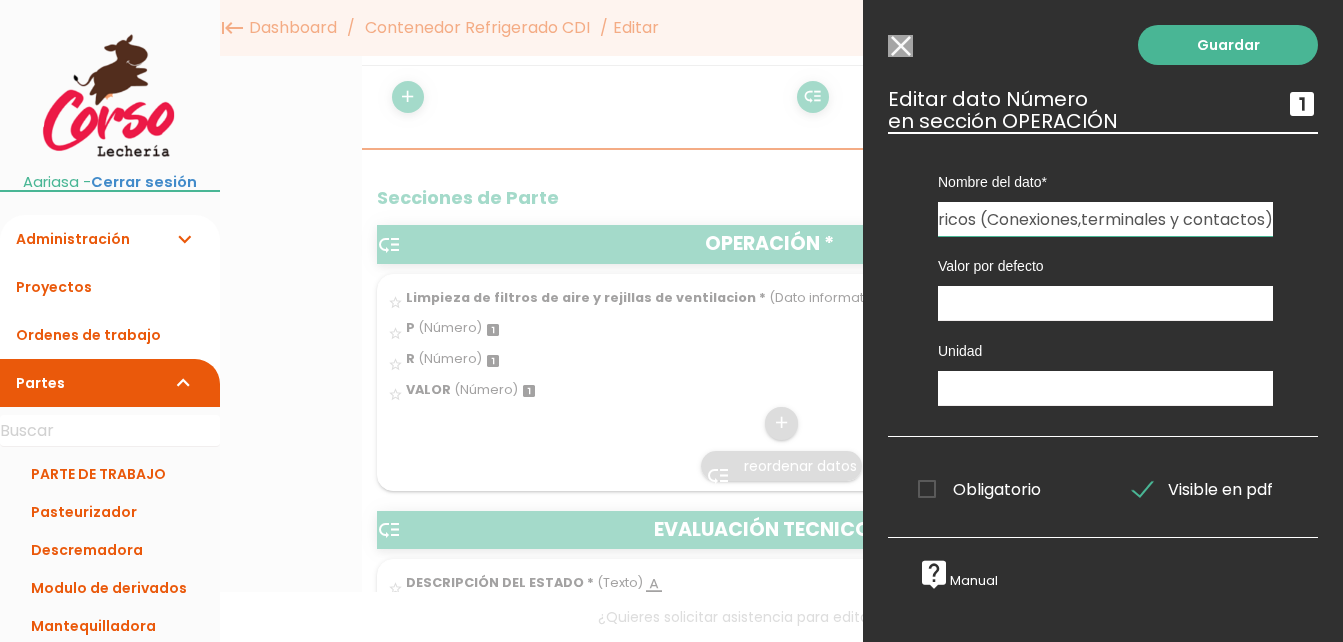 scroll, scrollTop: 0, scrollLeft: 267, axis: horizontal 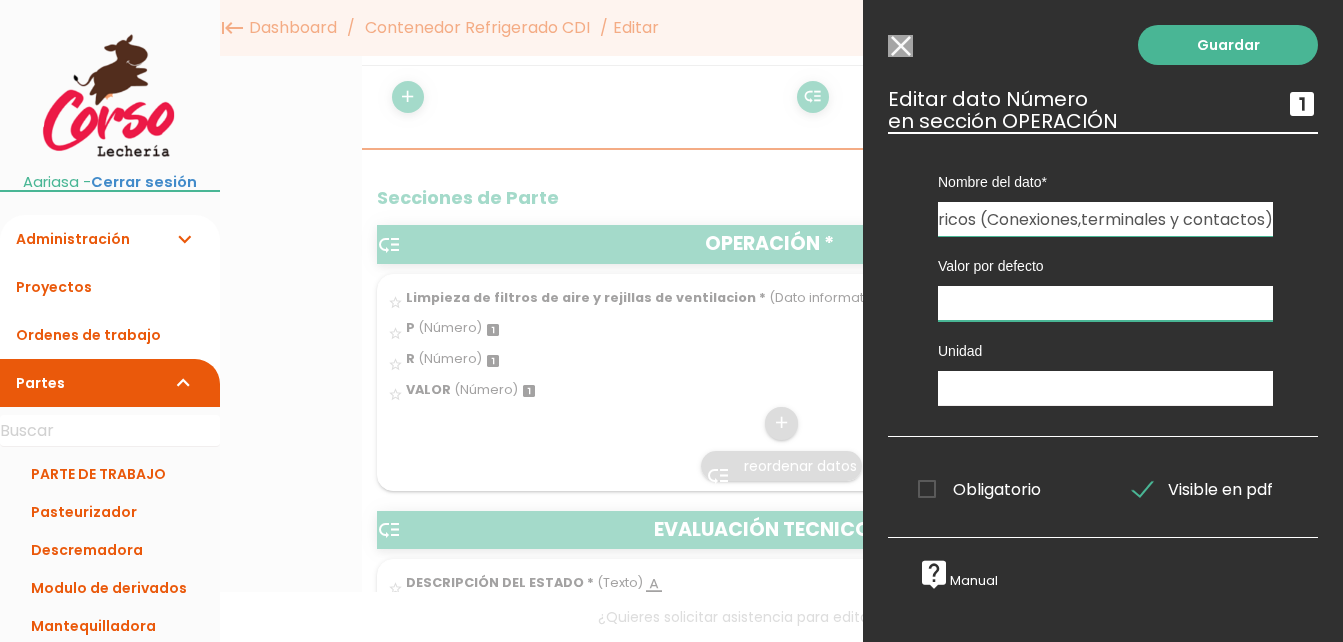 click at bounding box center (1105, 303) 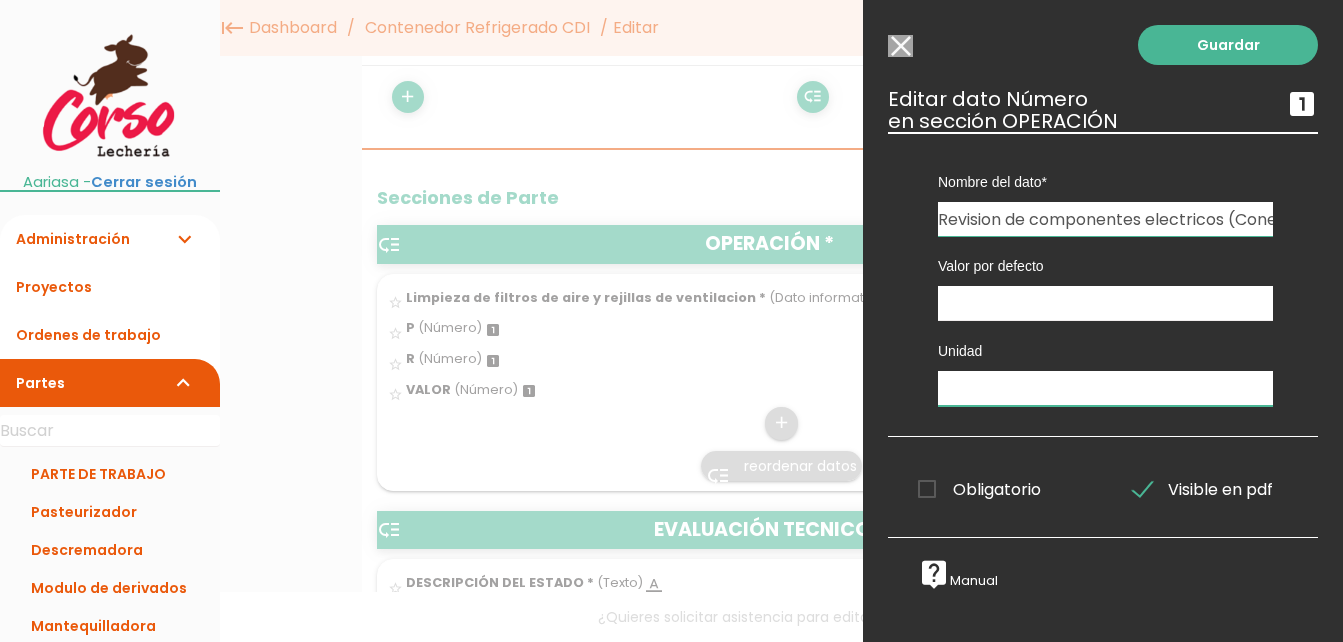 click at bounding box center [1105, 388] 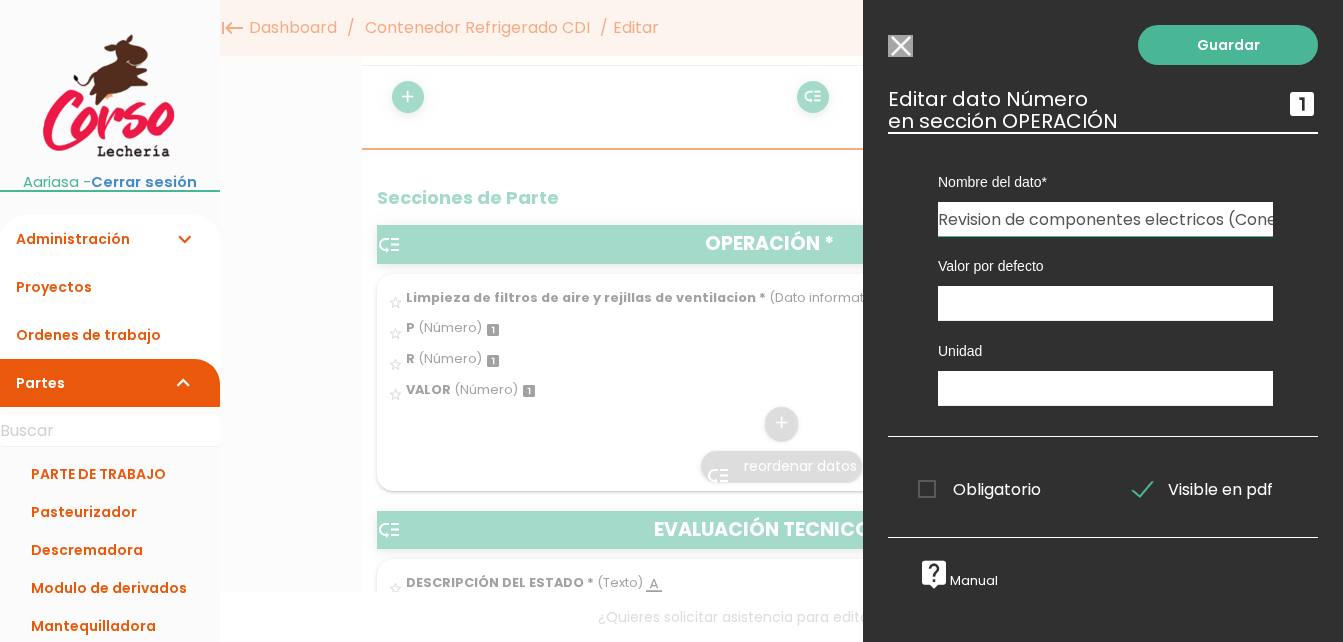 click on "Revision de componentes electricos (Conexiones,terminales y contactos)" at bounding box center [1105, 219] 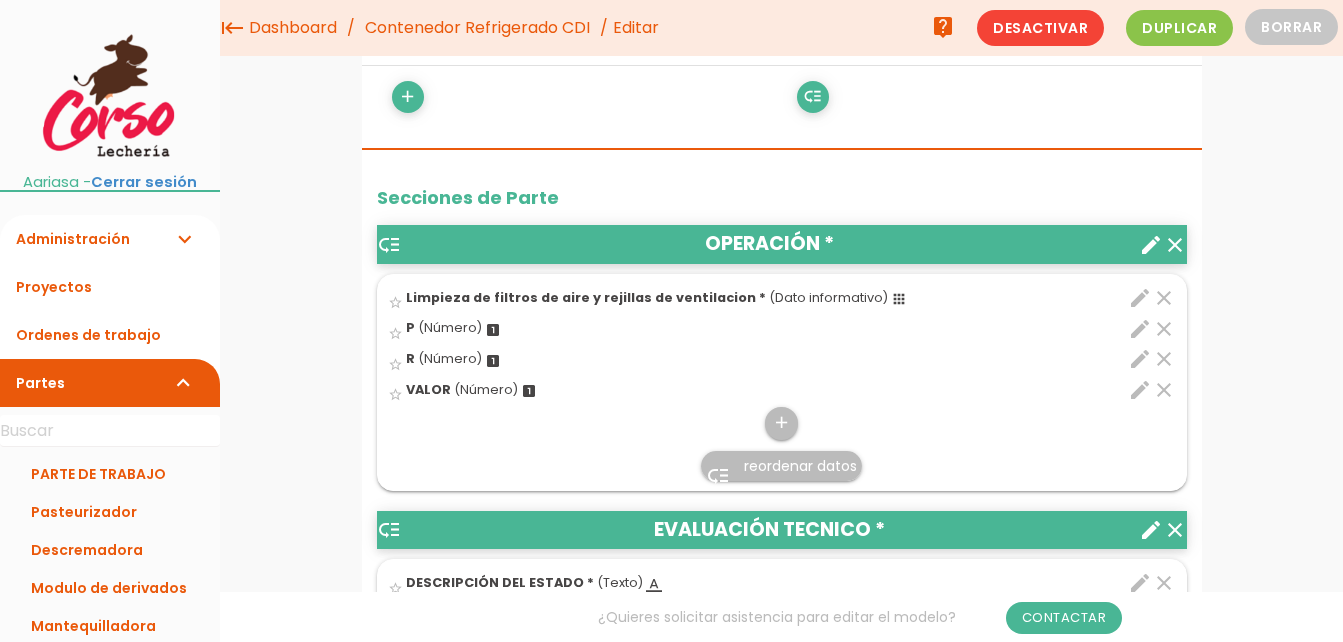 click on "clear" at bounding box center [1164, 298] 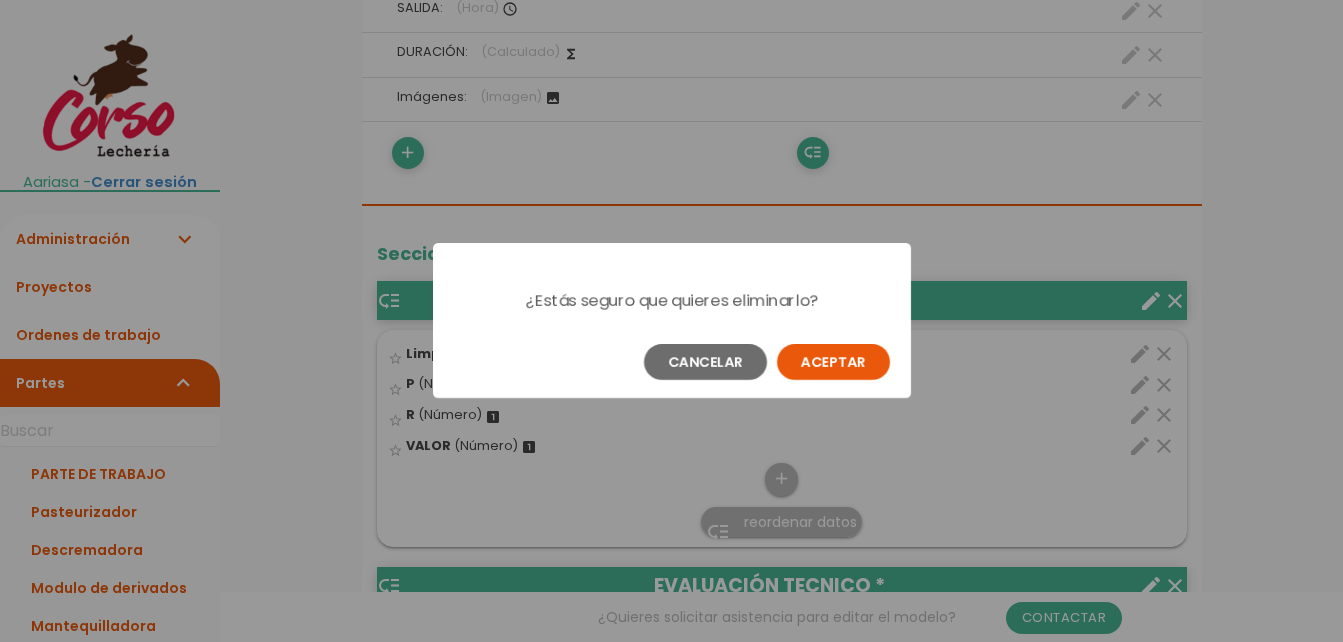 scroll, scrollTop: 0, scrollLeft: 0, axis: both 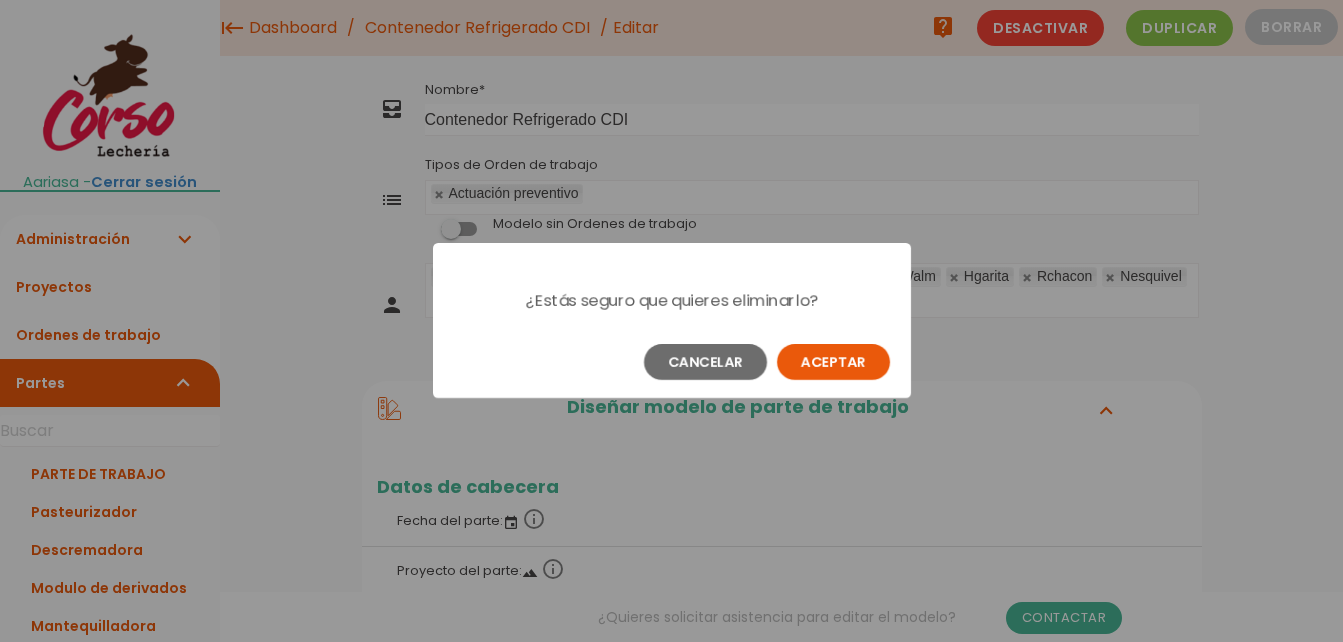 click on "Aceptar" at bounding box center (833, 362) 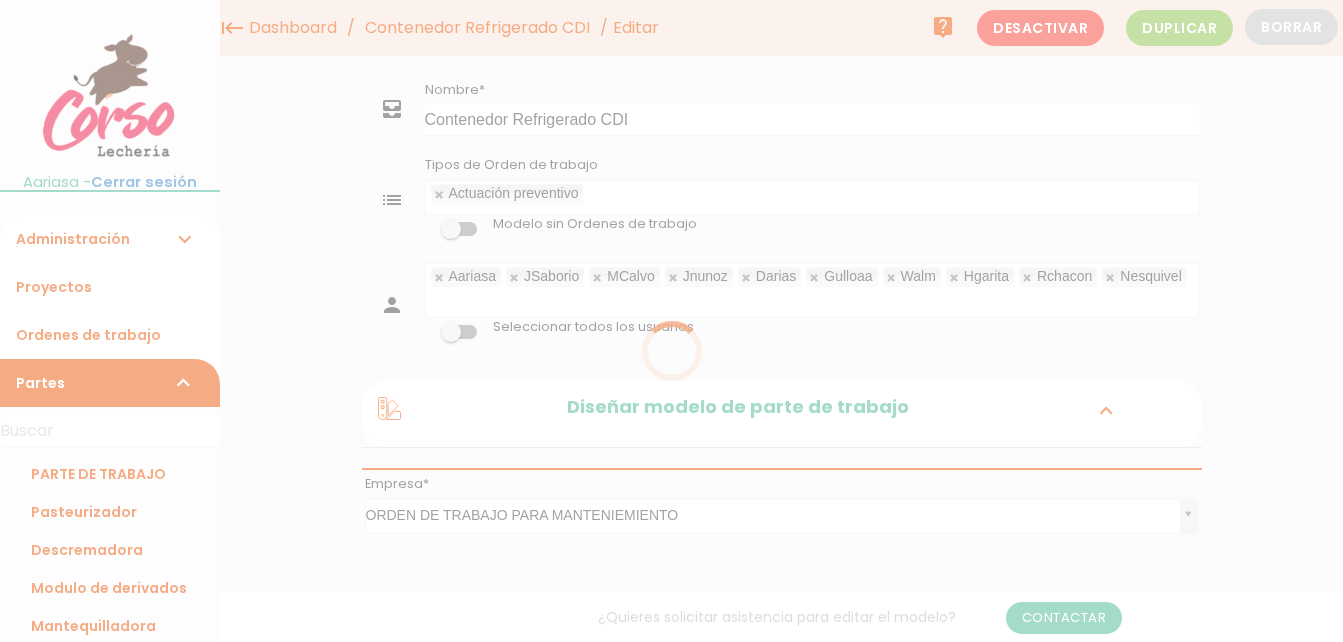 scroll, scrollTop: 148, scrollLeft: 0, axis: vertical 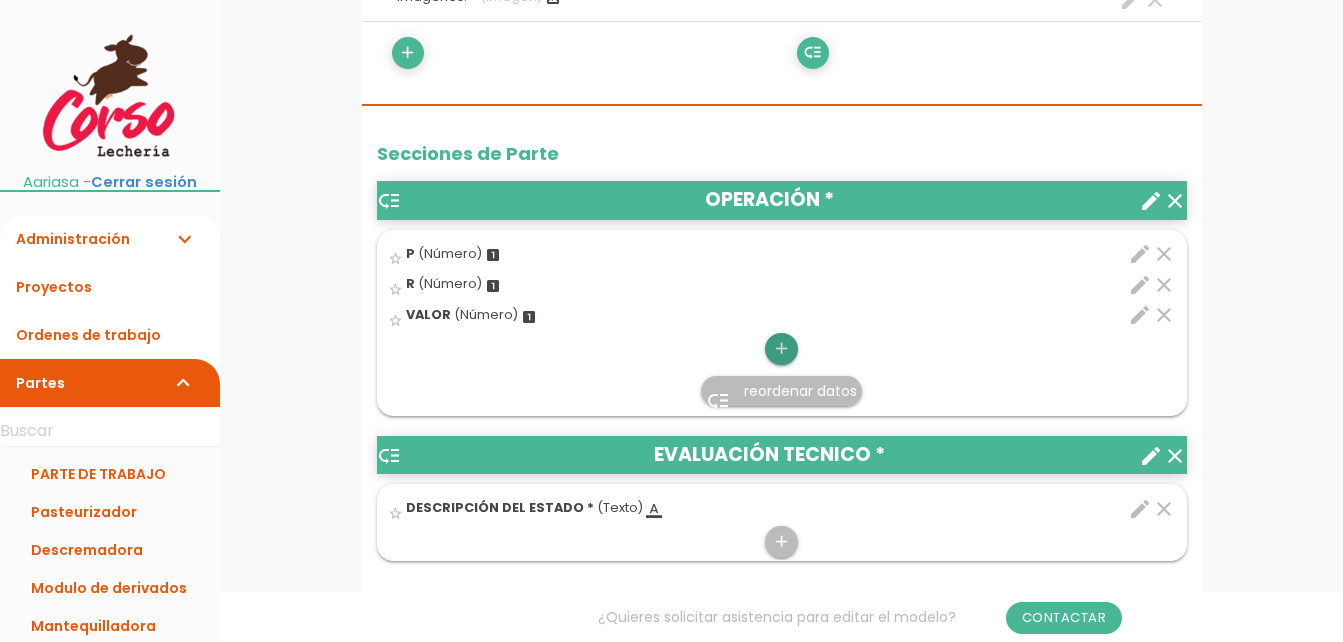 click on "add" at bounding box center (781, 349) 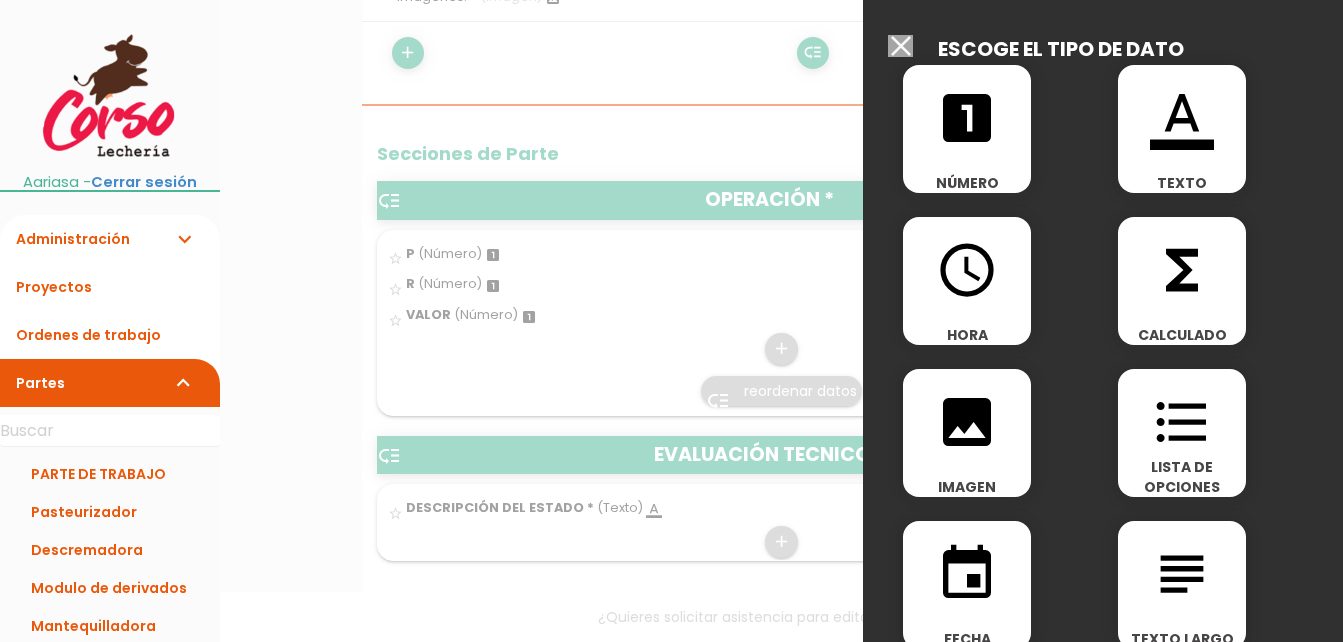 click on "format_list_bulleted" at bounding box center [1182, 422] 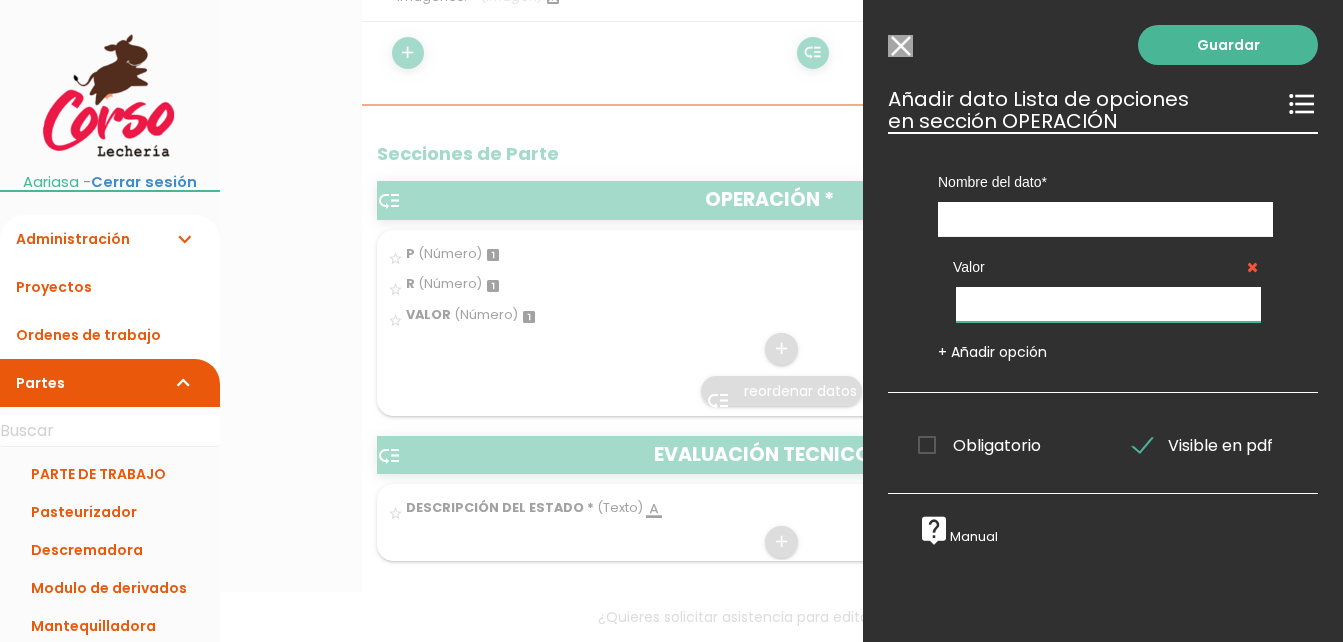 click at bounding box center (1108, 304) 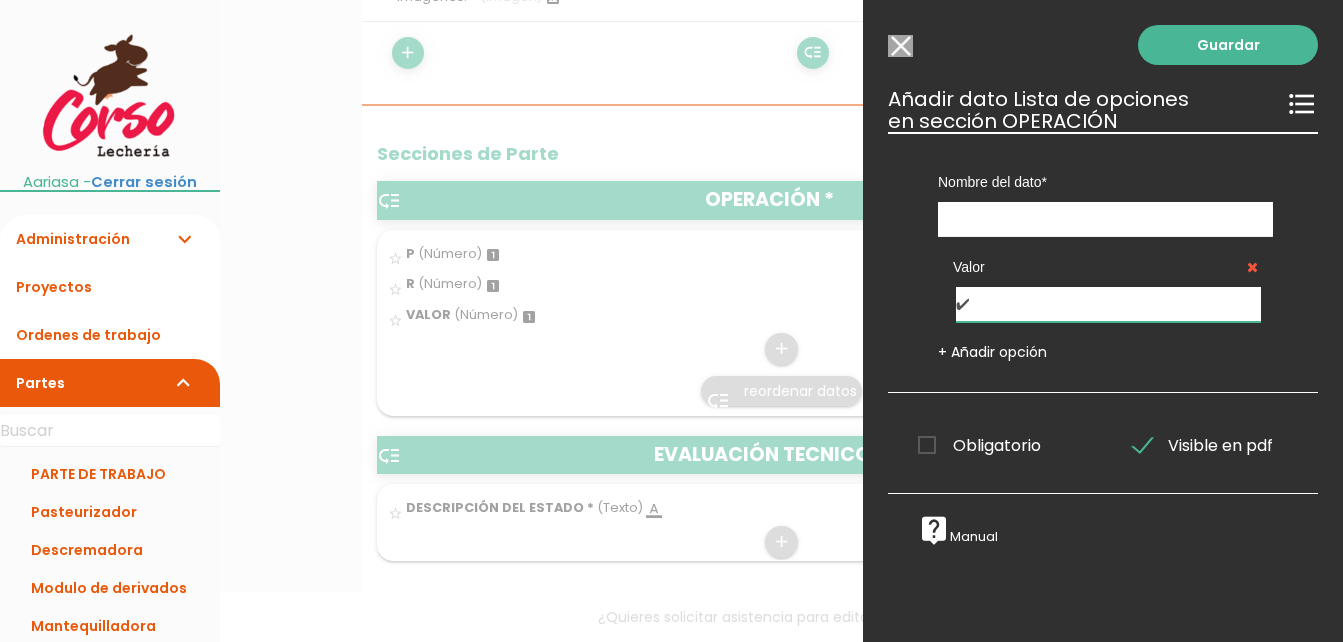 type on "✔" 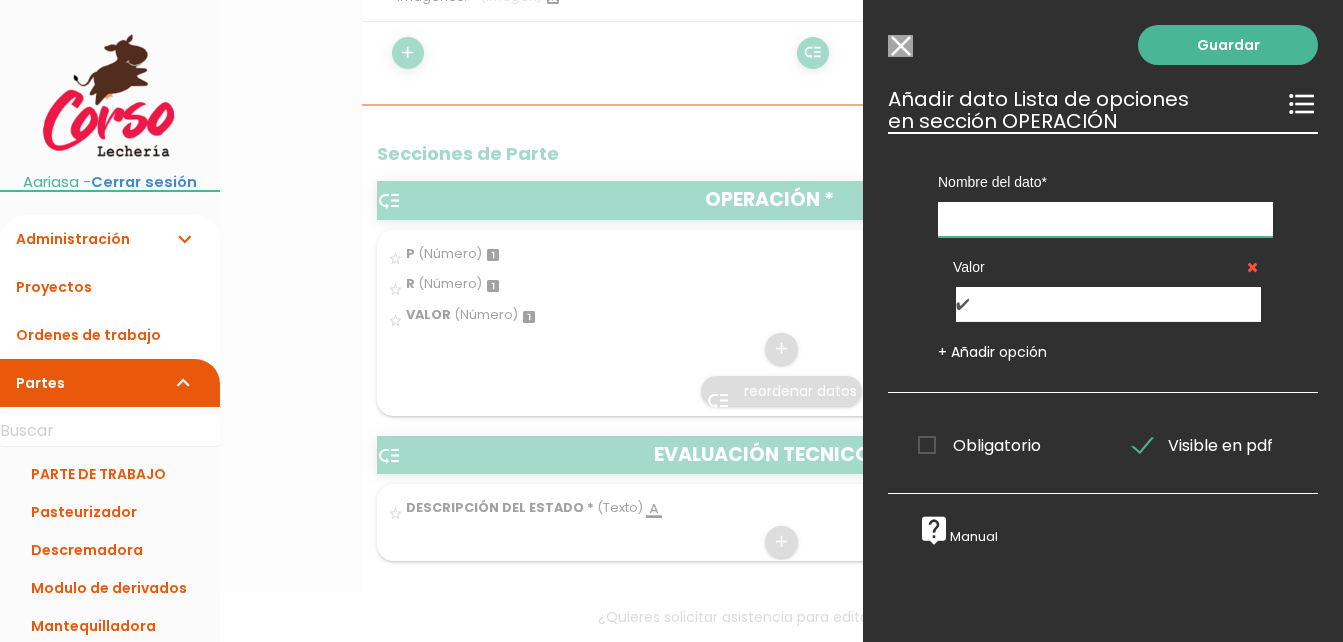 click at bounding box center (1105, 219) 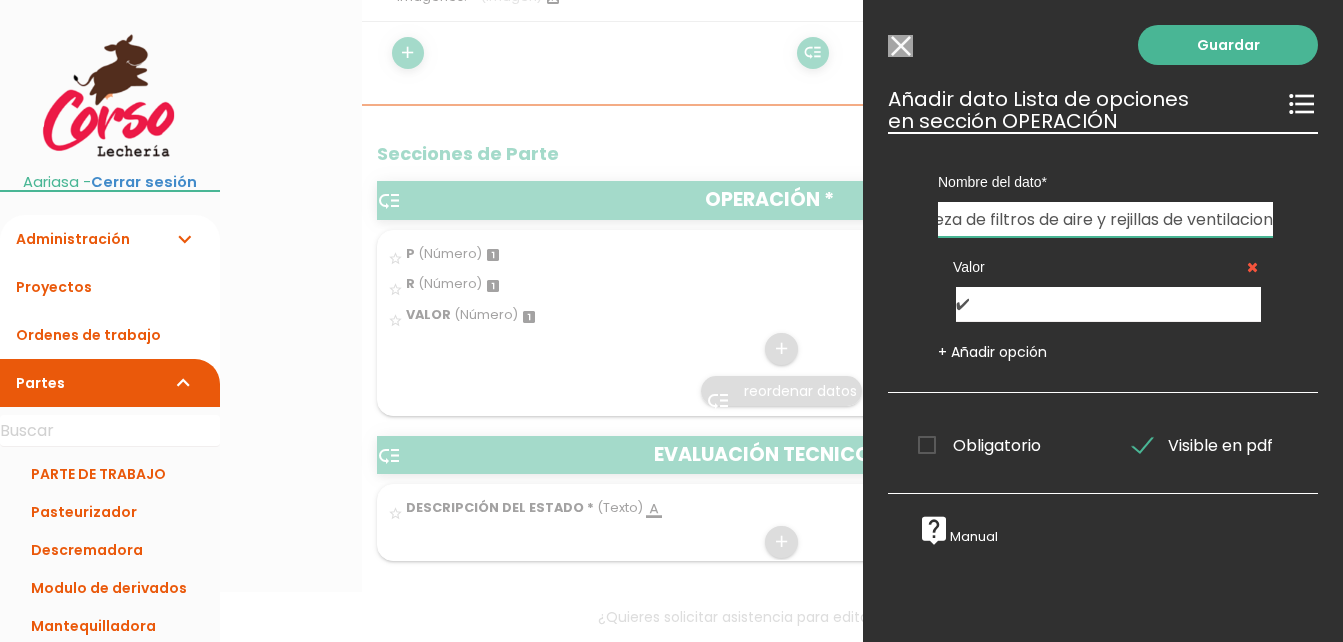 scroll, scrollTop: 0, scrollLeft: 68, axis: horizontal 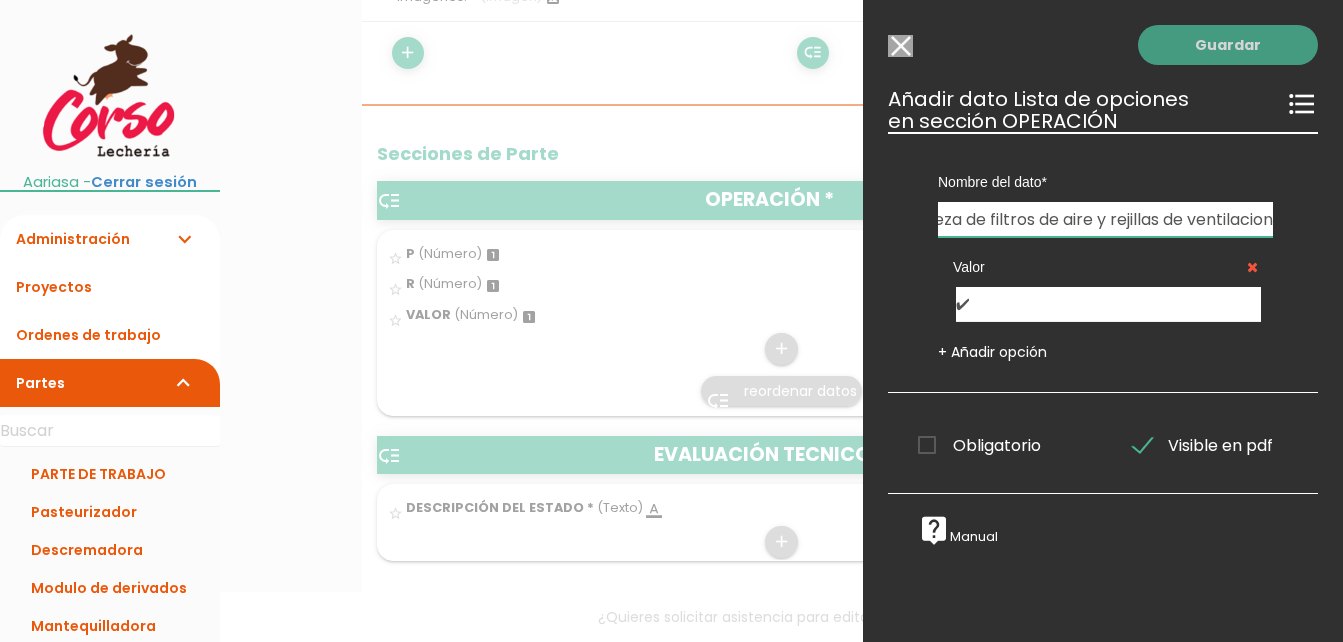 type on "Limpieza de filtros de aire y rejillas de ventilacion" 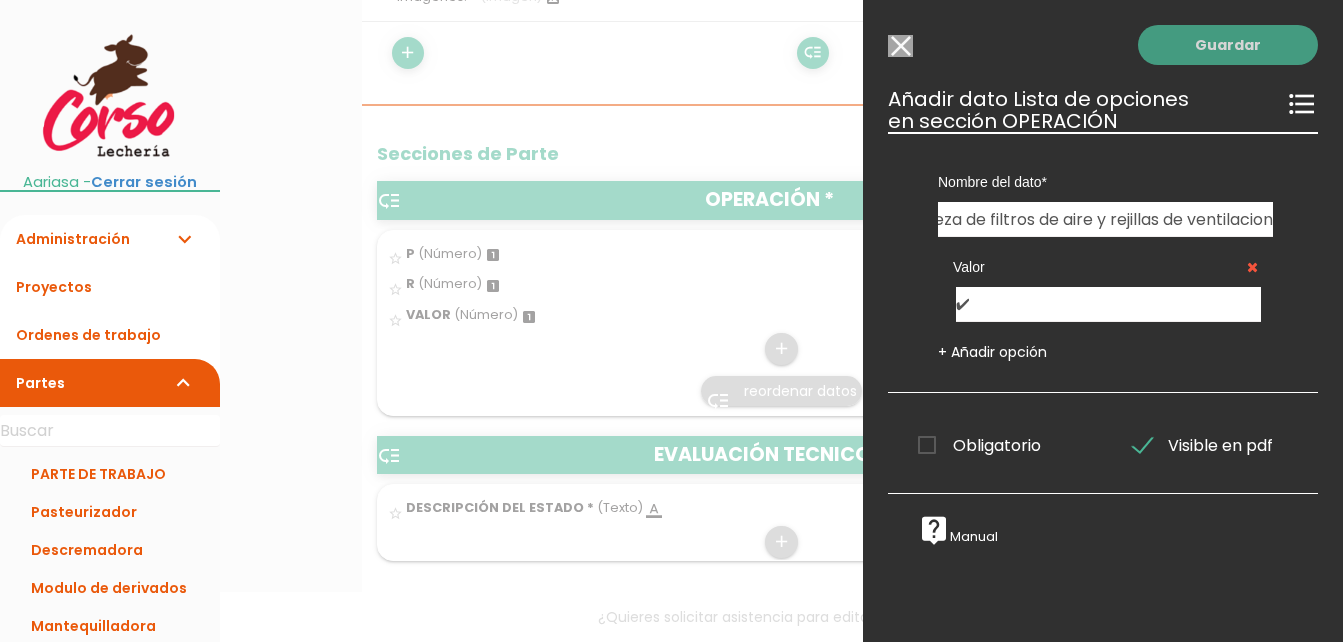 click on "Guardar" at bounding box center [1228, 45] 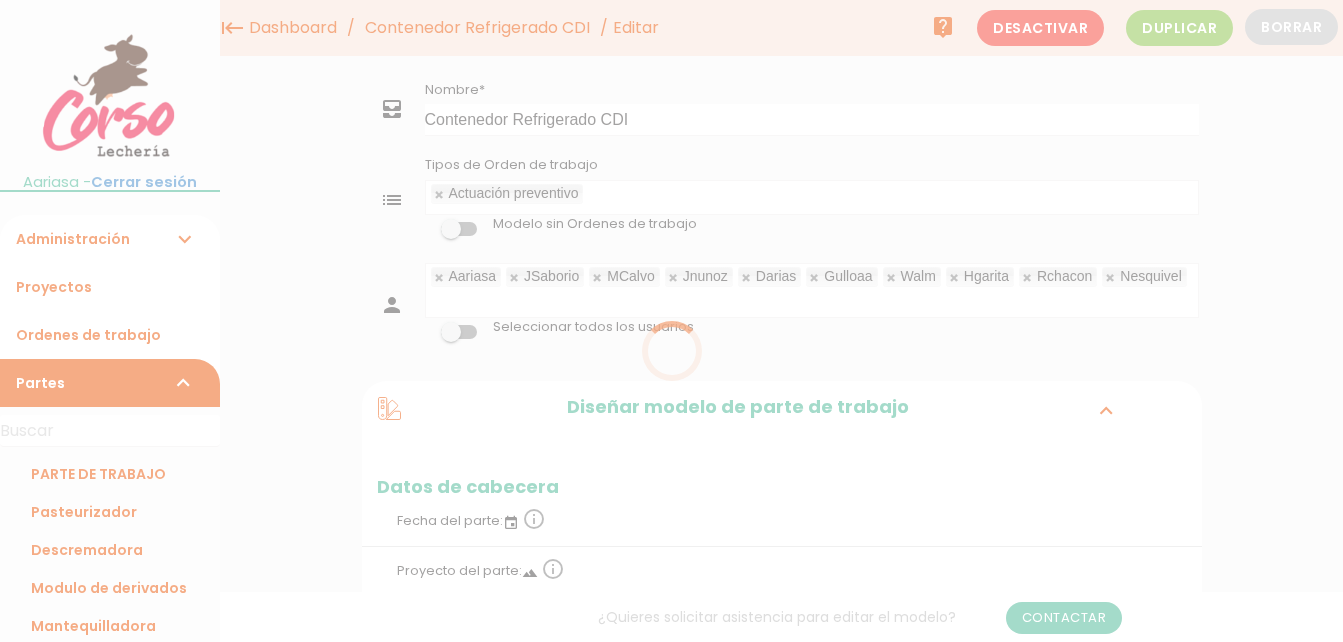 scroll, scrollTop: 2128, scrollLeft: 0, axis: vertical 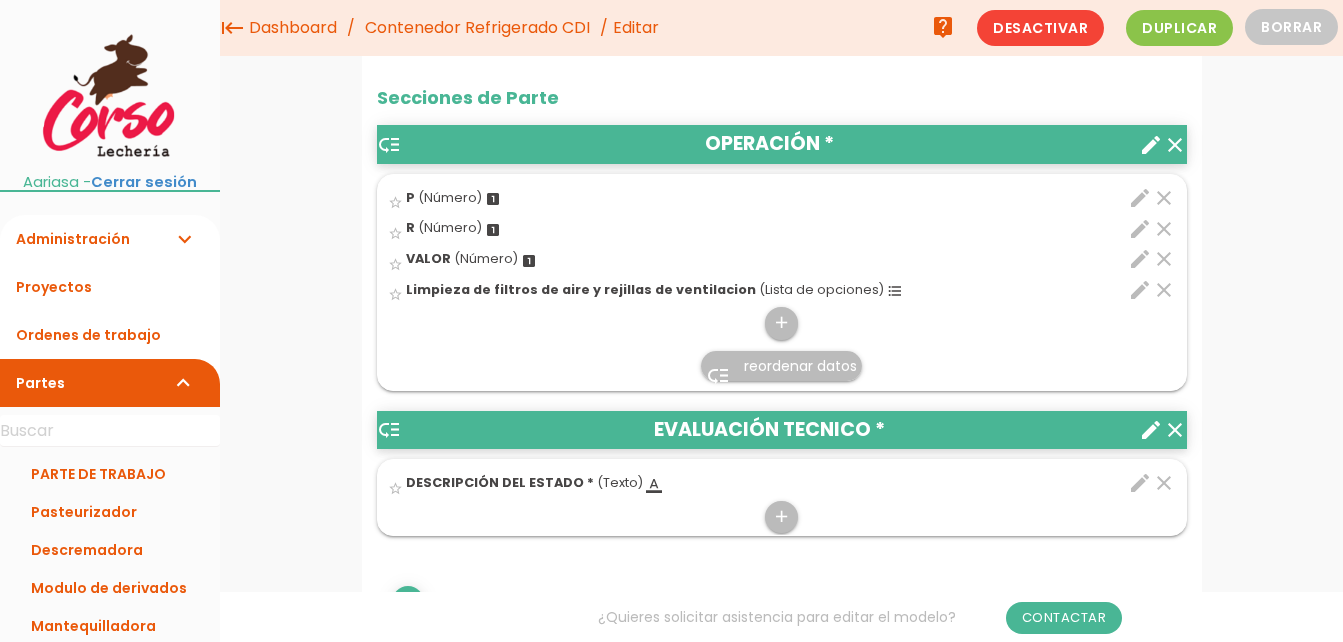 click on "clear" at bounding box center [1164, 198] 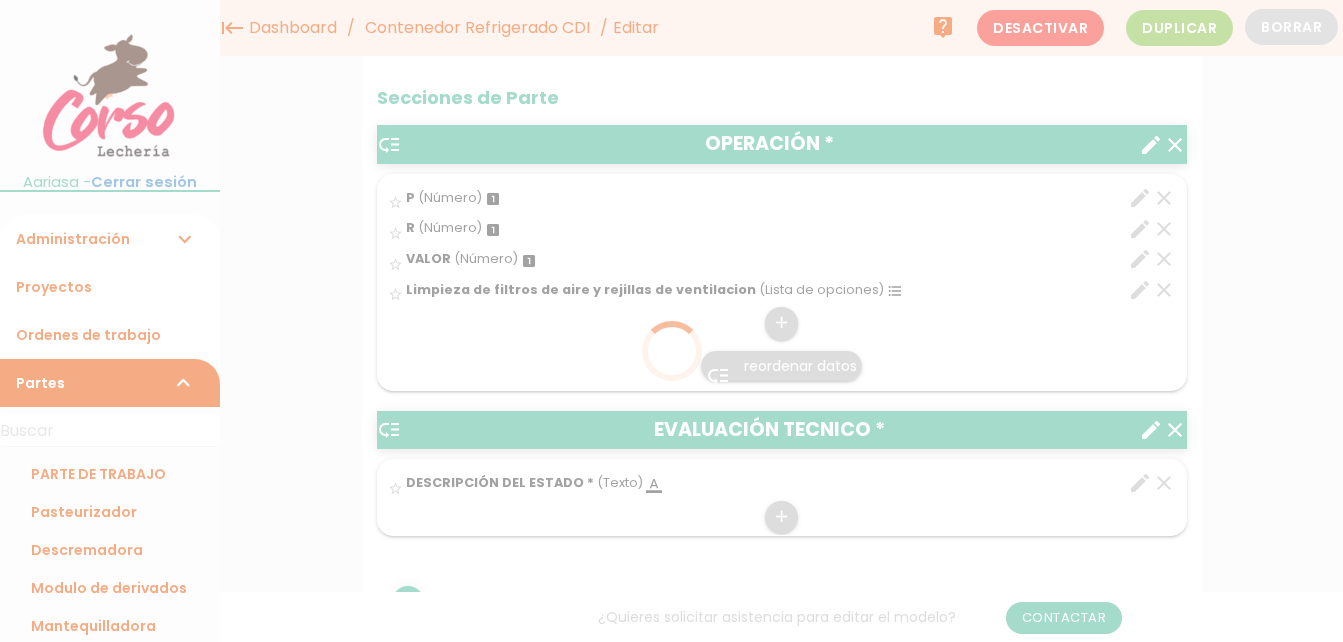 scroll, scrollTop: 0, scrollLeft: 0, axis: both 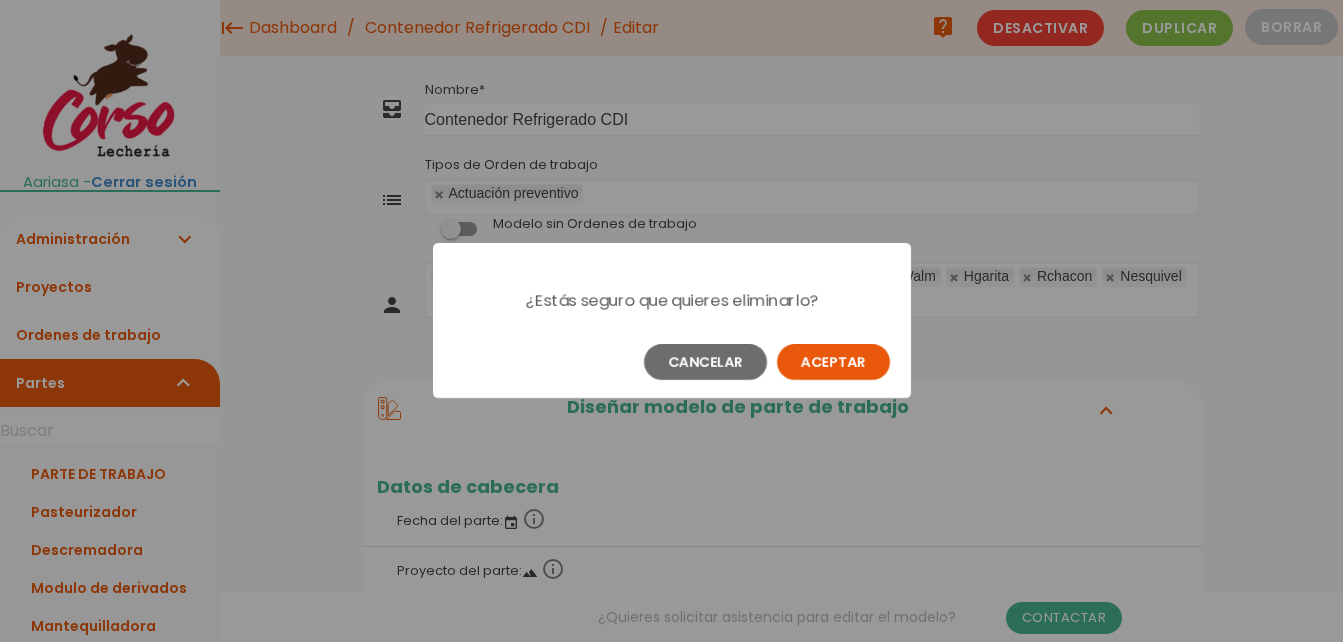 click on "Aceptar" at bounding box center (833, 362) 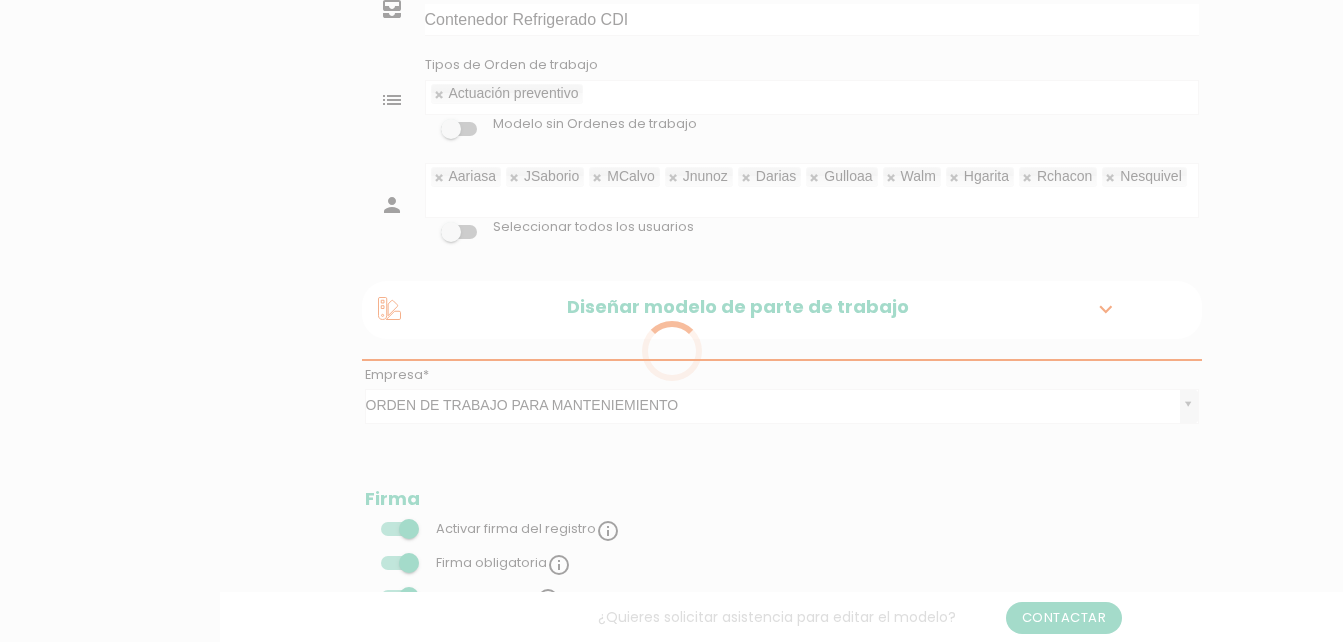 scroll, scrollTop: 100, scrollLeft: 0, axis: vertical 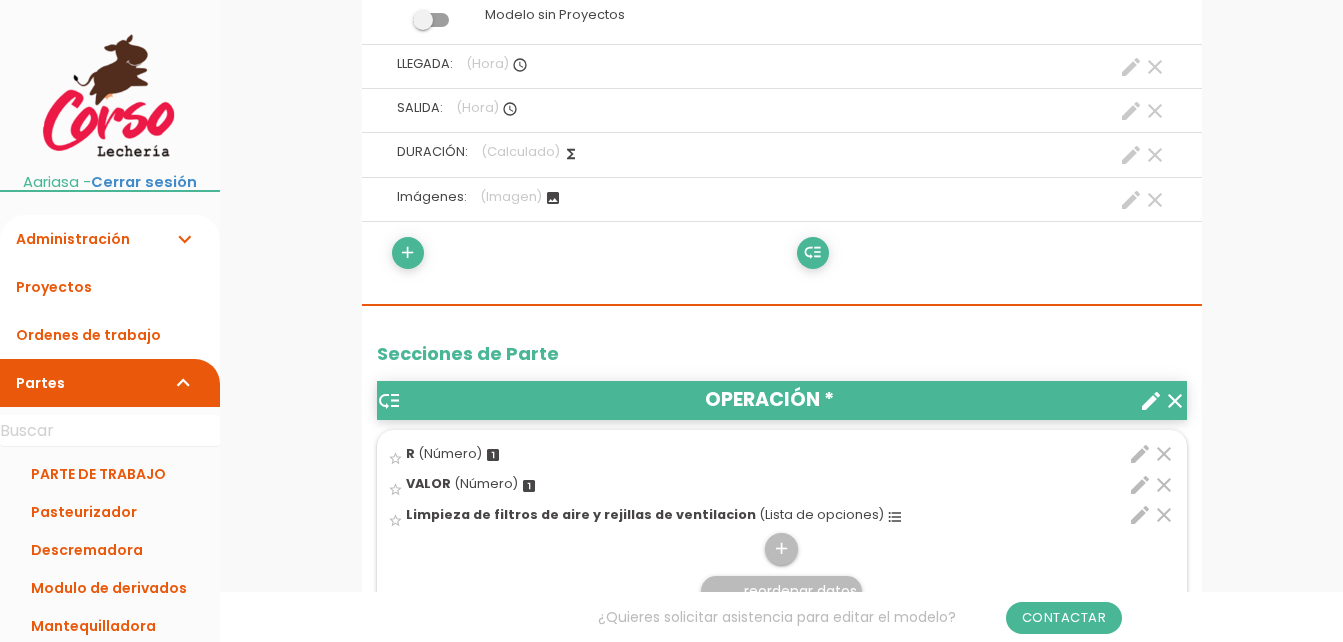 click on "clear" at bounding box center (1164, 454) 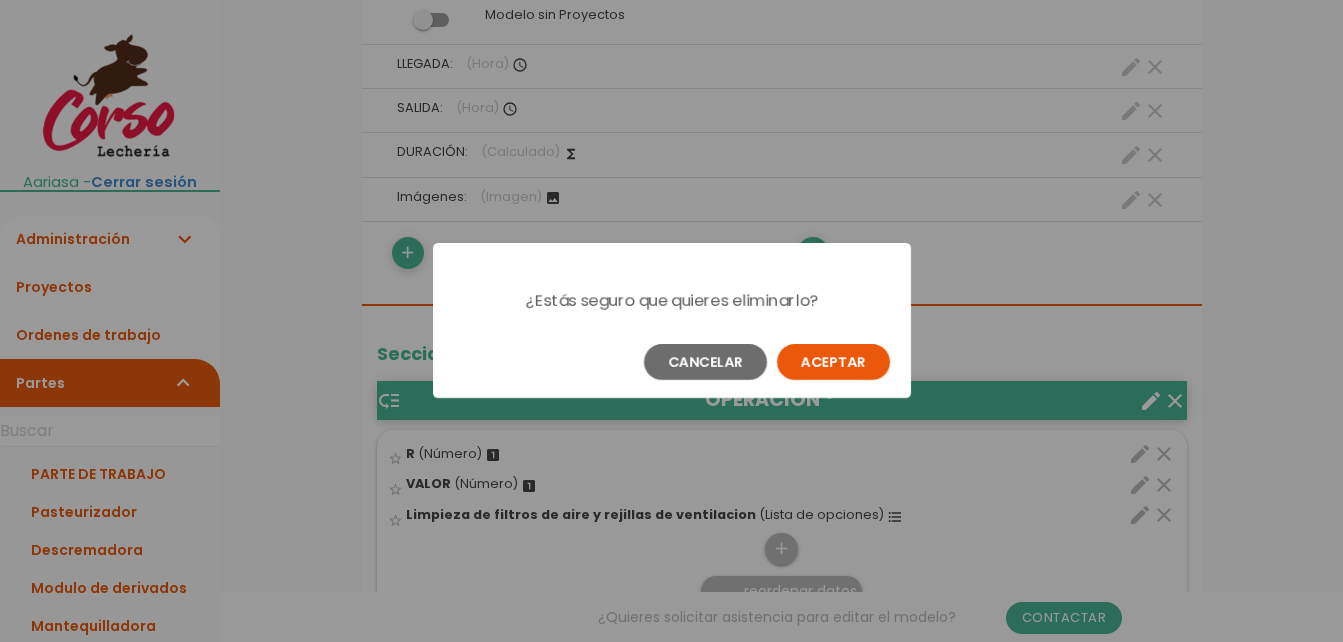 scroll, scrollTop: 0, scrollLeft: 0, axis: both 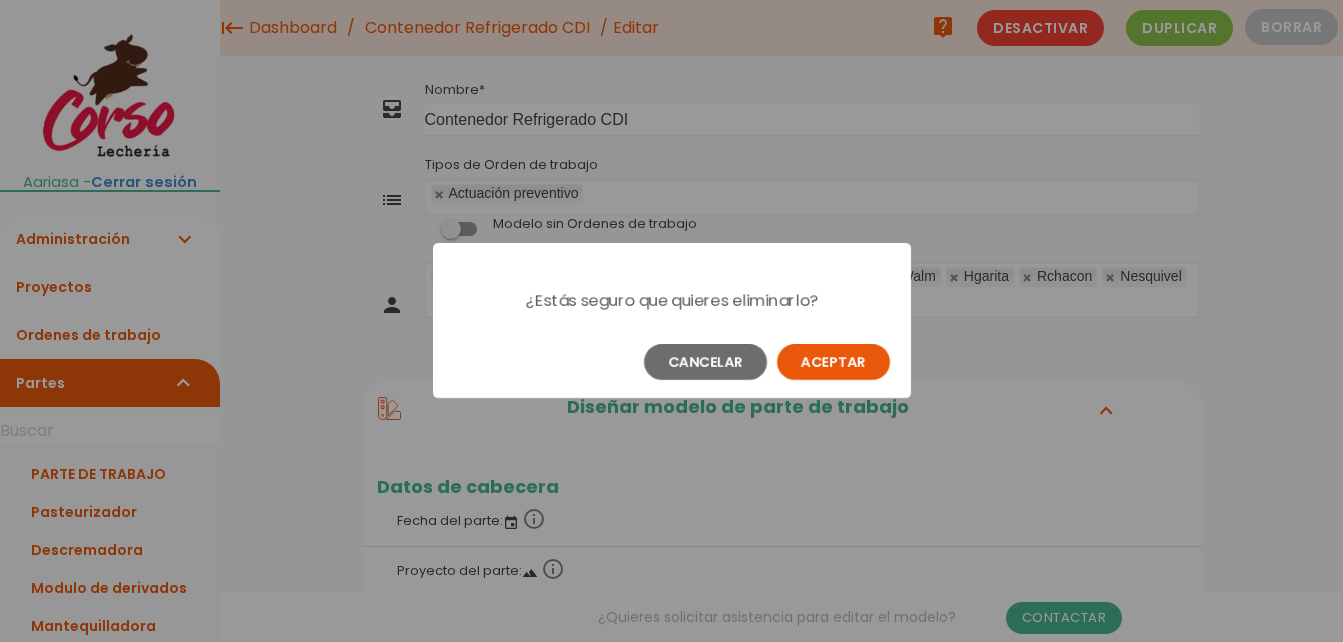click on "Aceptar" at bounding box center [833, 362] 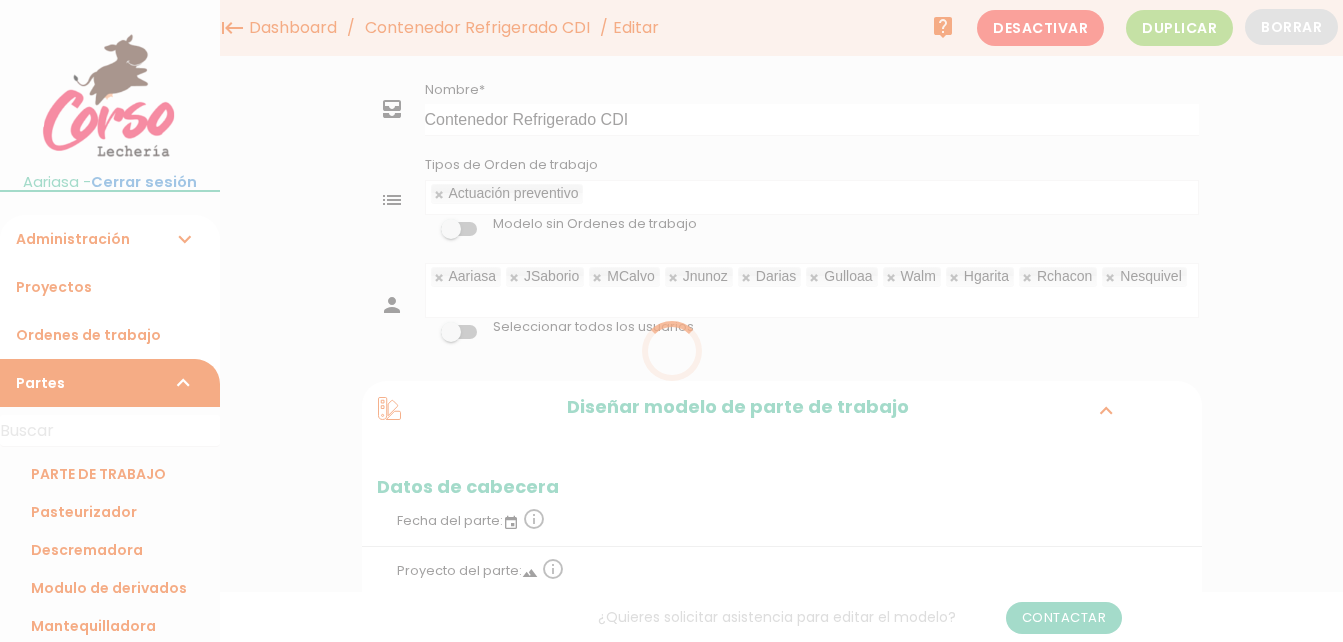 scroll, scrollTop: 0, scrollLeft: 0, axis: both 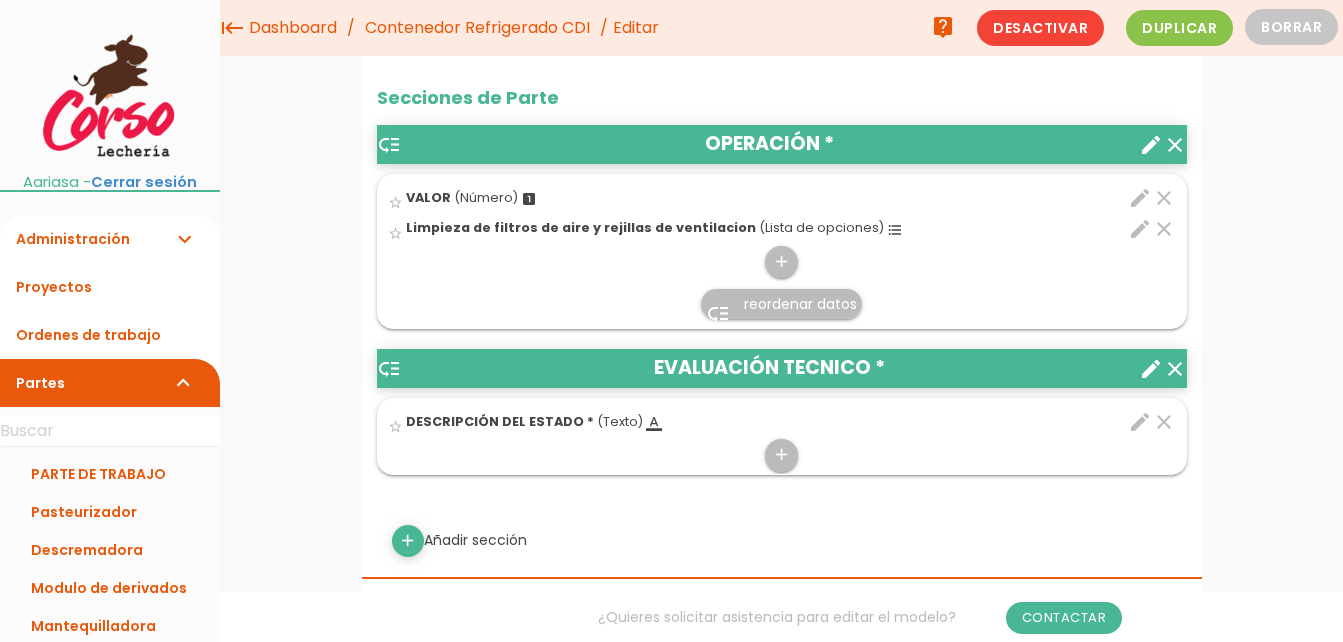 click on "clear" at bounding box center (1164, 198) 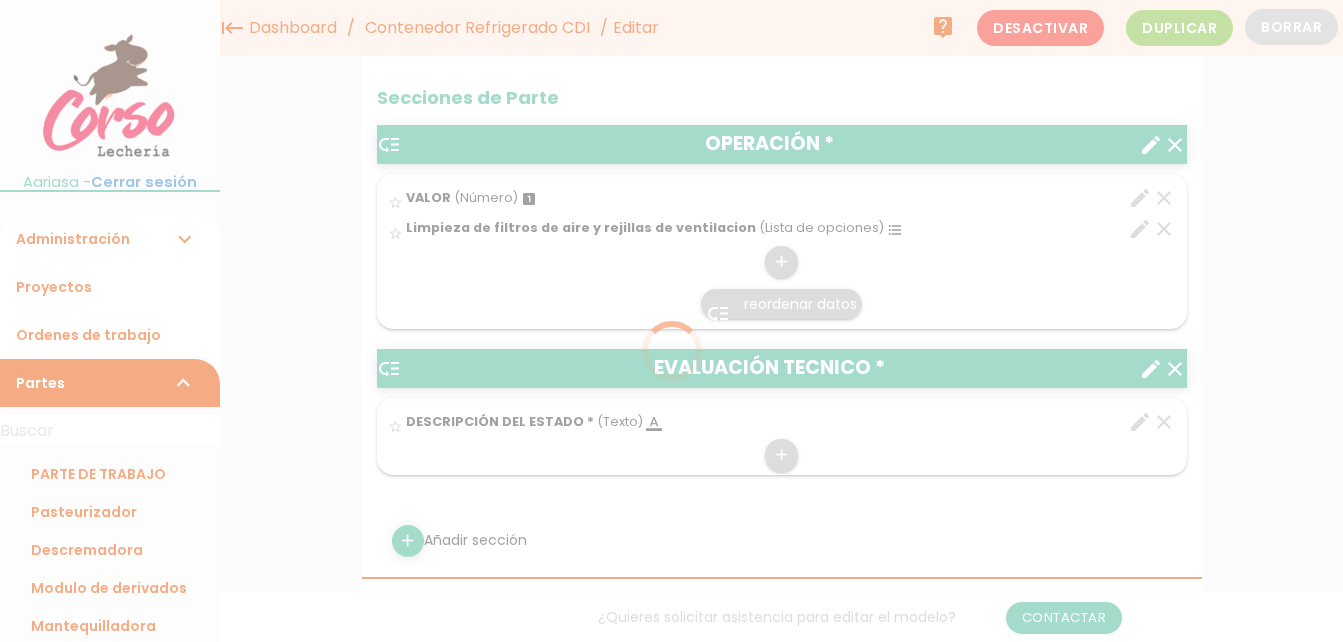 scroll, scrollTop: 0, scrollLeft: 0, axis: both 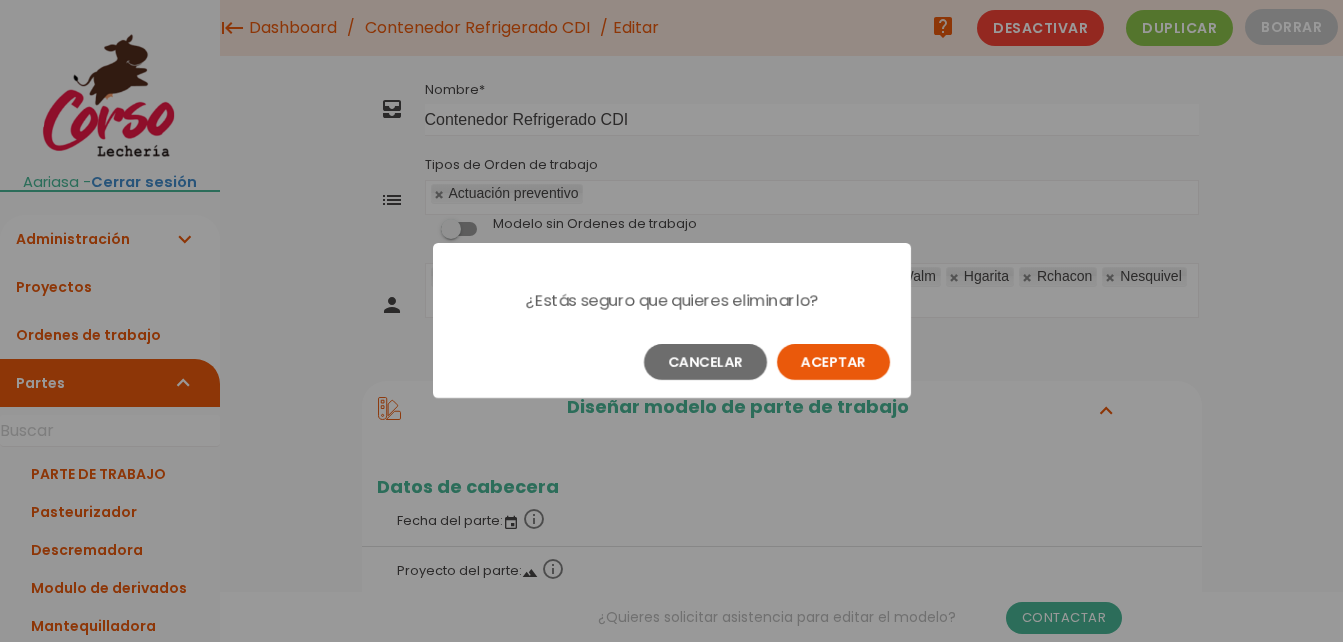 click on "Aceptar" at bounding box center (833, 362) 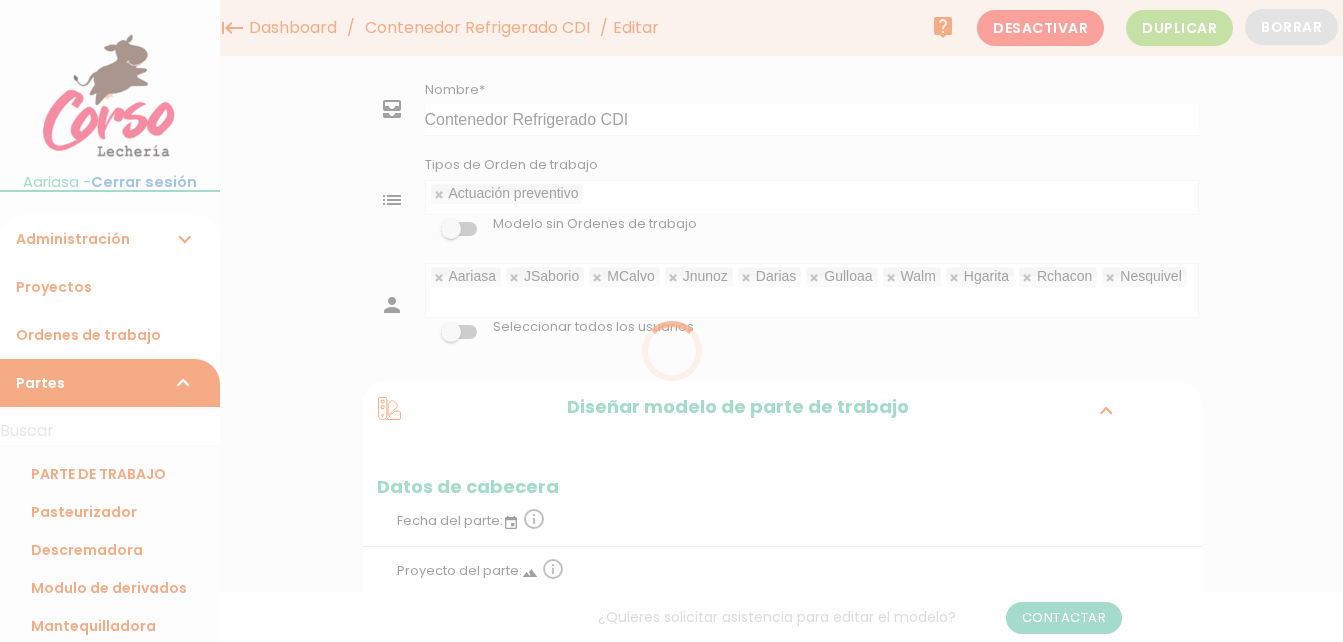 scroll, scrollTop: 0, scrollLeft: 0, axis: both 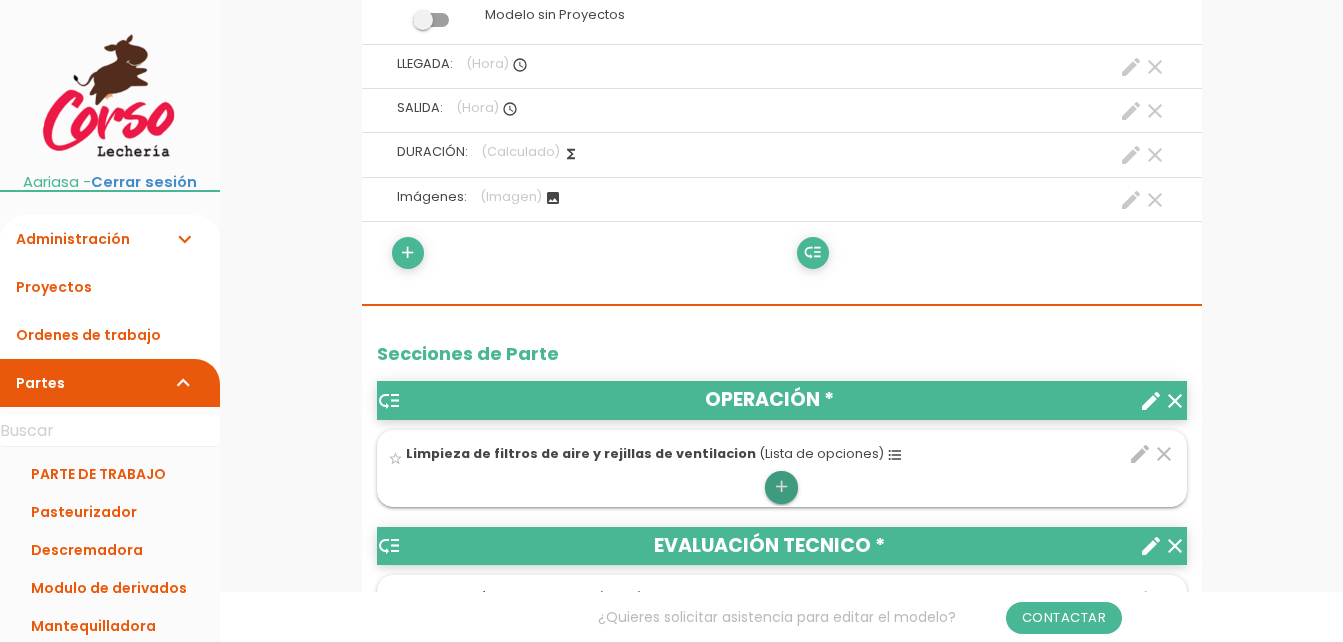 click on "add" at bounding box center [781, 487] 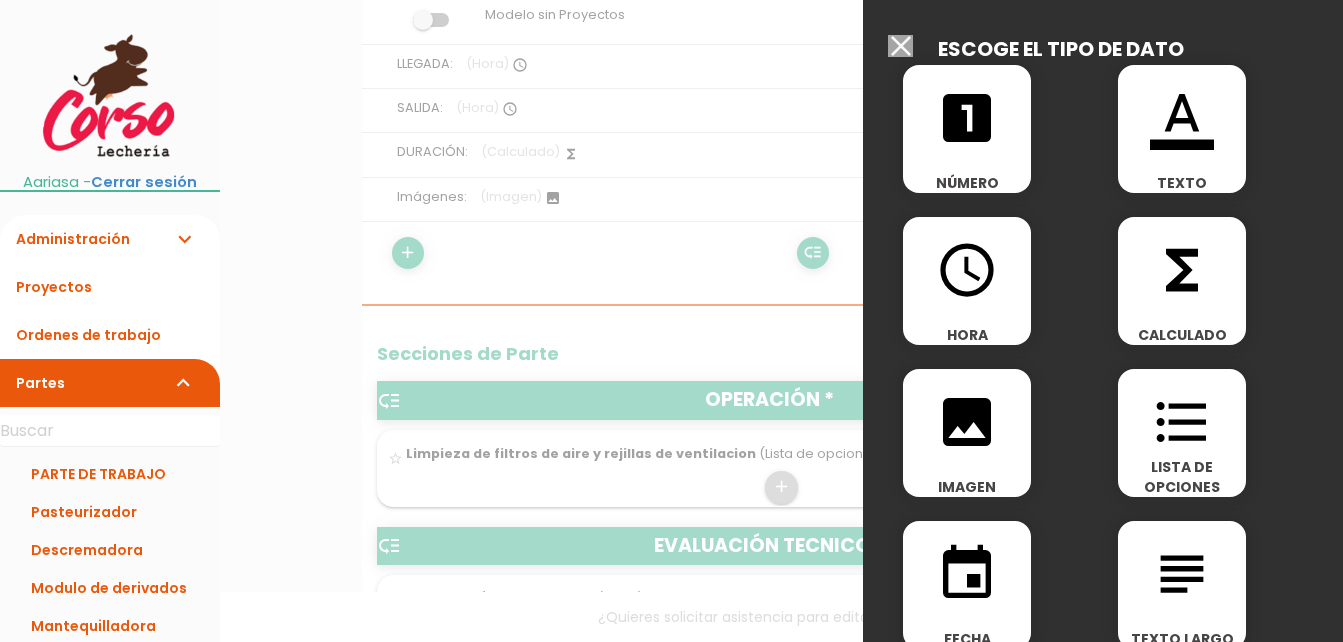 click on "format_list_bulleted" at bounding box center (1182, 422) 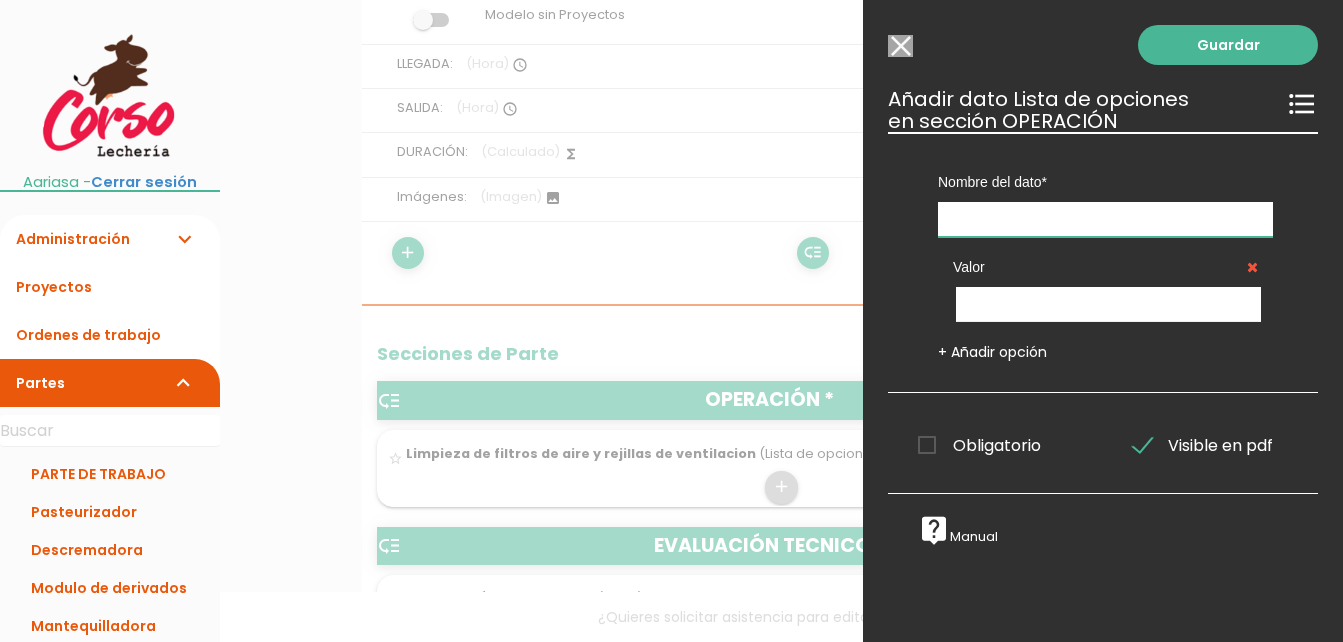 click at bounding box center [1105, 219] 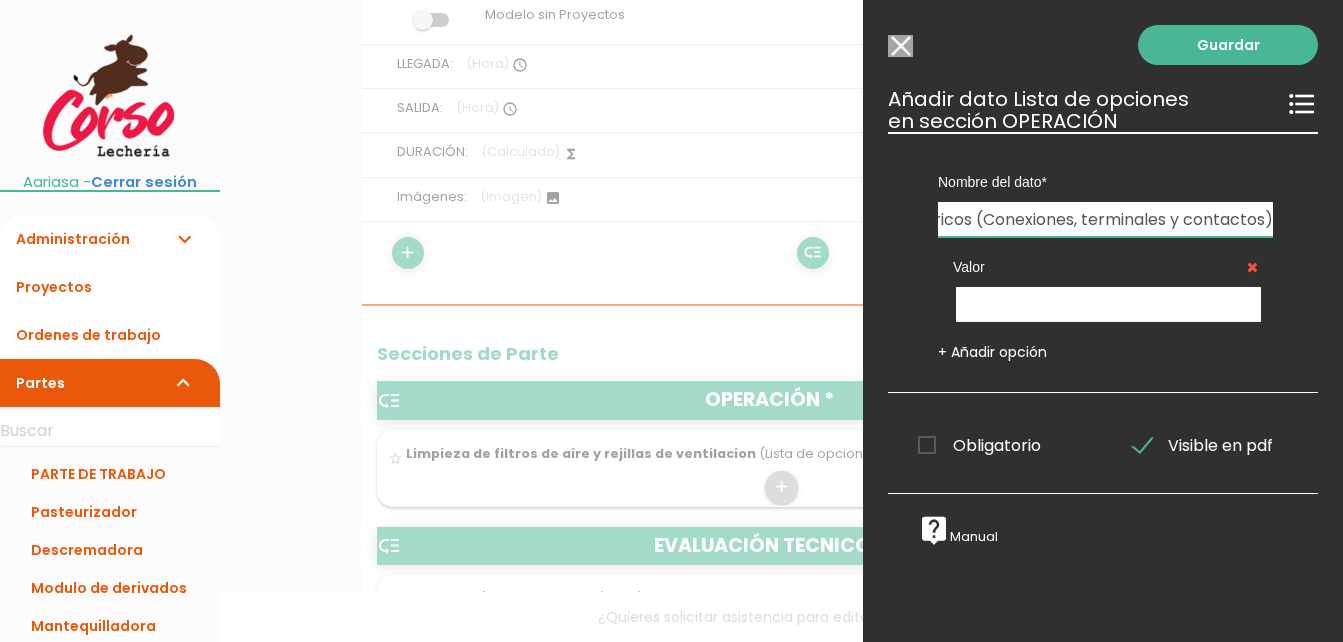 scroll, scrollTop: 0, scrollLeft: 271, axis: horizontal 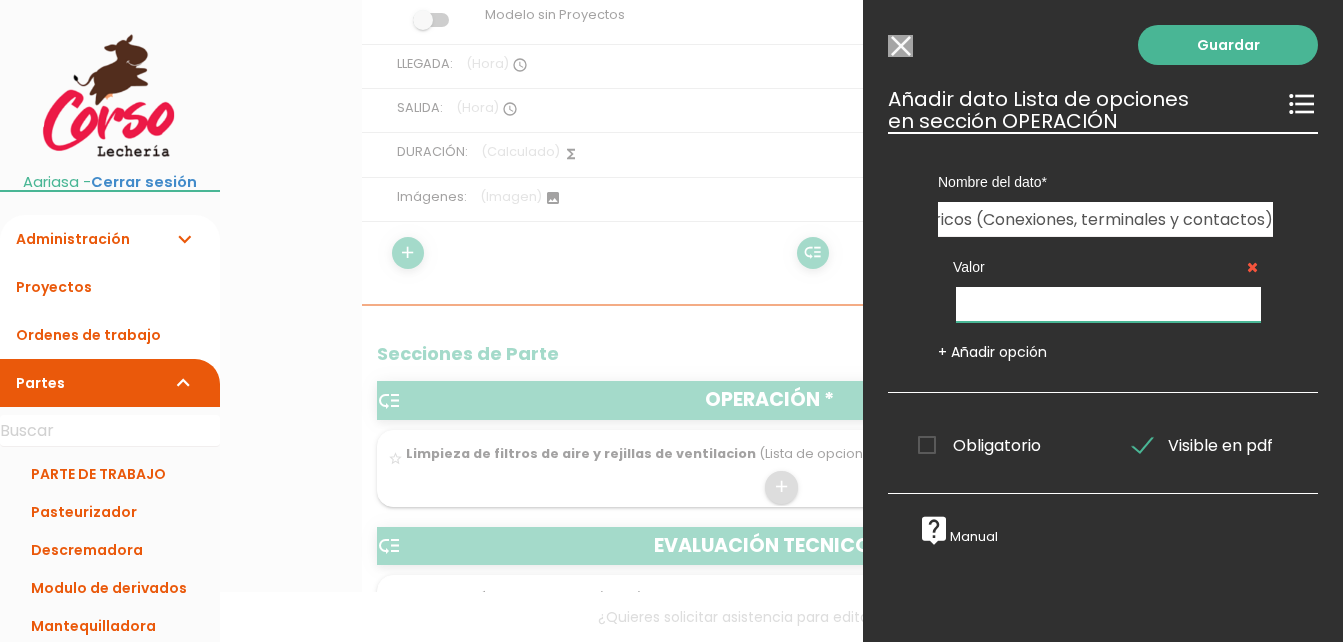click at bounding box center [1108, 304] 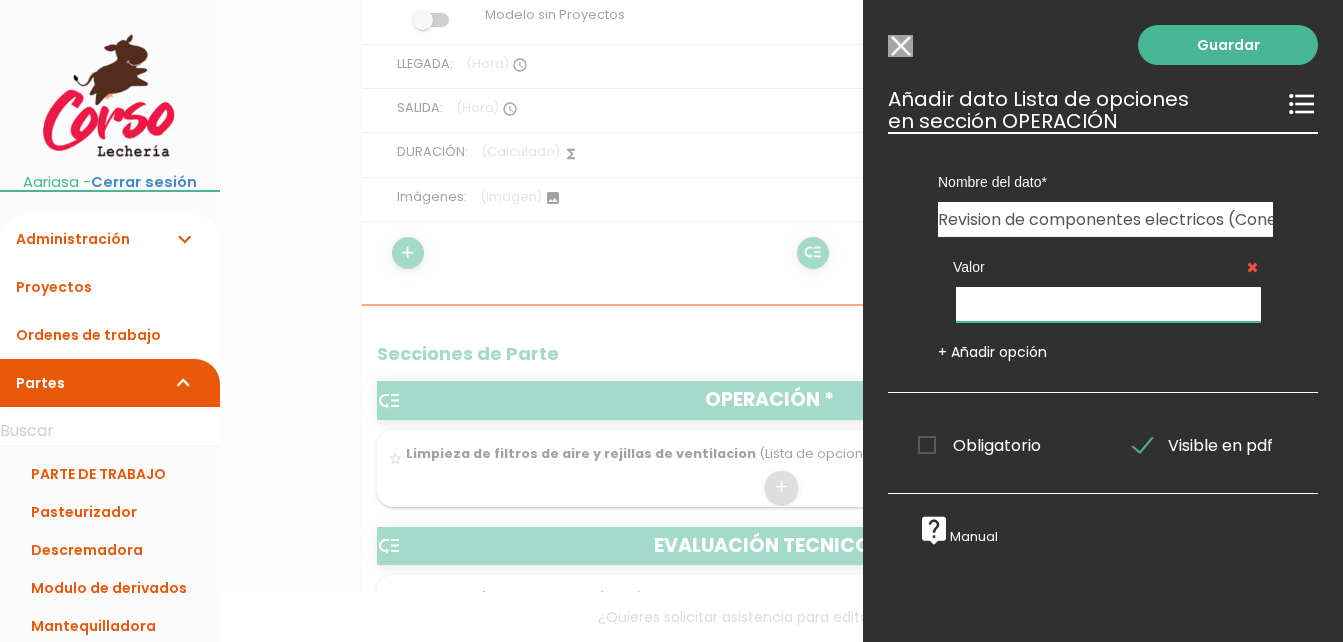 paste on "✔" 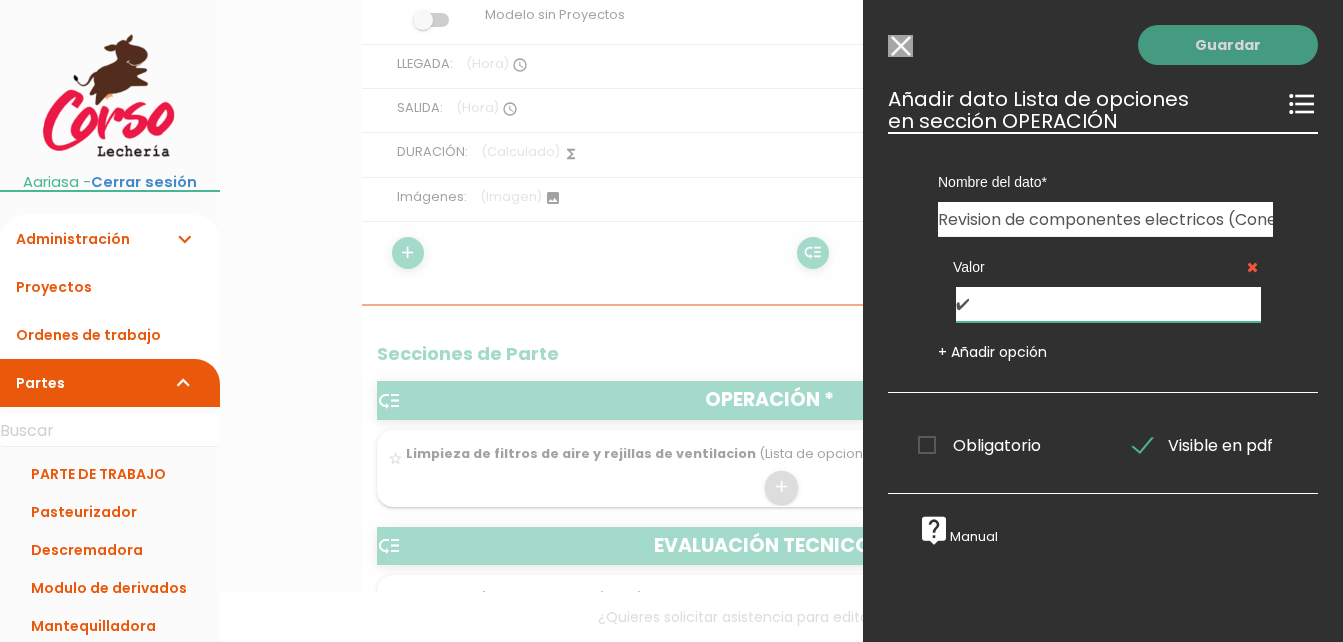 type on "✔" 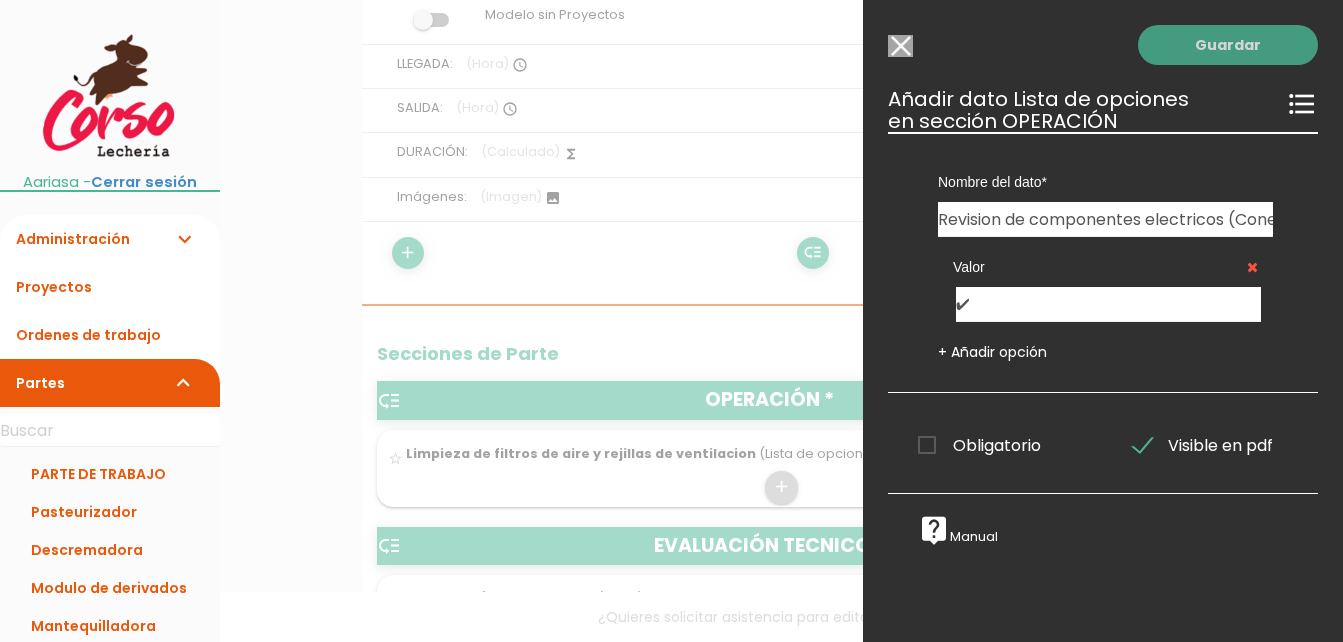 click on "Guardar" at bounding box center [1228, 45] 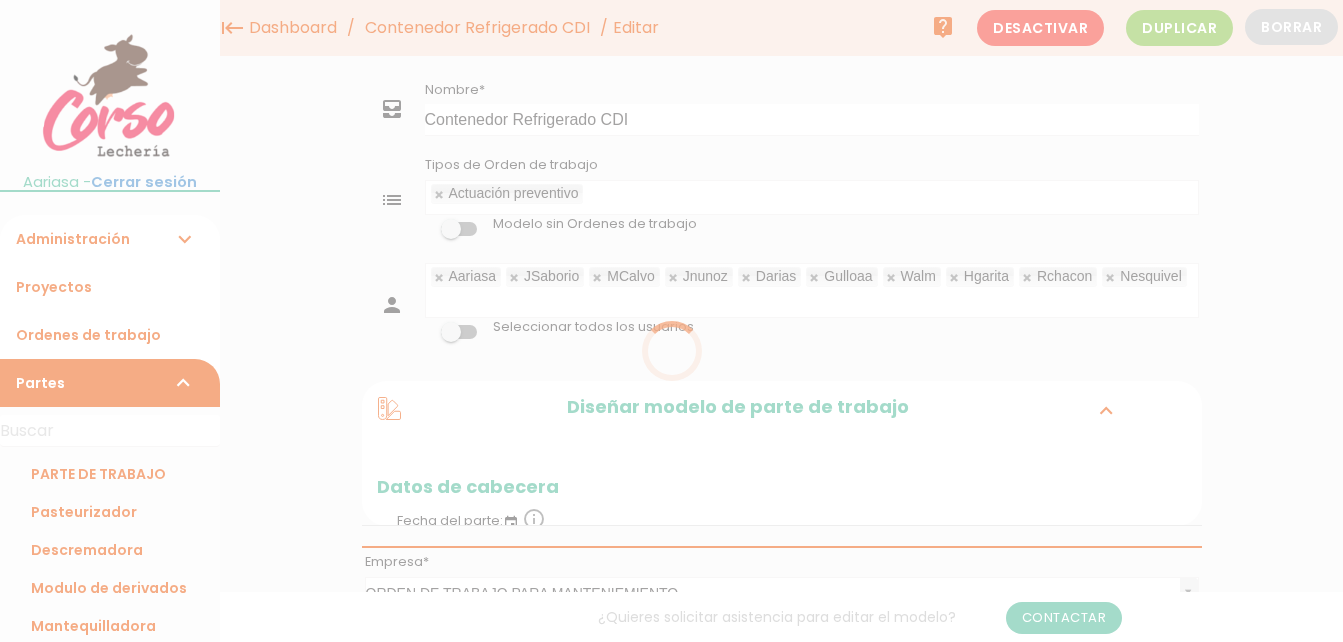 scroll, scrollTop: 1928, scrollLeft: 0, axis: vertical 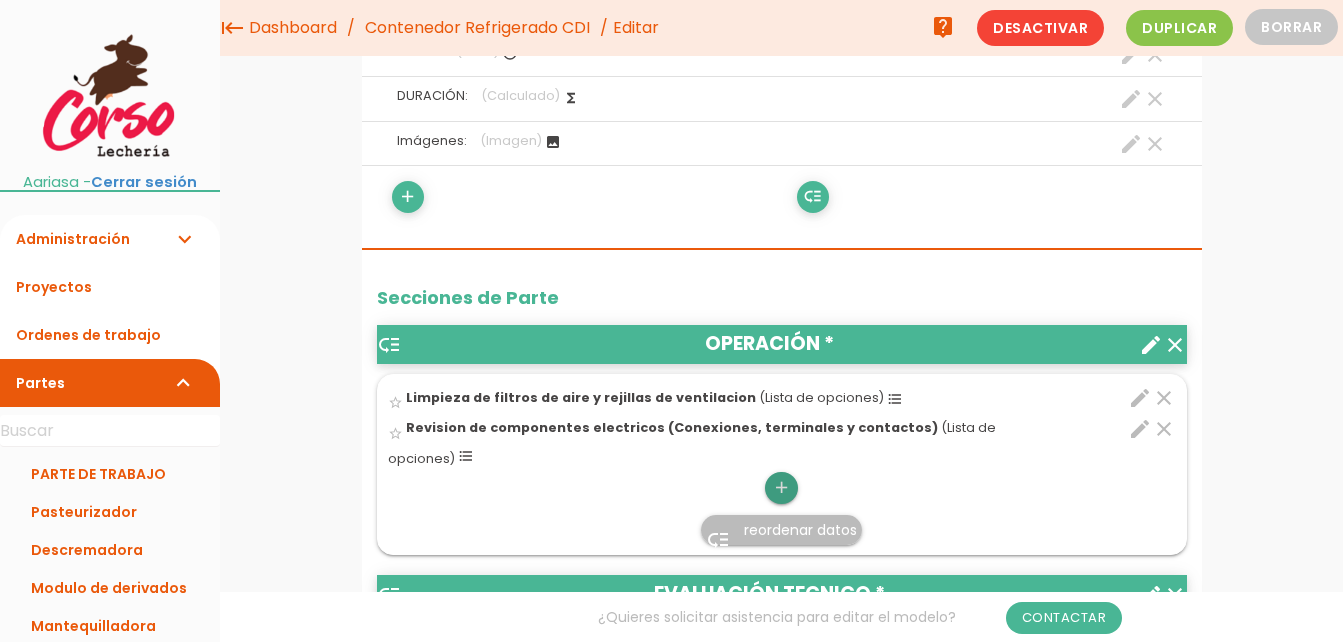 click on "add" at bounding box center [781, 488] 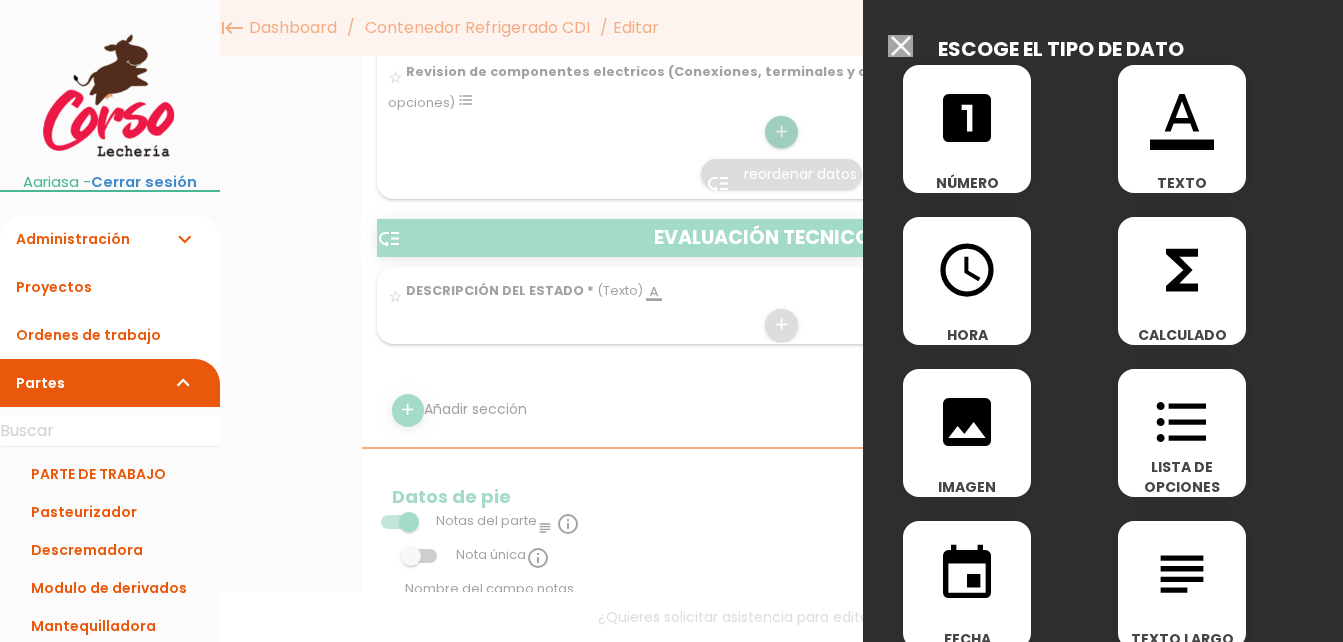 scroll, scrollTop: 922, scrollLeft: 0, axis: vertical 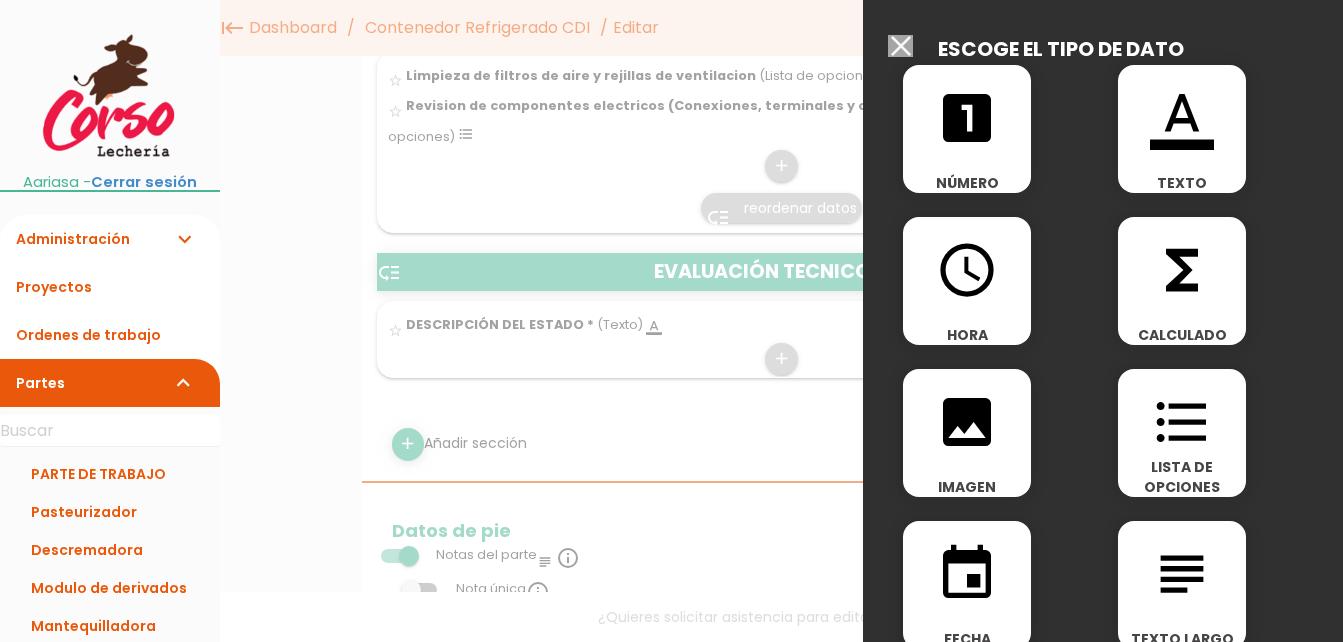 click on "format_list_bulleted" at bounding box center (1182, 422) 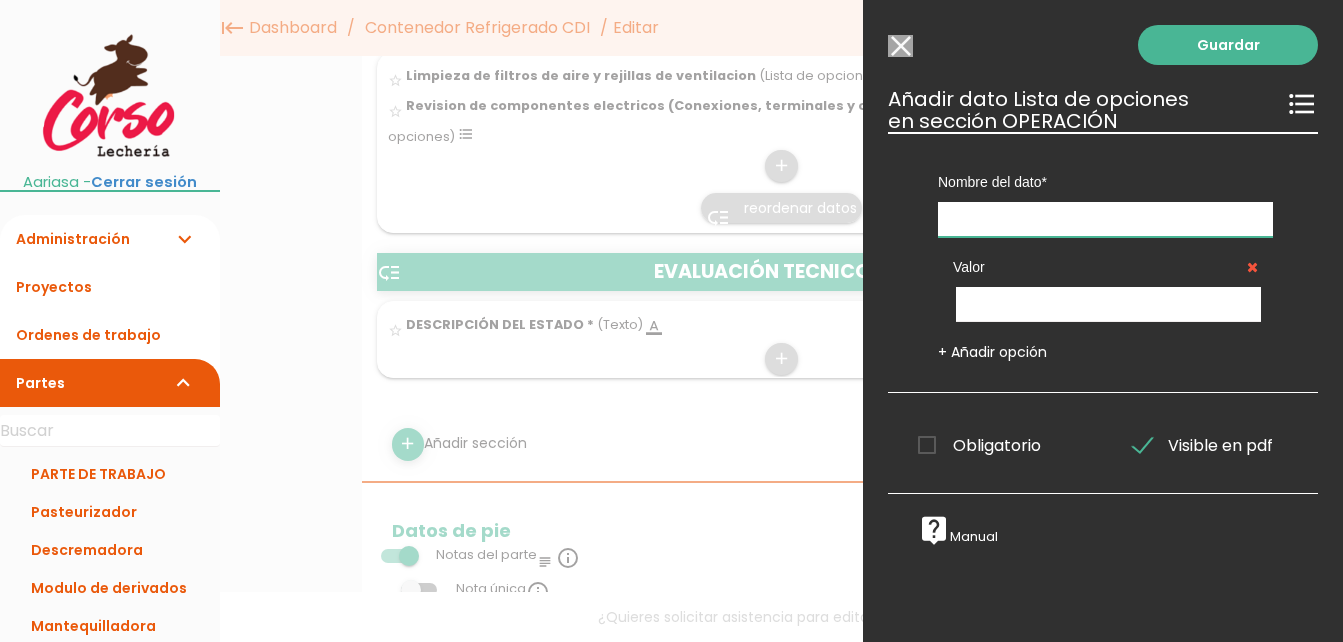 click at bounding box center (1105, 219) 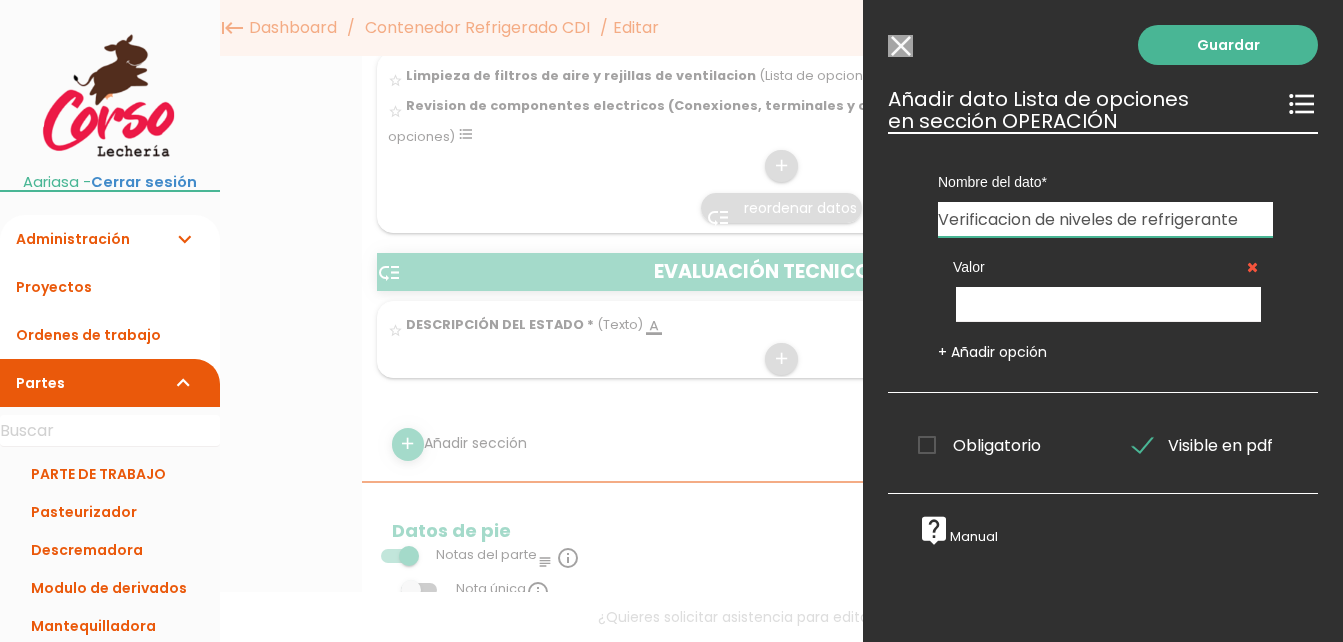 type on "Verificacion de niveles de refrigerante" 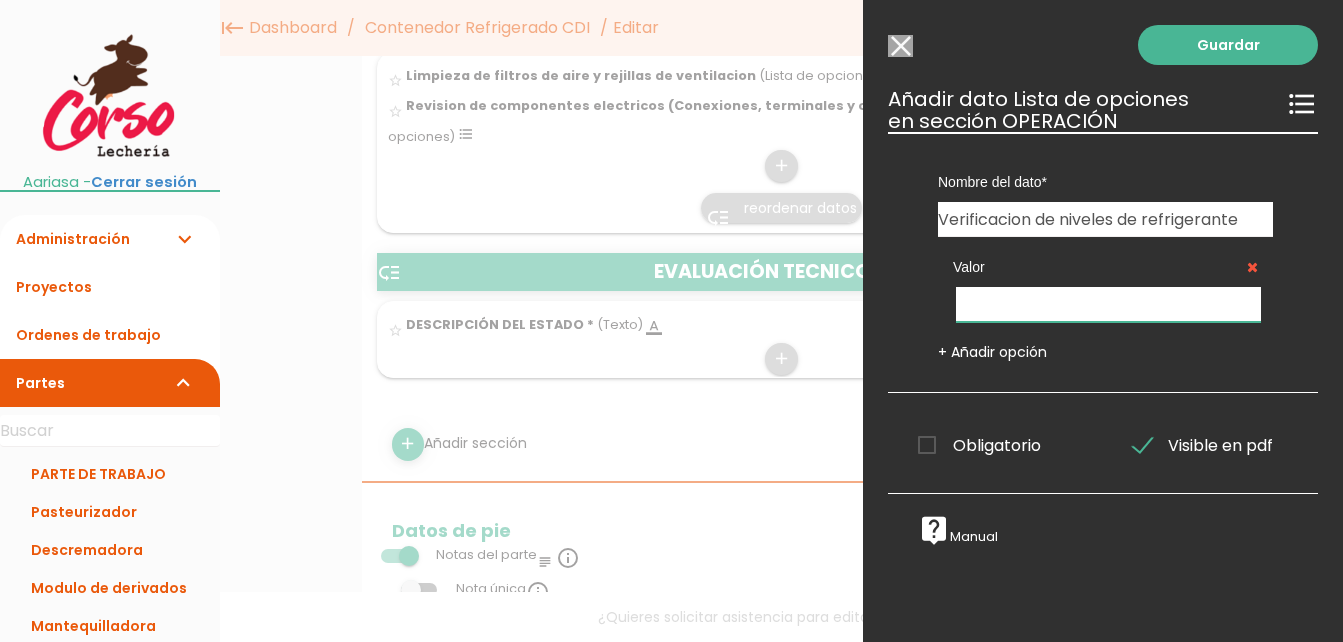 click at bounding box center (1108, 304) 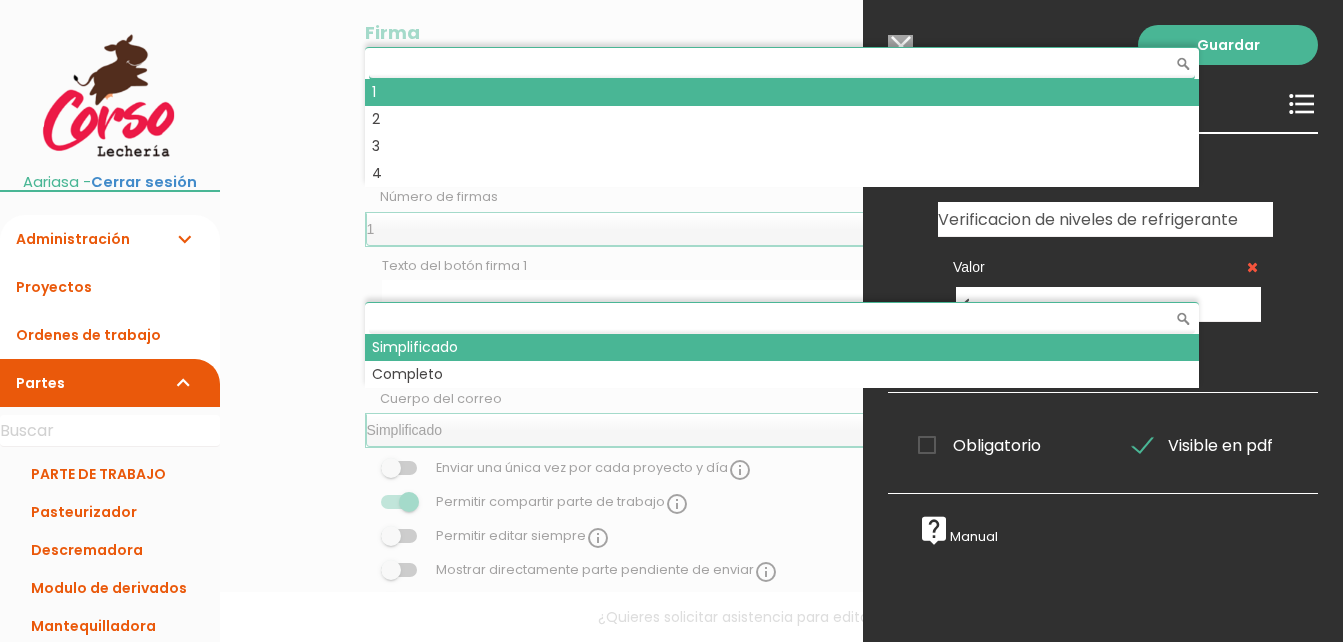 scroll, scrollTop: 1543, scrollLeft: 0, axis: vertical 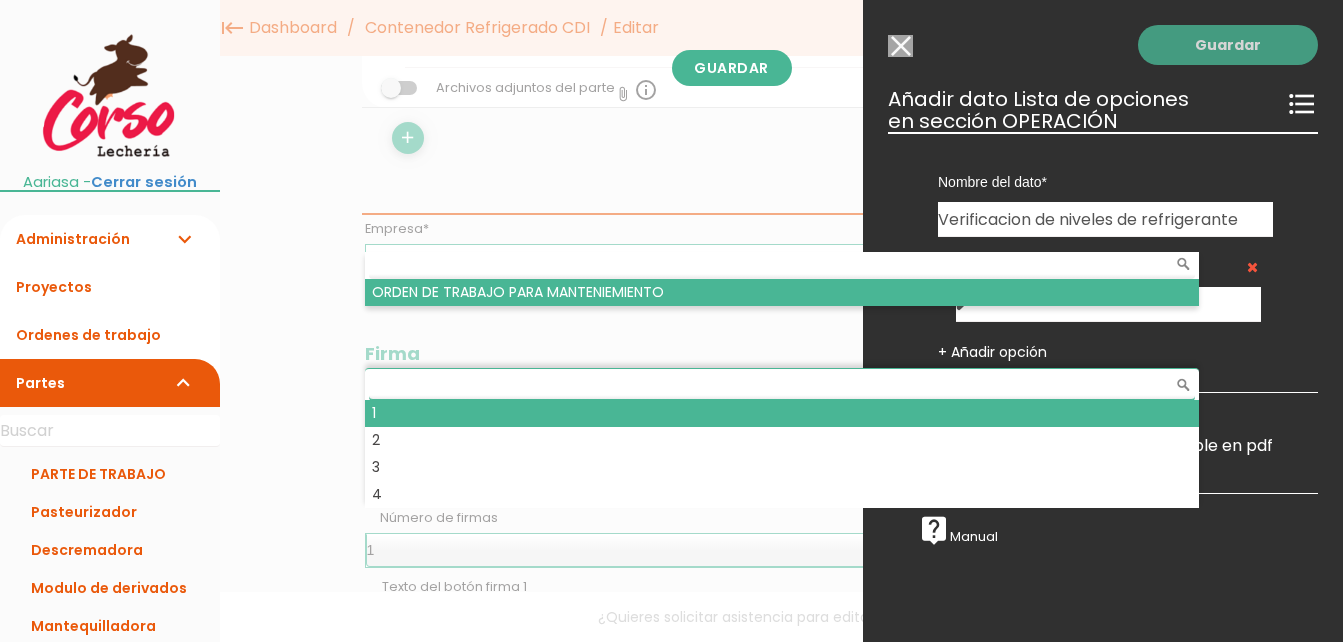 click on "Guardar" at bounding box center (1228, 45) 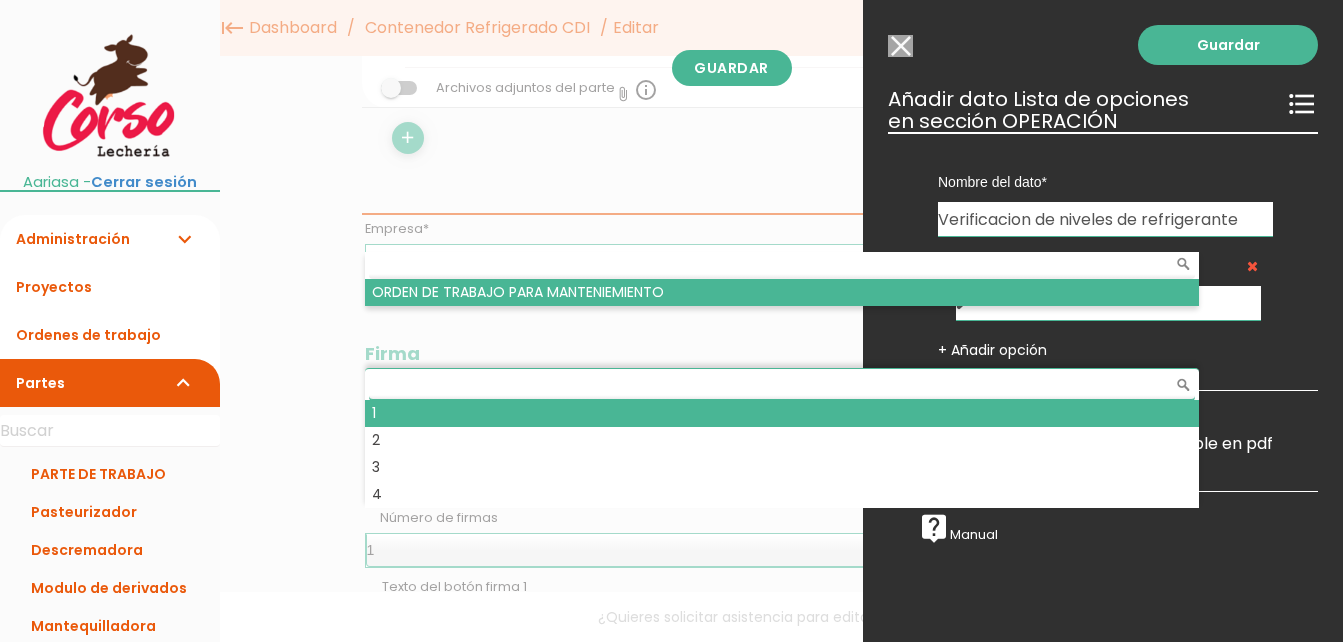 click on "Modelo sin Ordenes de trabajo" at bounding box center [900, 46] 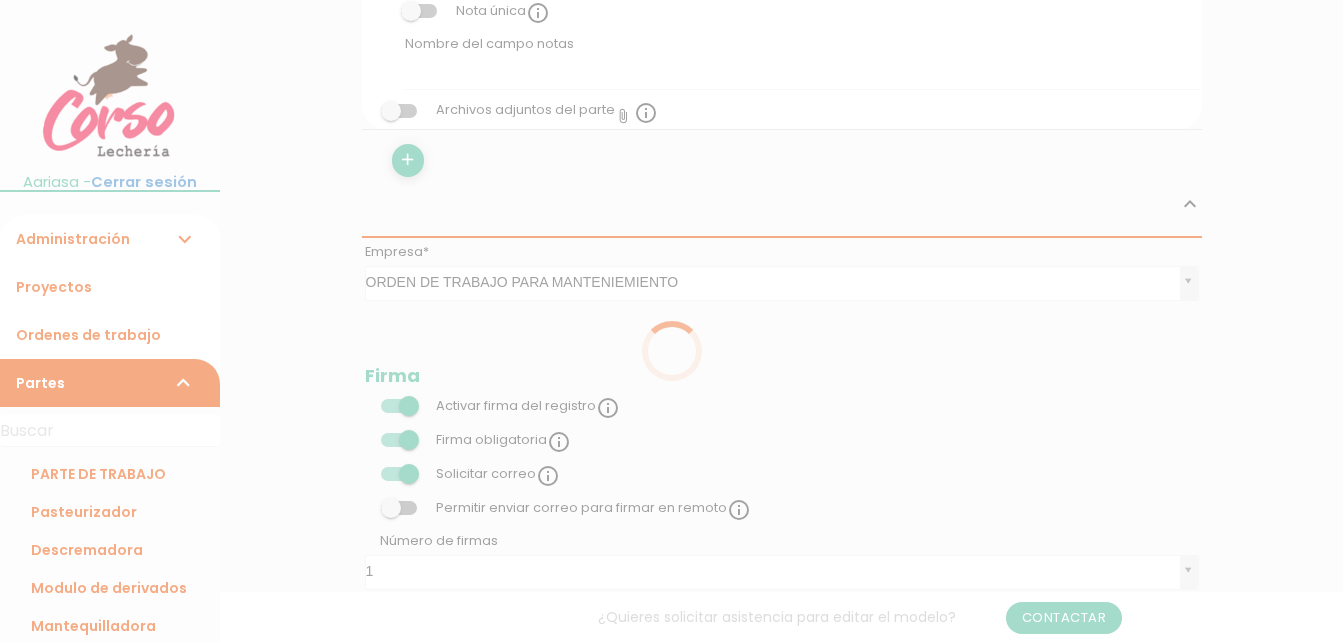 scroll, scrollTop: 1610, scrollLeft: 0, axis: vertical 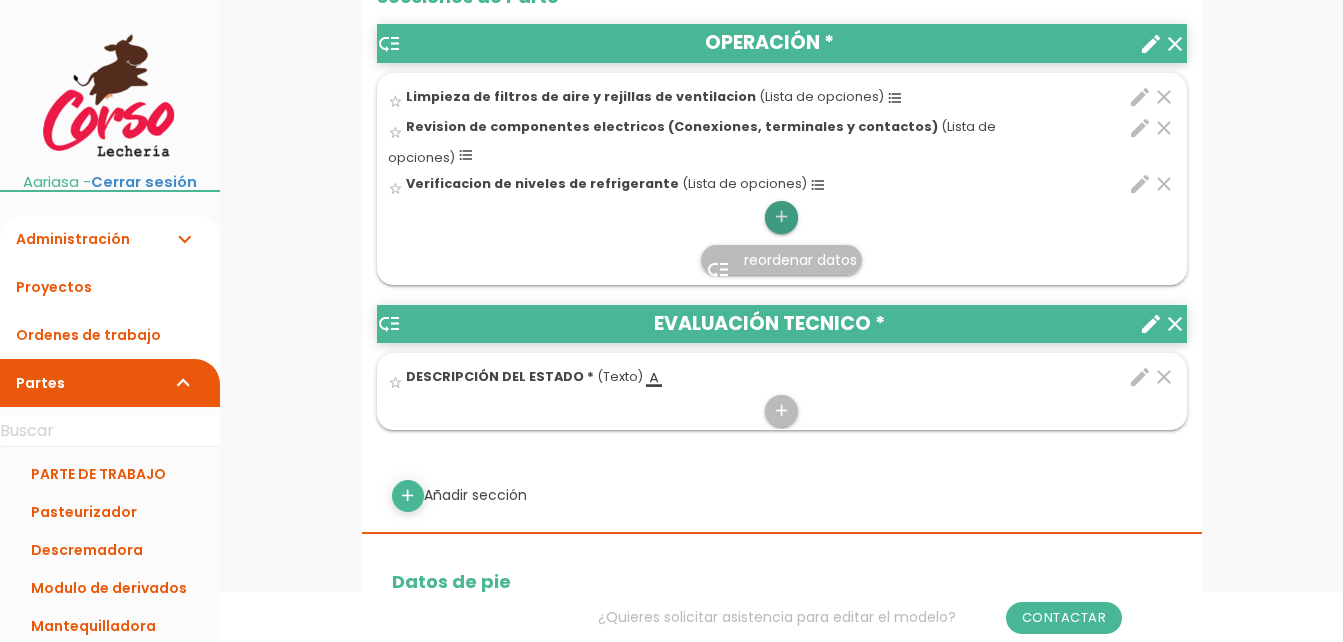 click on "add" at bounding box center (781, 217) 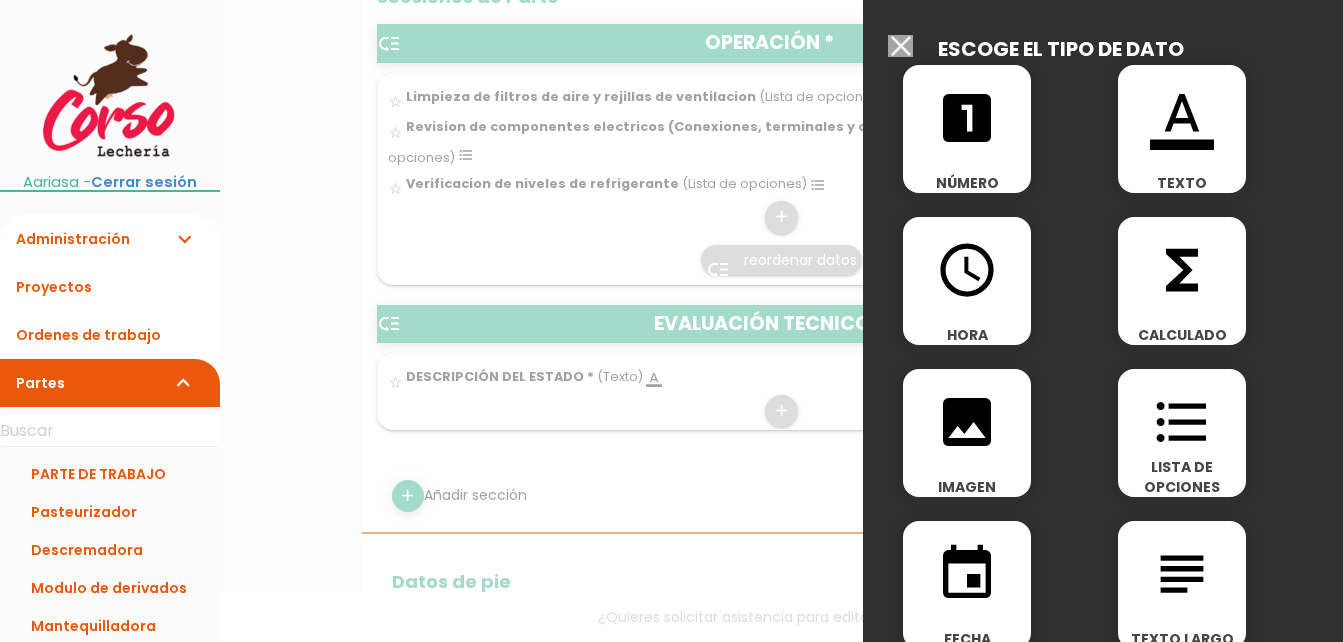 click on "format_list_bulleted" at bounding box center [1182, 422] 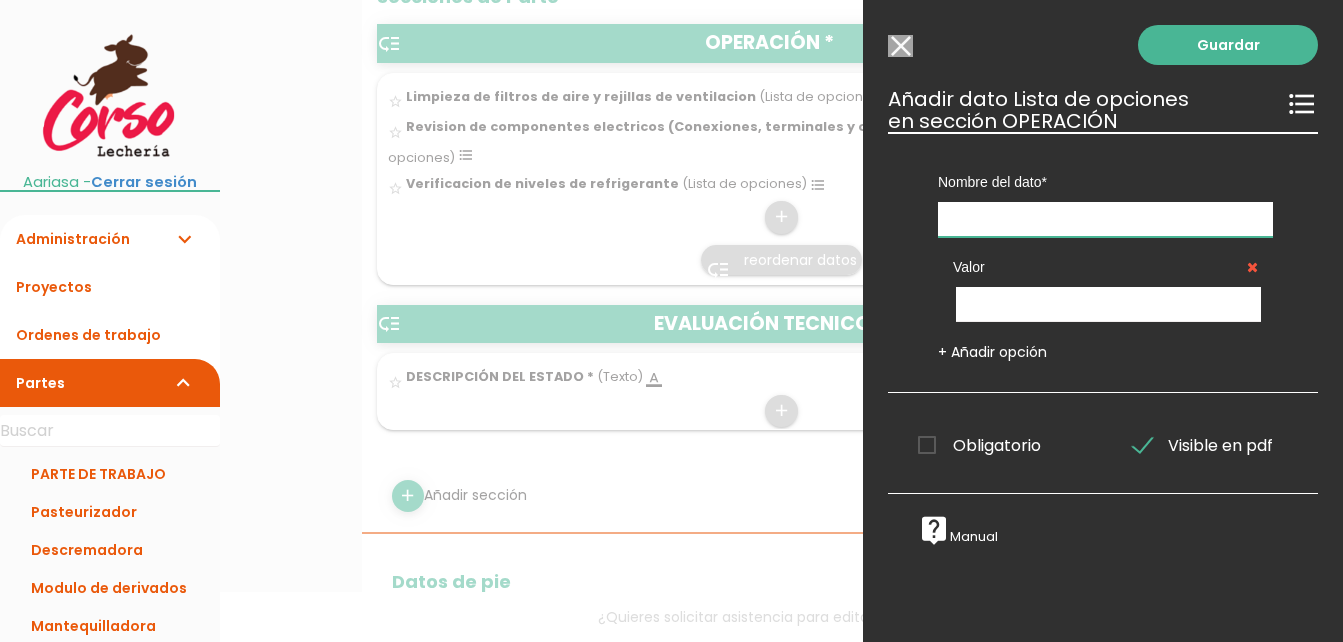click at bounding box center (1105, 219) 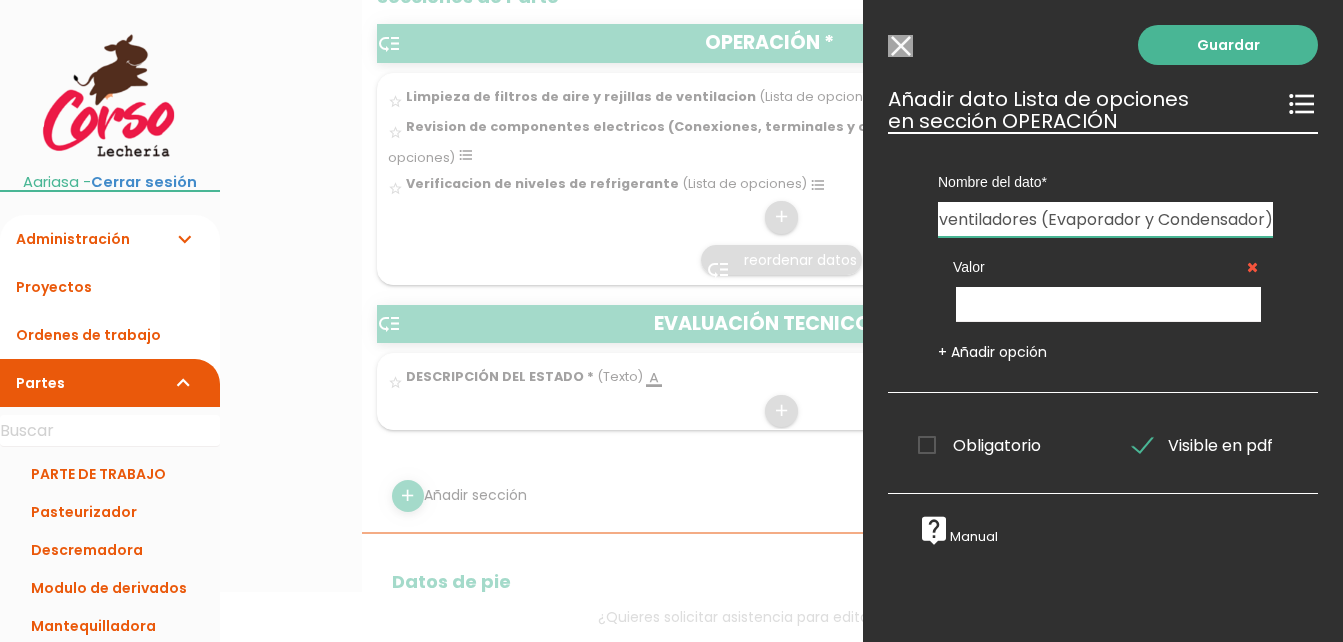 scroll, scrollTop: 0, scrollLeft: 325, axis: horizontal 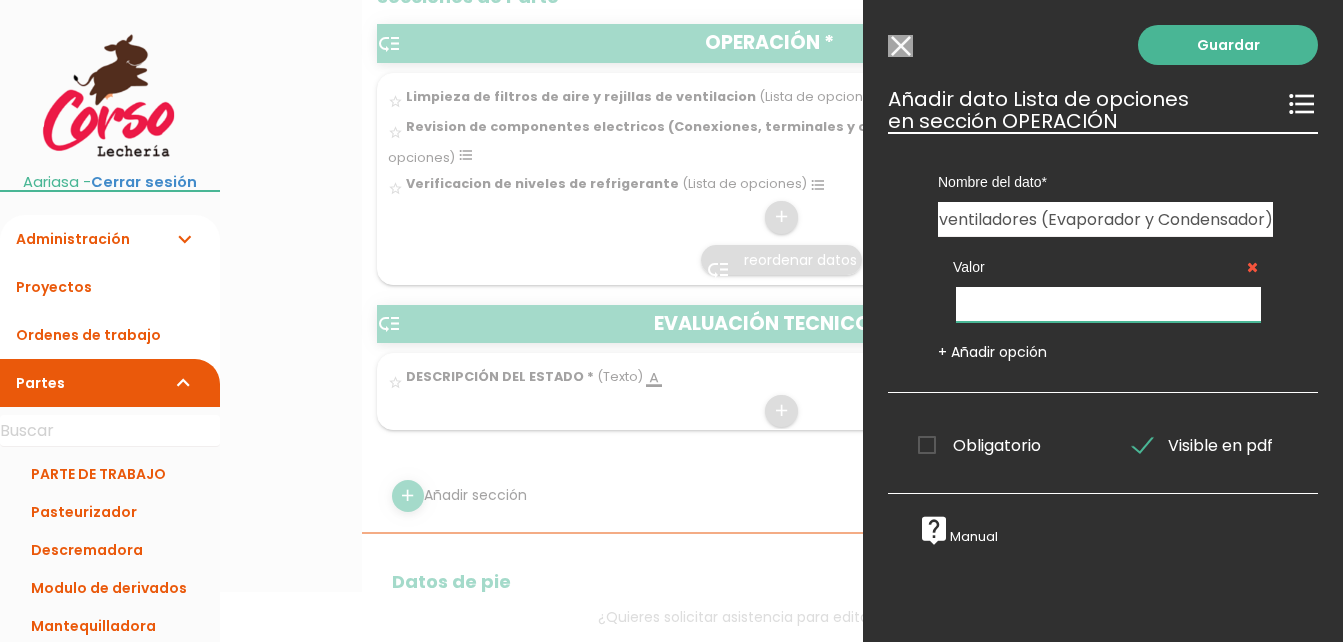 click at bounding box center [1108, 304] 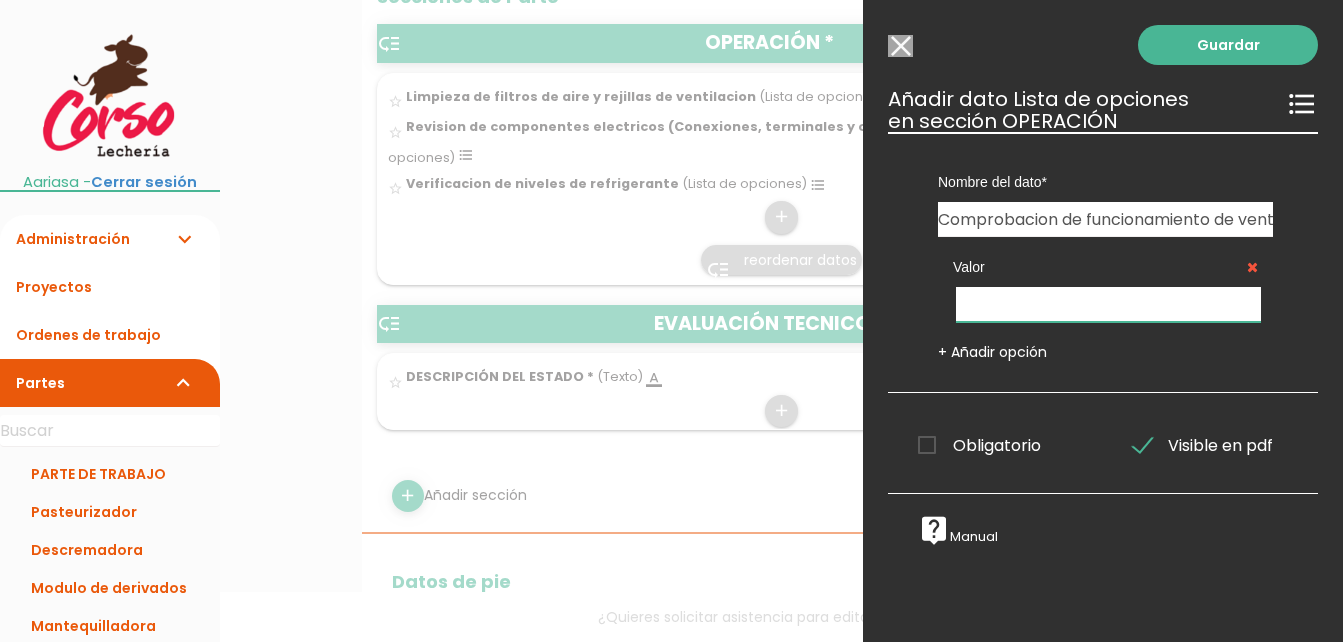 paste on "✔" 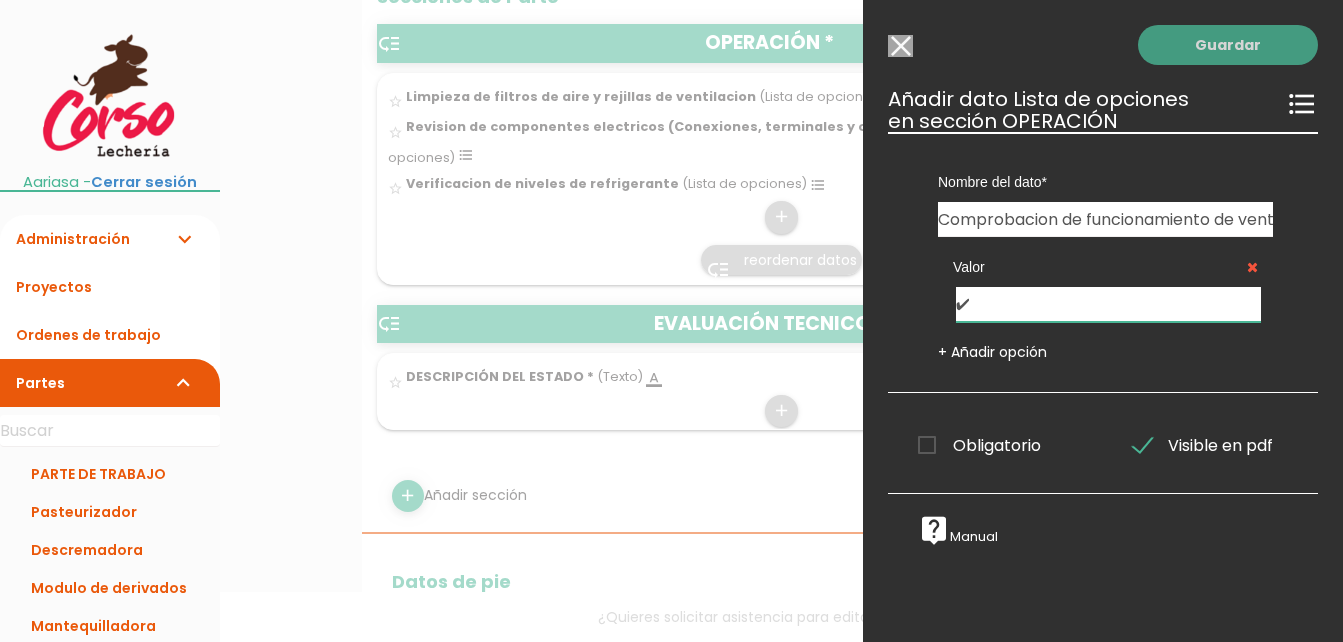 type on "✔" 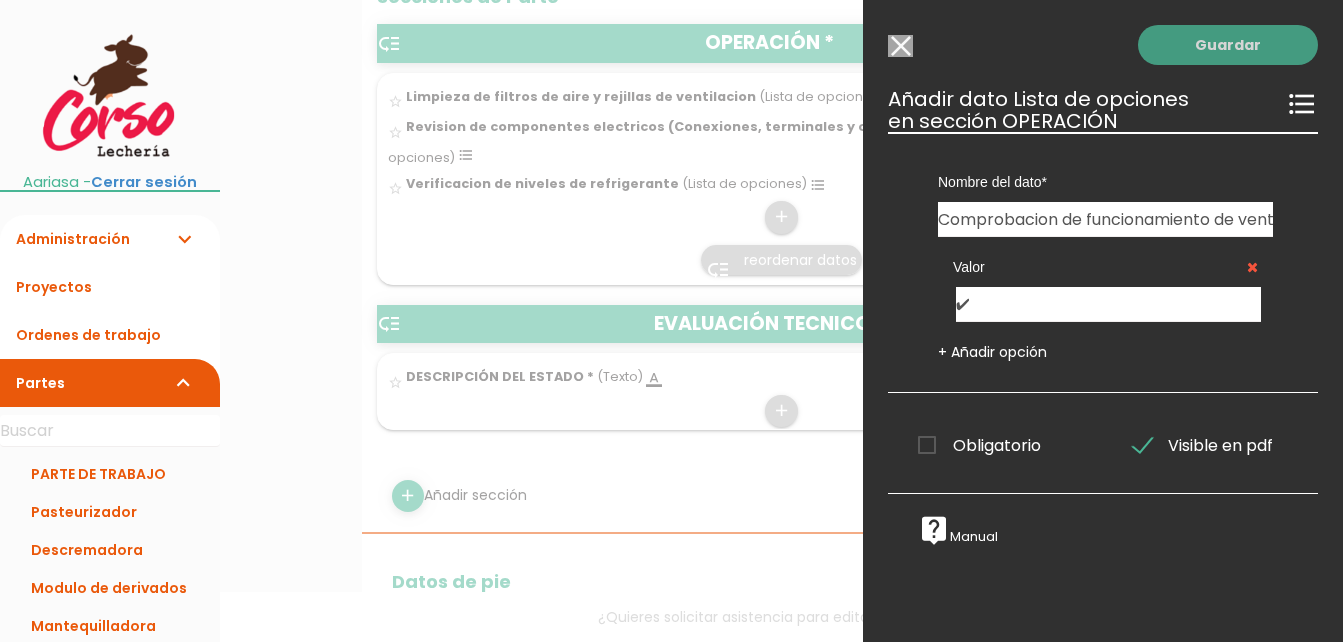 click on "Guardar" at bounding box center [1228, 45] 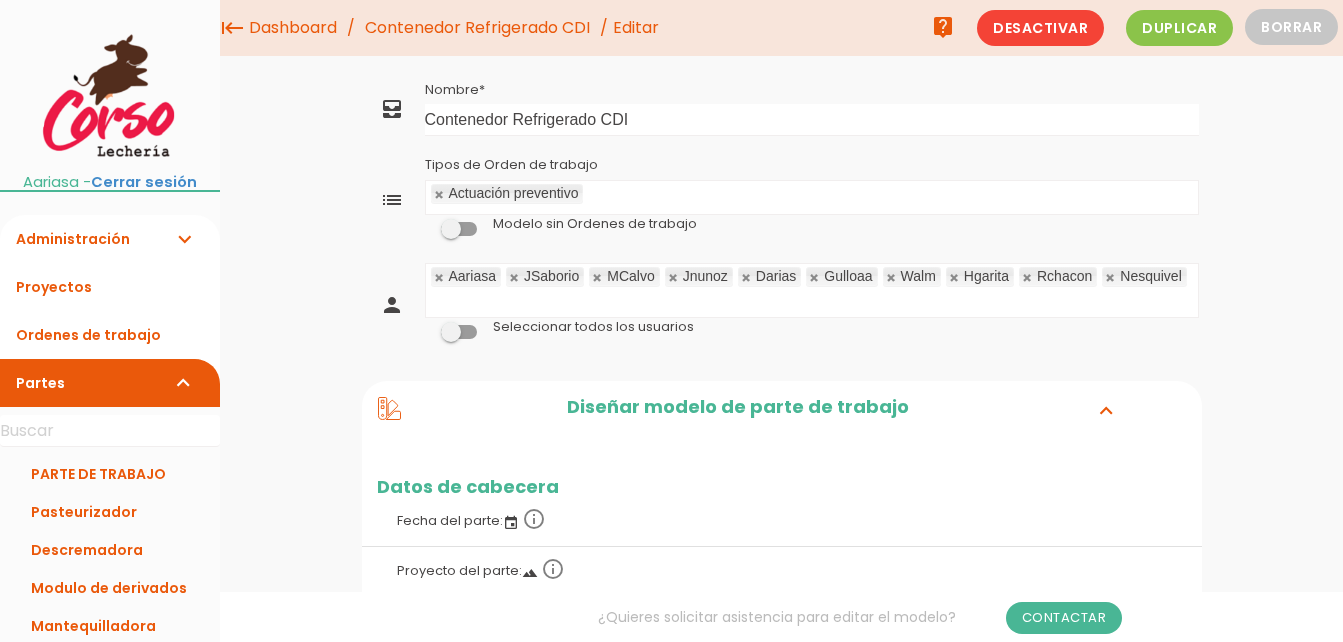 scroll, scrollTop: 957, scrollLeft: 0, axis: vertical 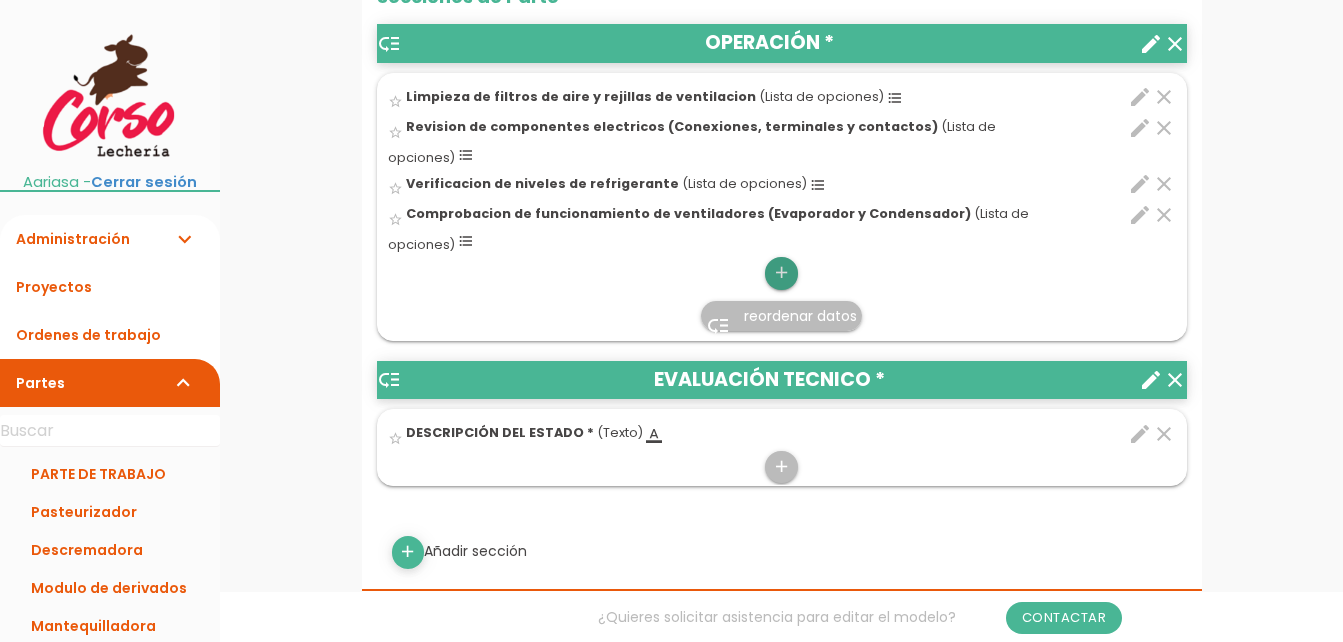 click on "add" at bounding box center (781, 273) 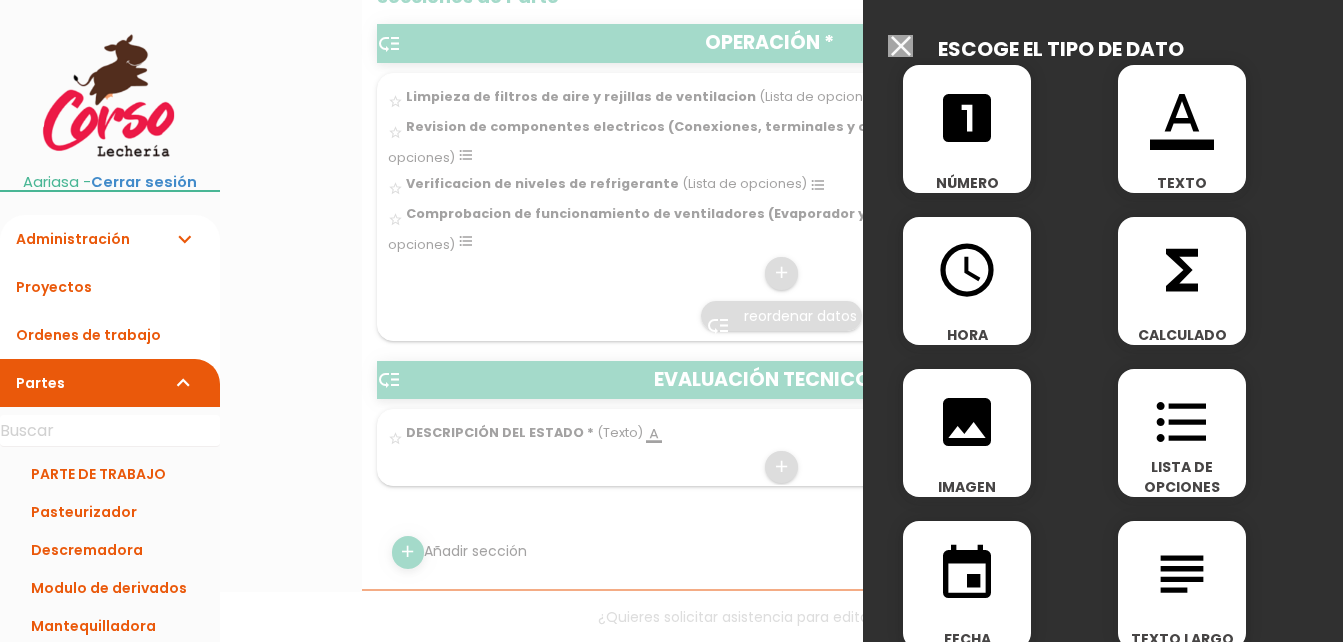 click on "format_list_bulleted" at bounding box center (1182, 422) 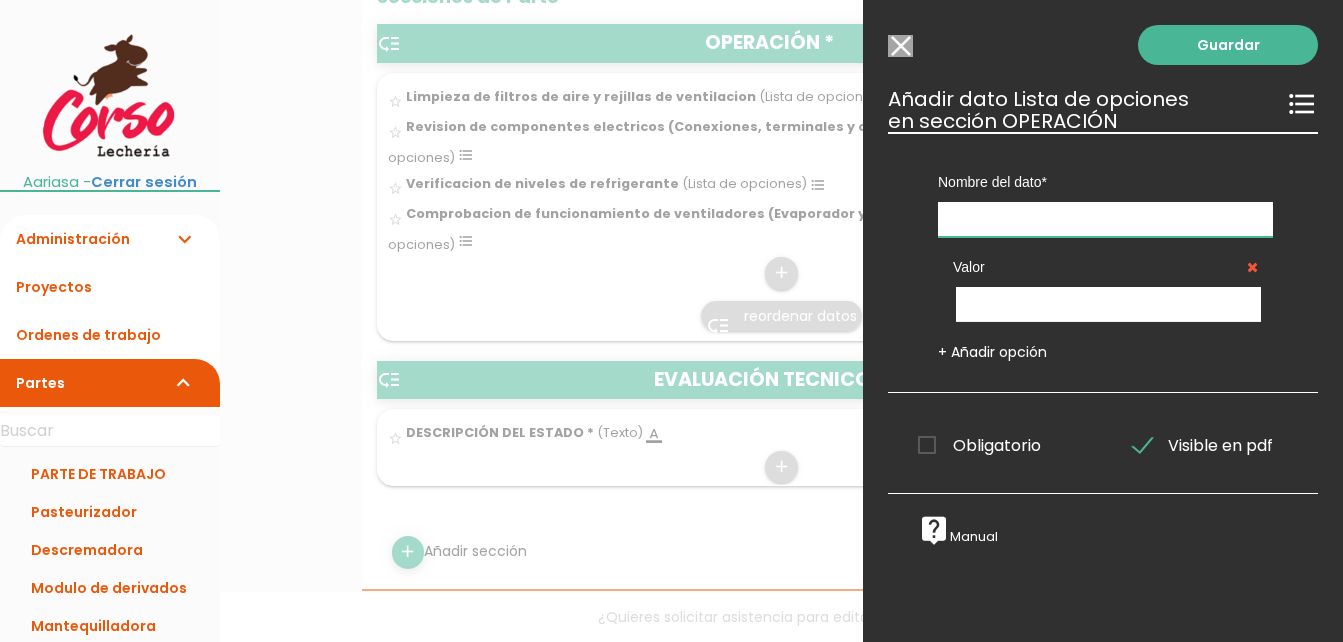 click at bounding box center (1105, 219) 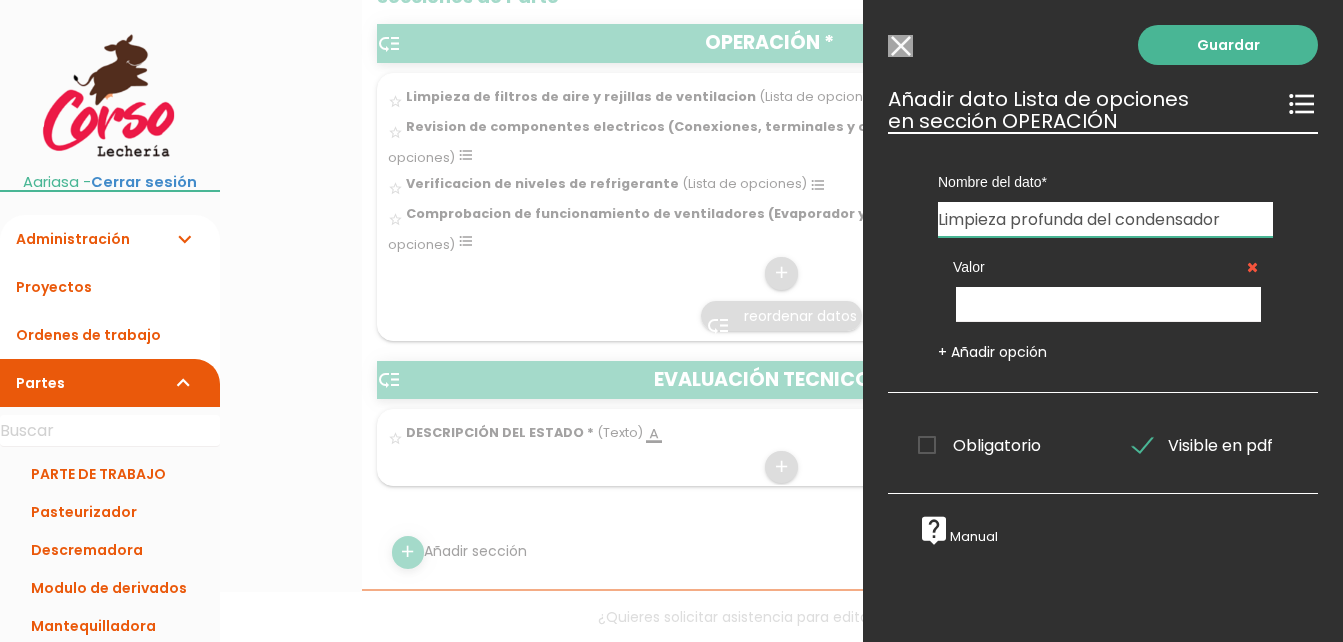 type on "Limpieza profunda del condensador" 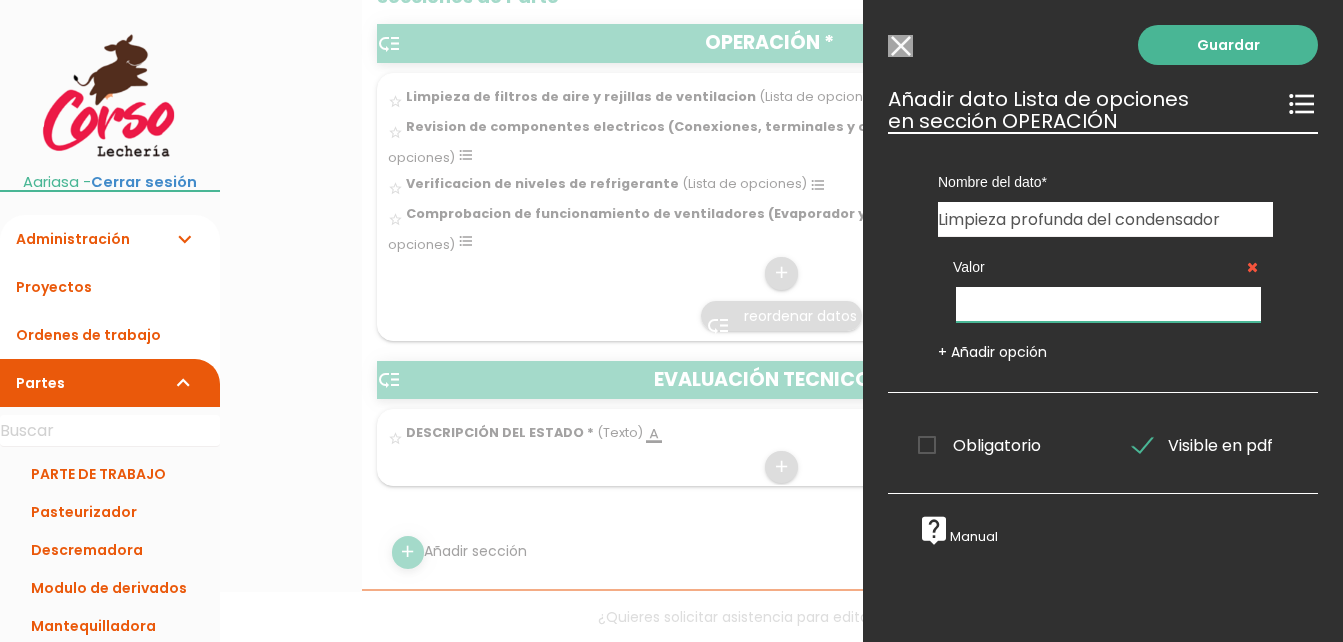 click at bounding box center [1108, 304] 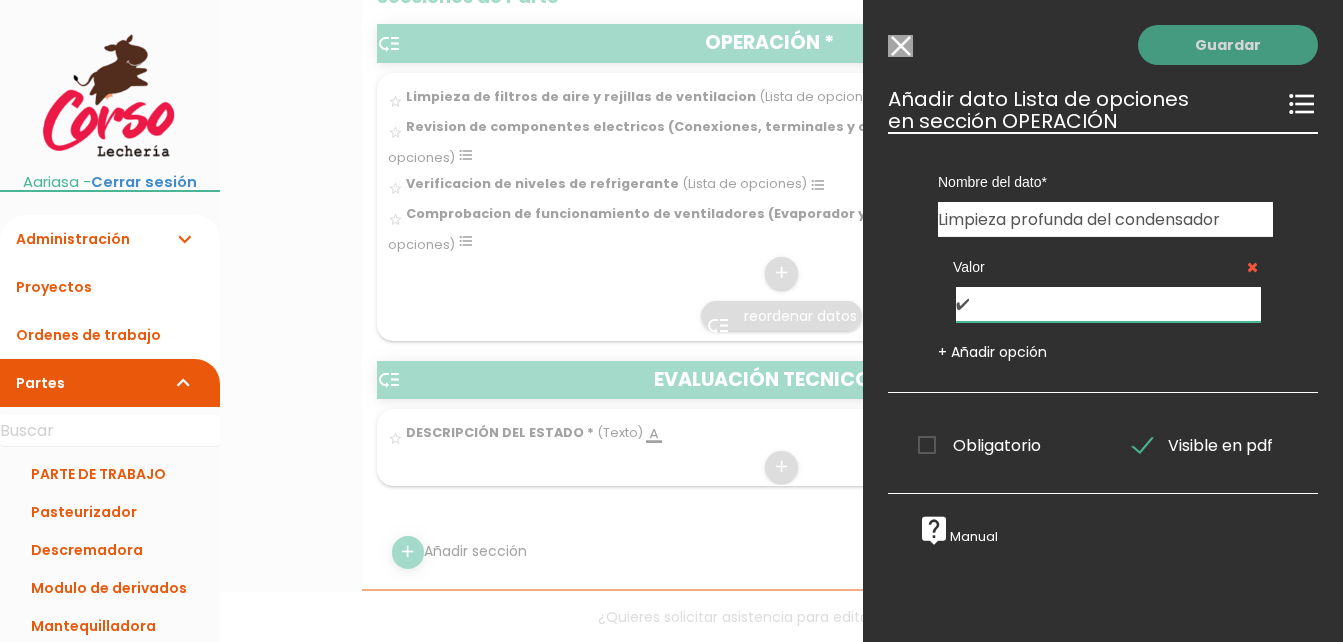 type on "✔" 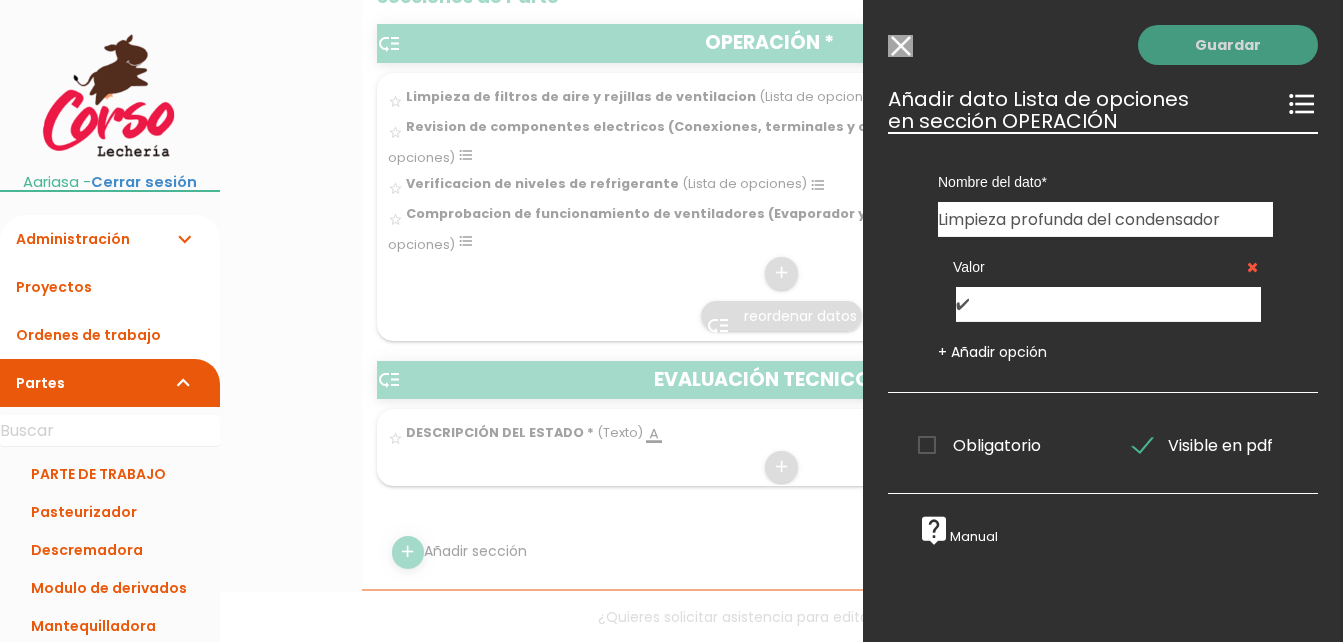 click on "Guardar" at bounding box center [1228, 45] 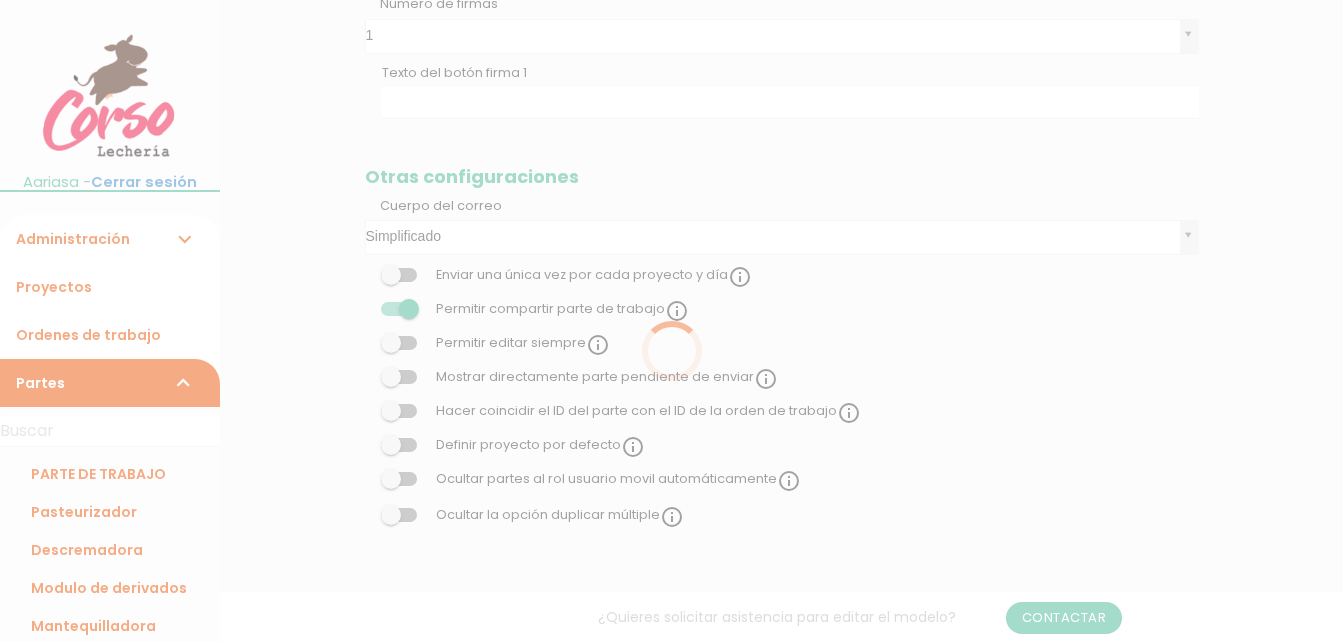 scroll, scrollTop: 2173, scrollLeft: 0, axis: vertical 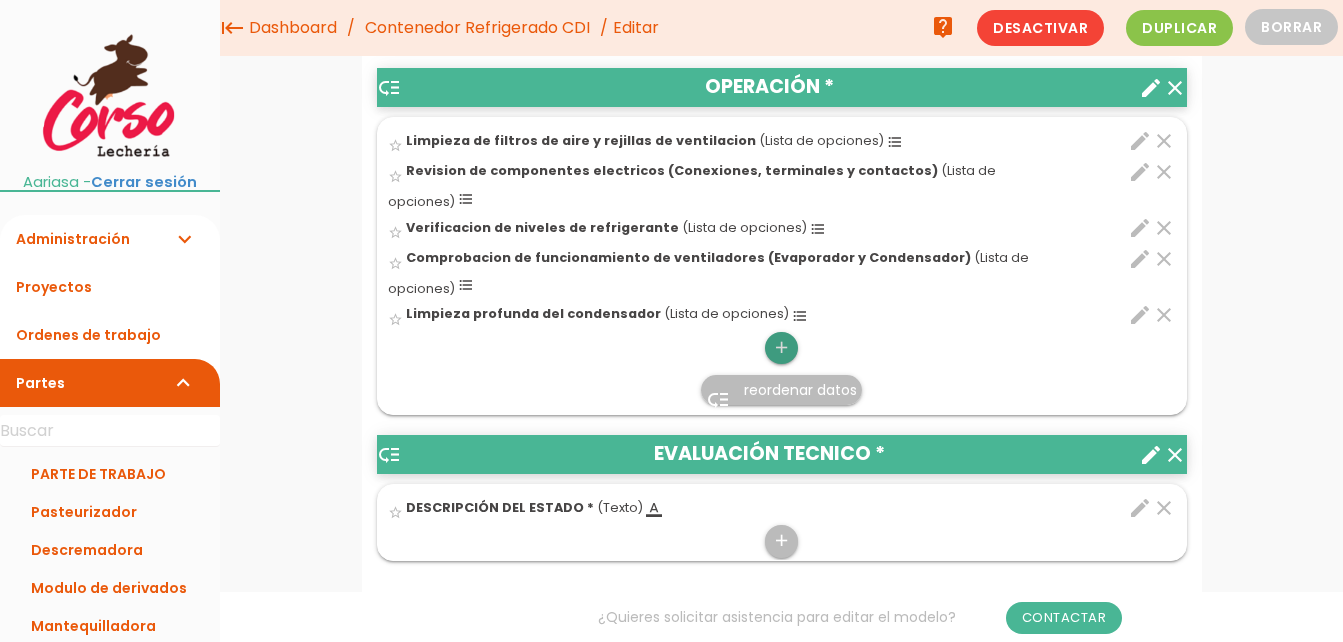 click on "add" at bounding box center [781, 348] 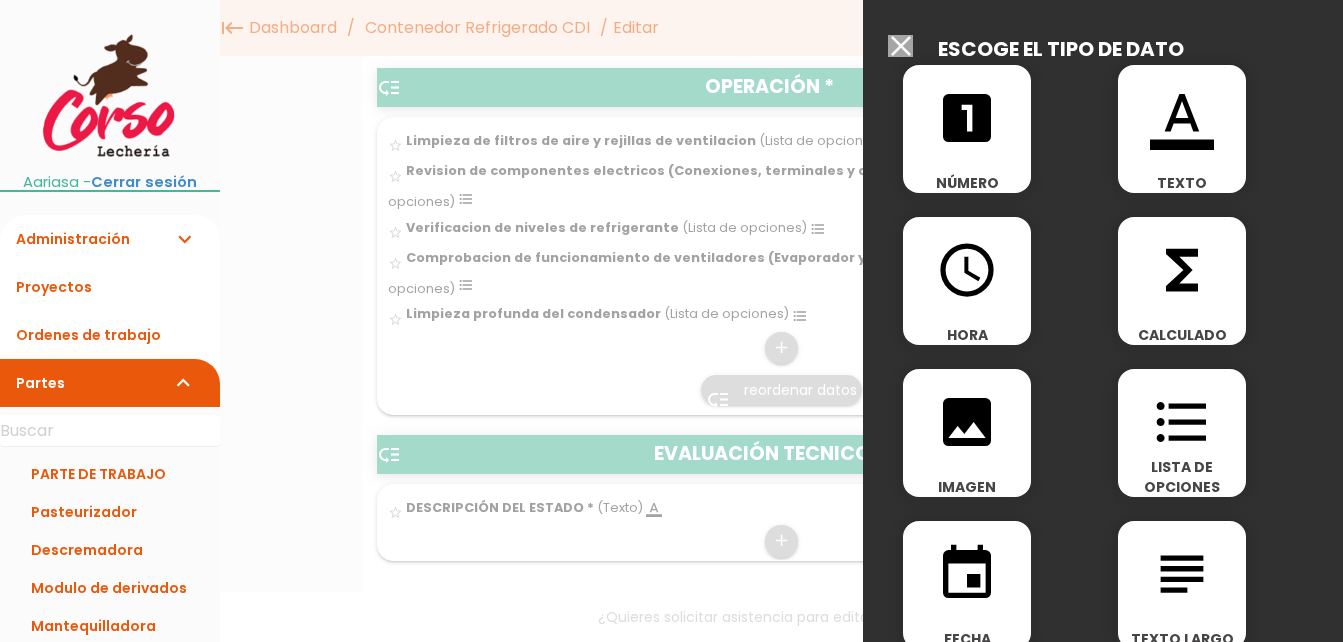 click on "format_list_bulleted" at bounding box center [1182, 422] 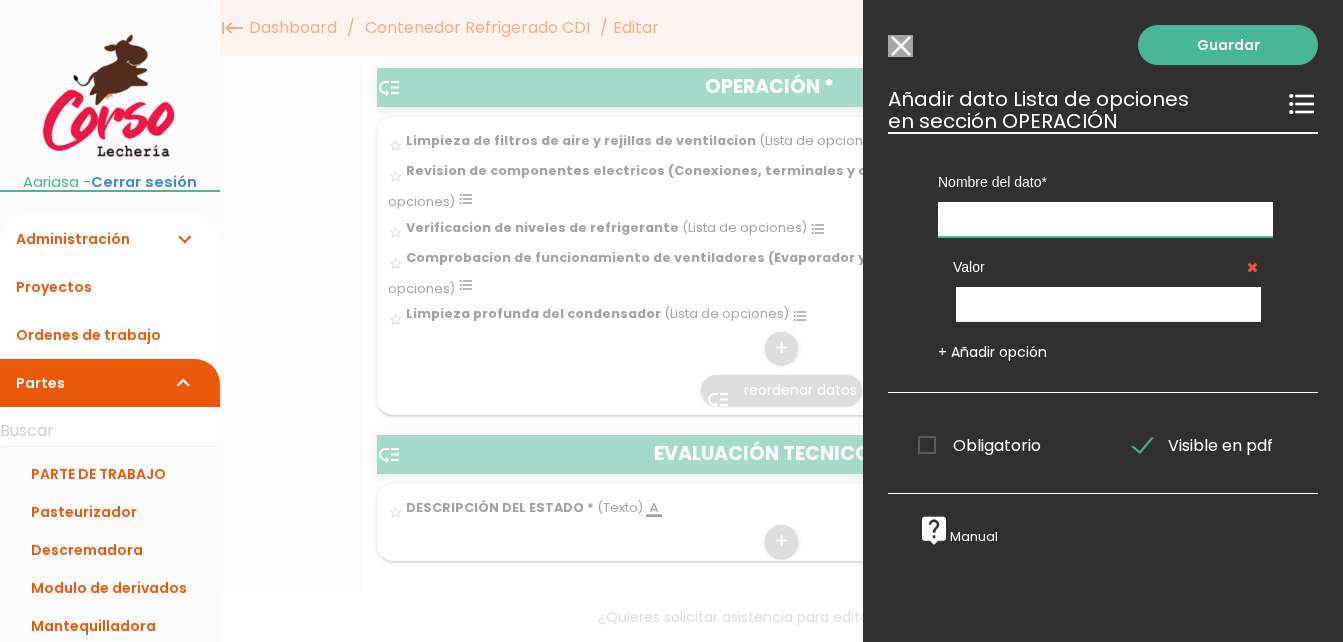 click at bounding box center [1105, 219] 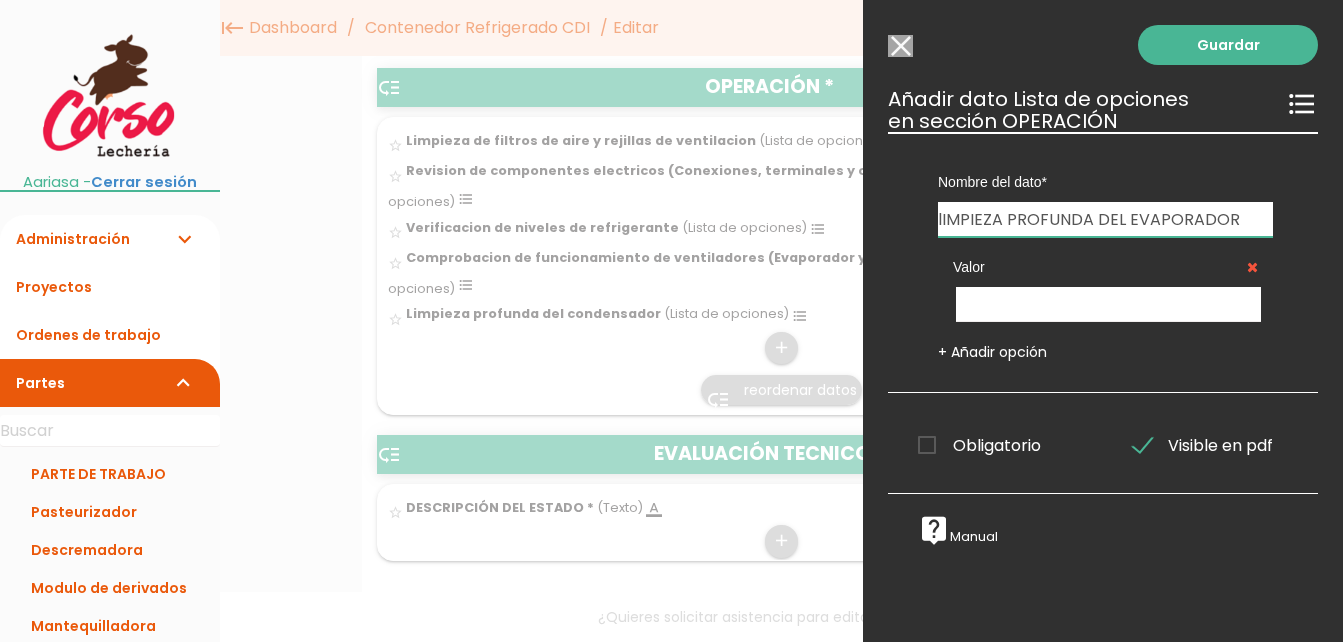 type on "lIMPIEZA PROFUNDA DEL EVAPORADOR" 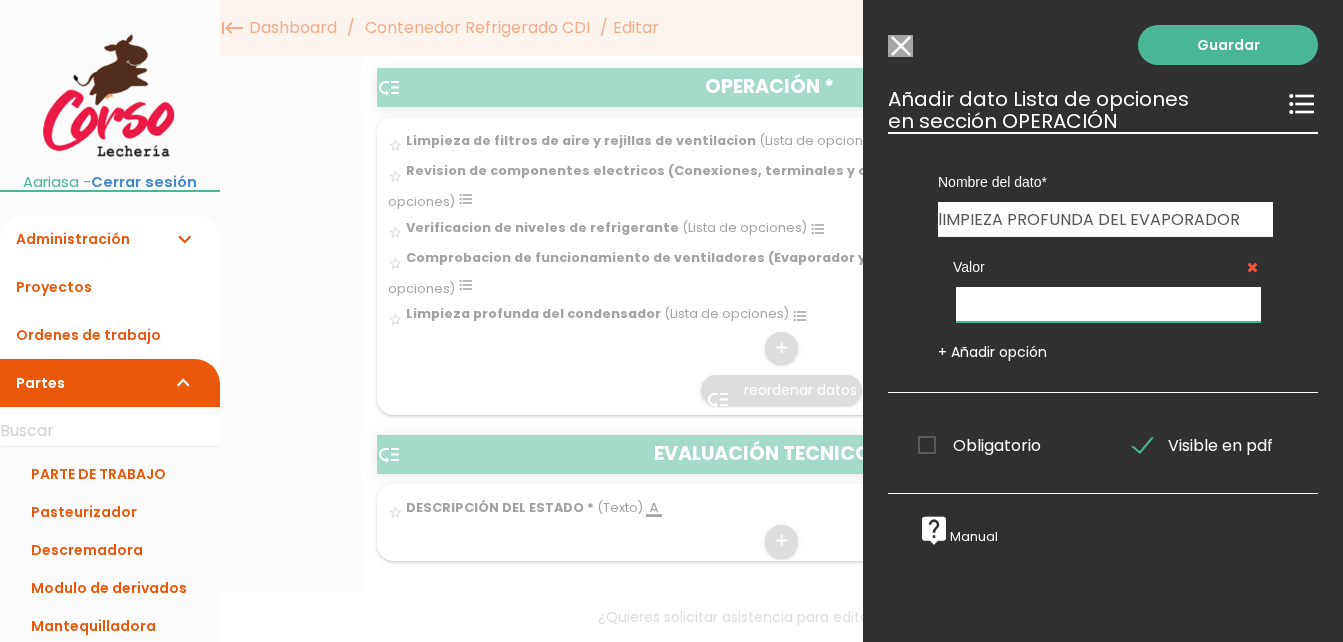 click at bounding box center (1108, 304) 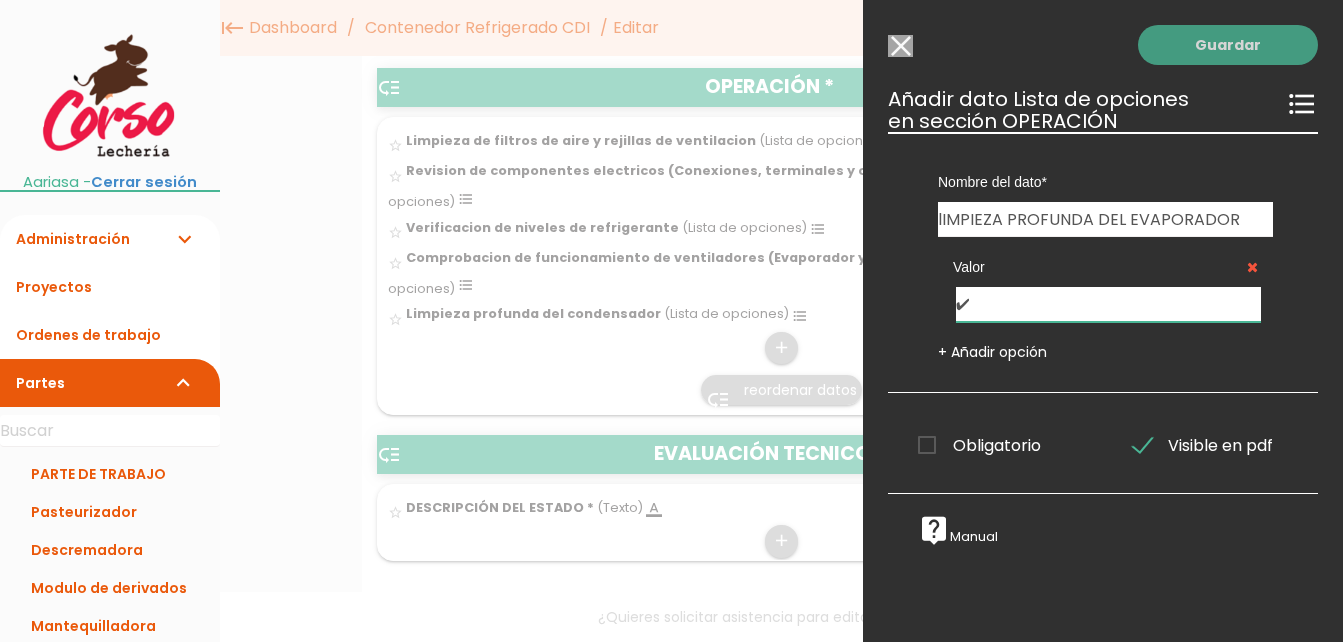 type on "✔" 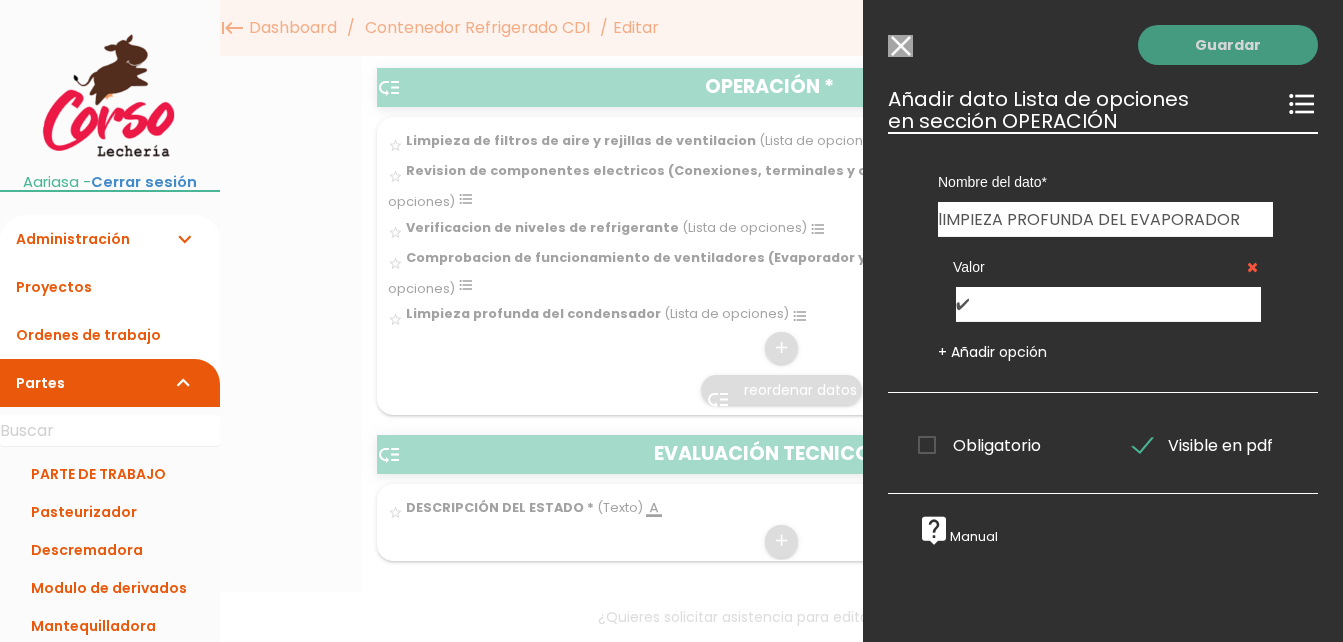 click on "Guardar" at bounding box center [1228, 45] 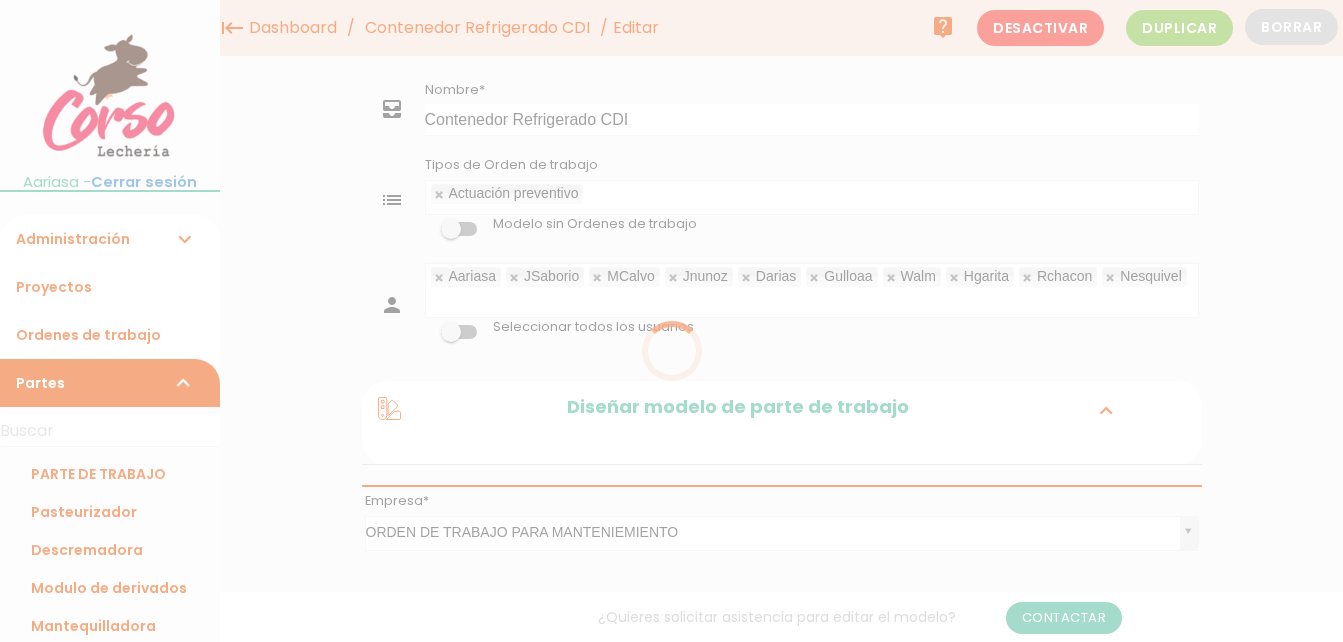 scroll, scrollTop: 2215, scrollLeft: 0, axis: vertical 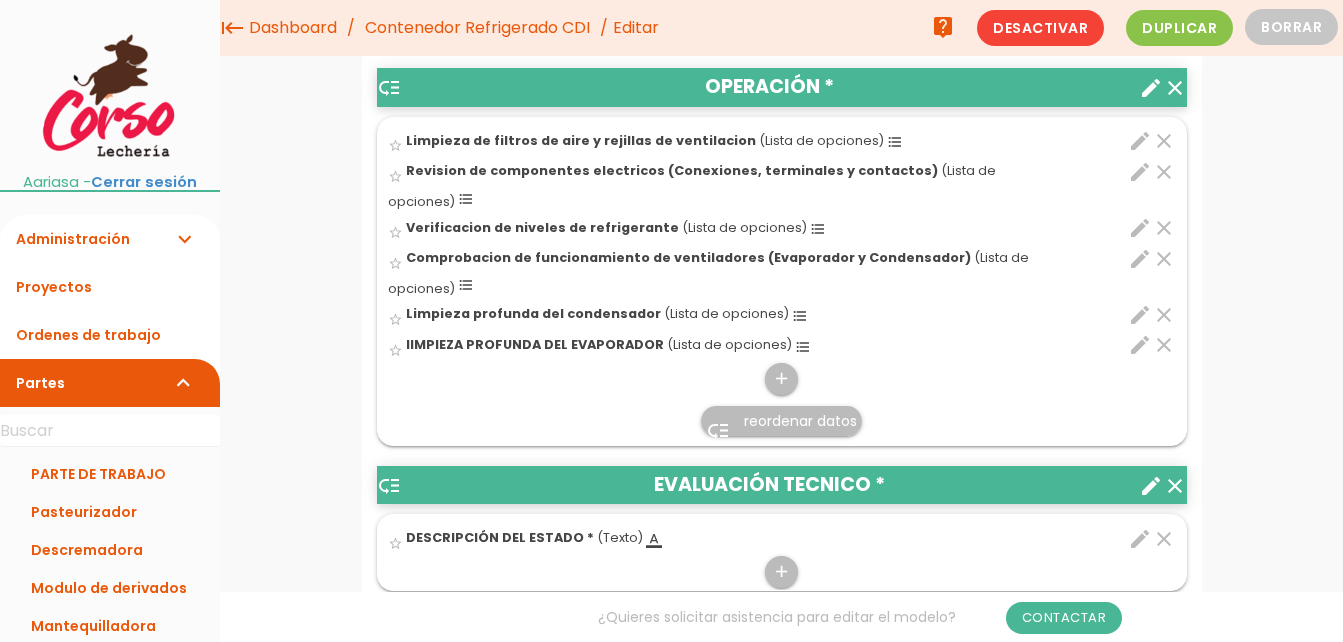 click on "clear" at bounding box center [1175, 486] 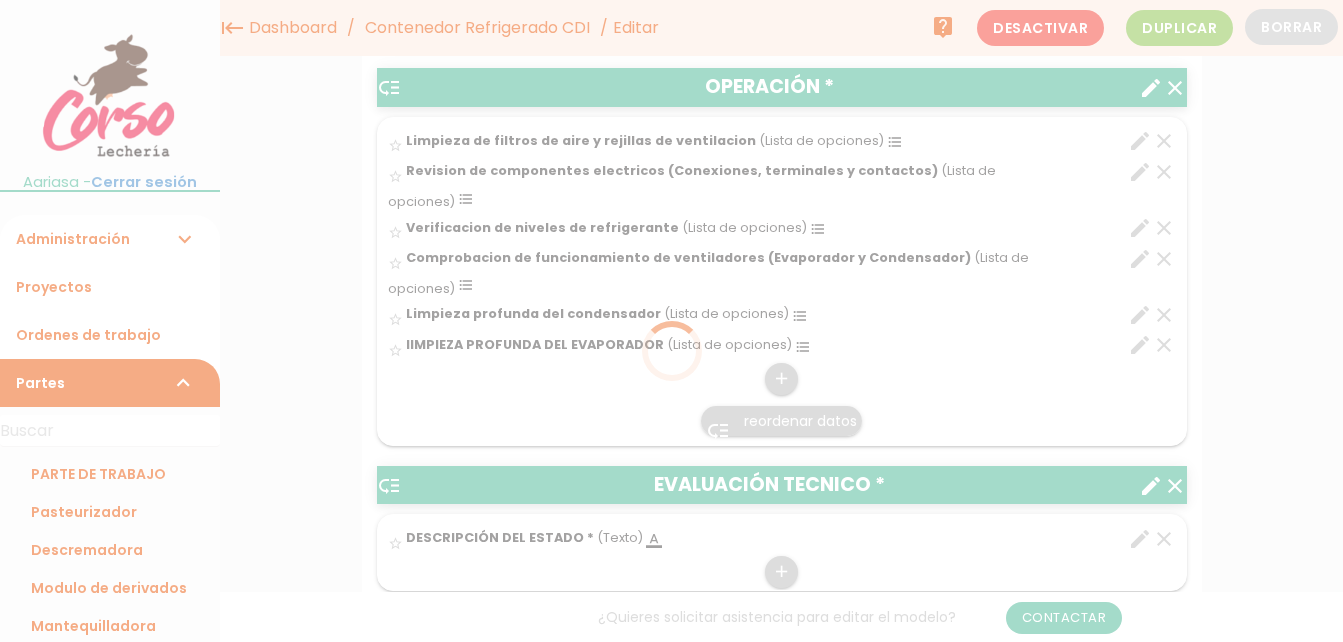 scroll, scrollTop: 0, scrollLeft: 0, axis: both 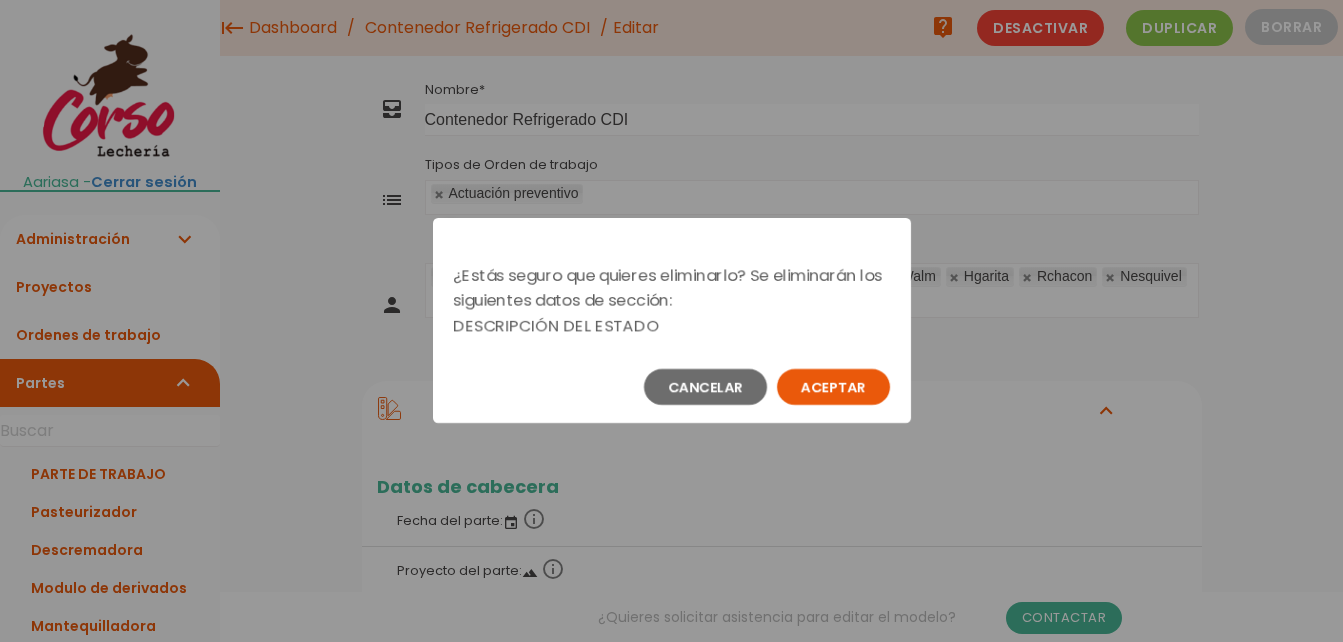 click on "Aceptar" at bounding box center (833, 387) 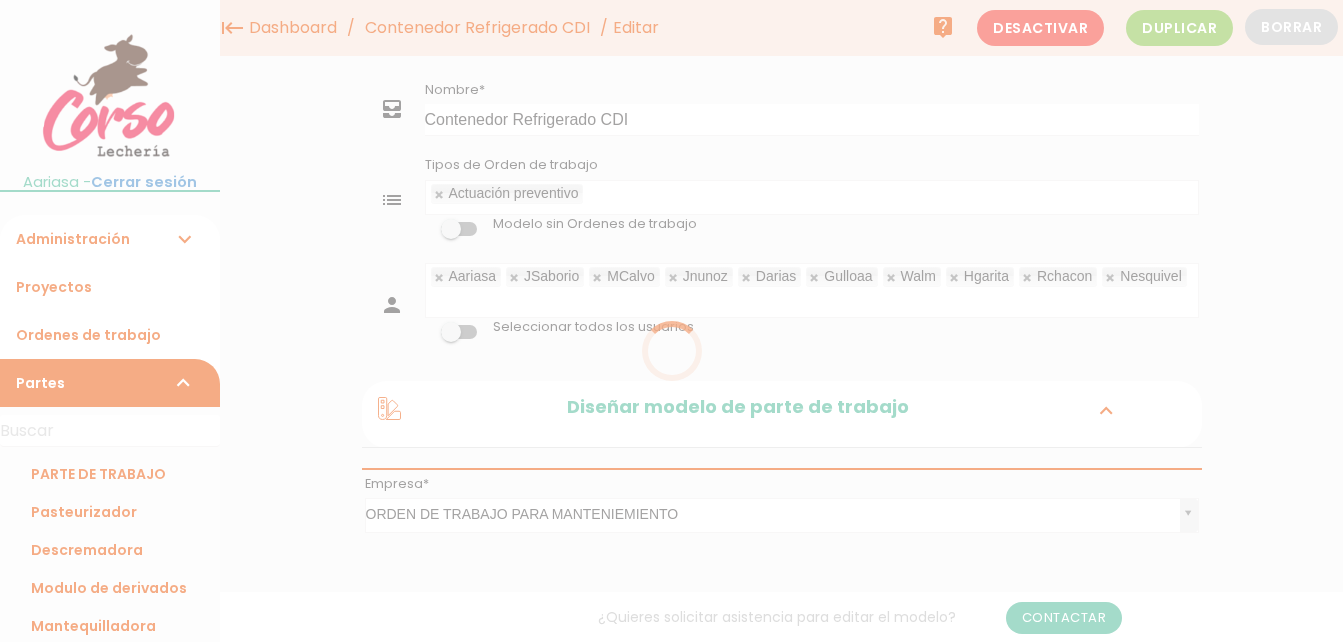 scroll, scrollTop: 0, scrollLeft: 0, axis: both 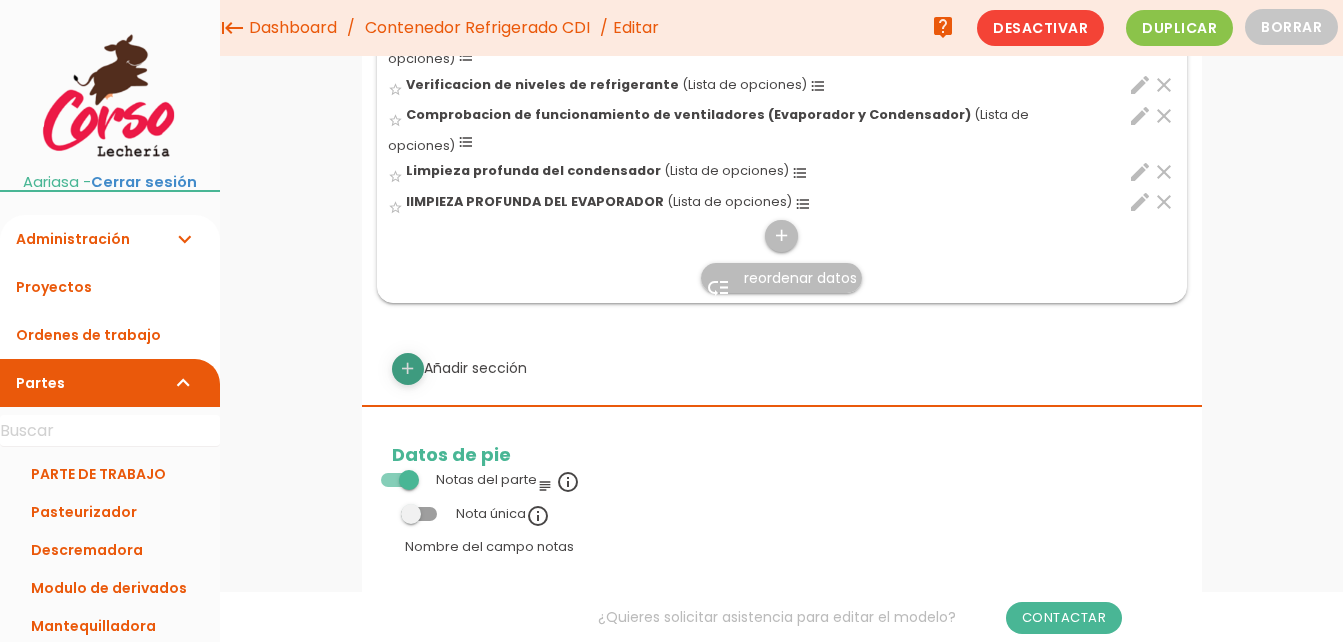 click on "add" at bounding box center (407, 369) 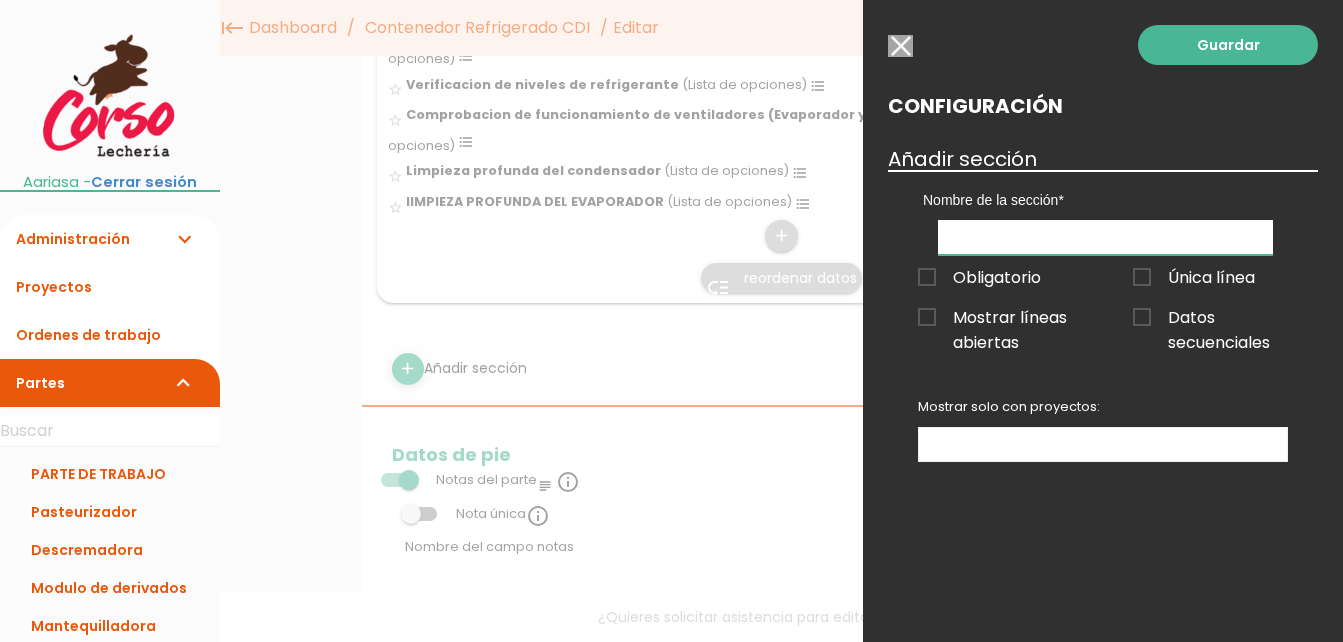 click at bounding box center [1105, 237] 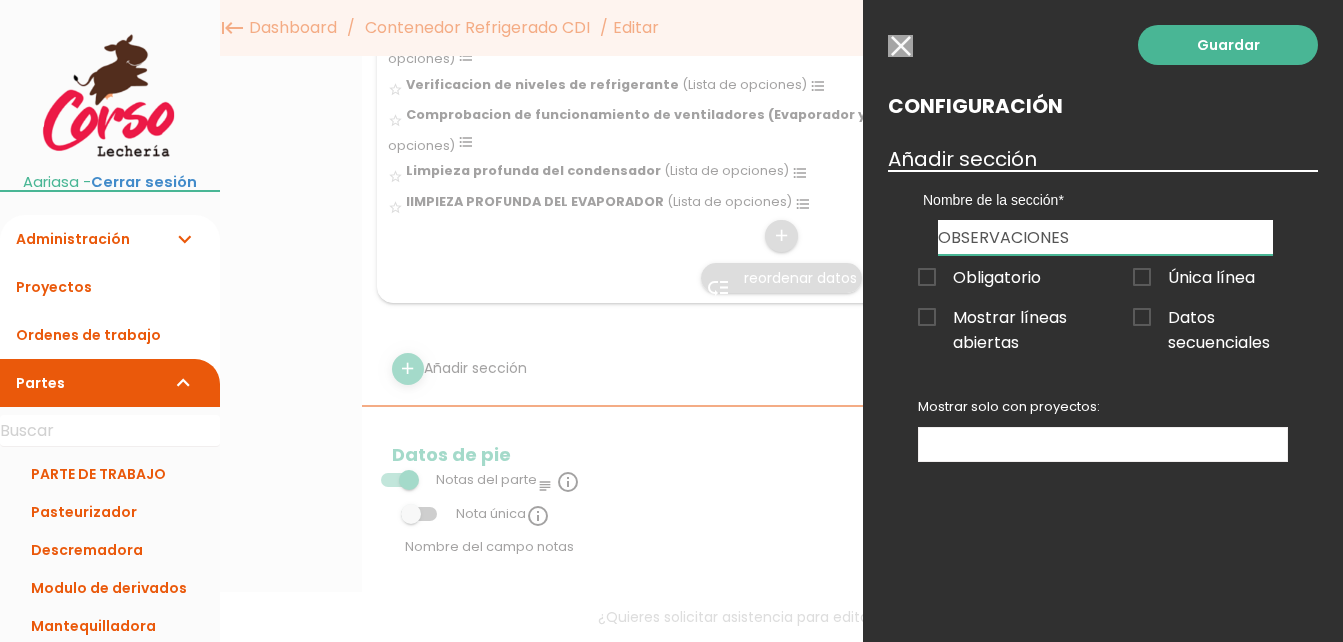 type on "OBSERVACIONES" 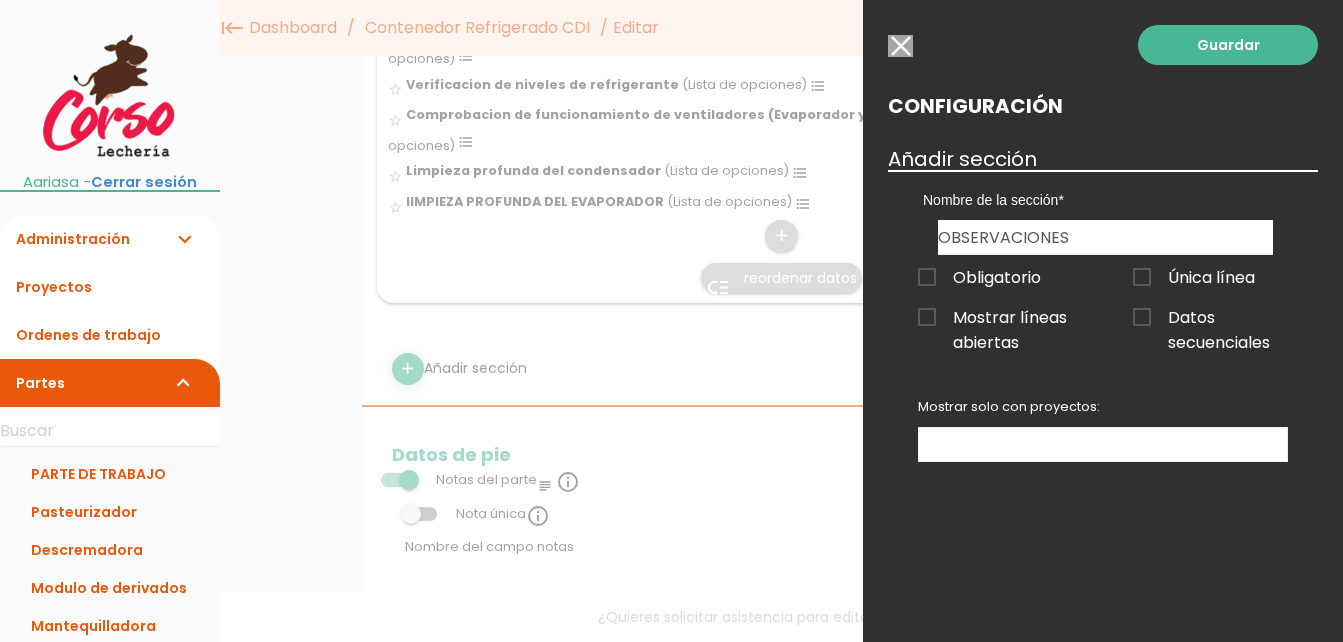 click on "Mostrar líneas abiertas" at bounding box center [995, 317] 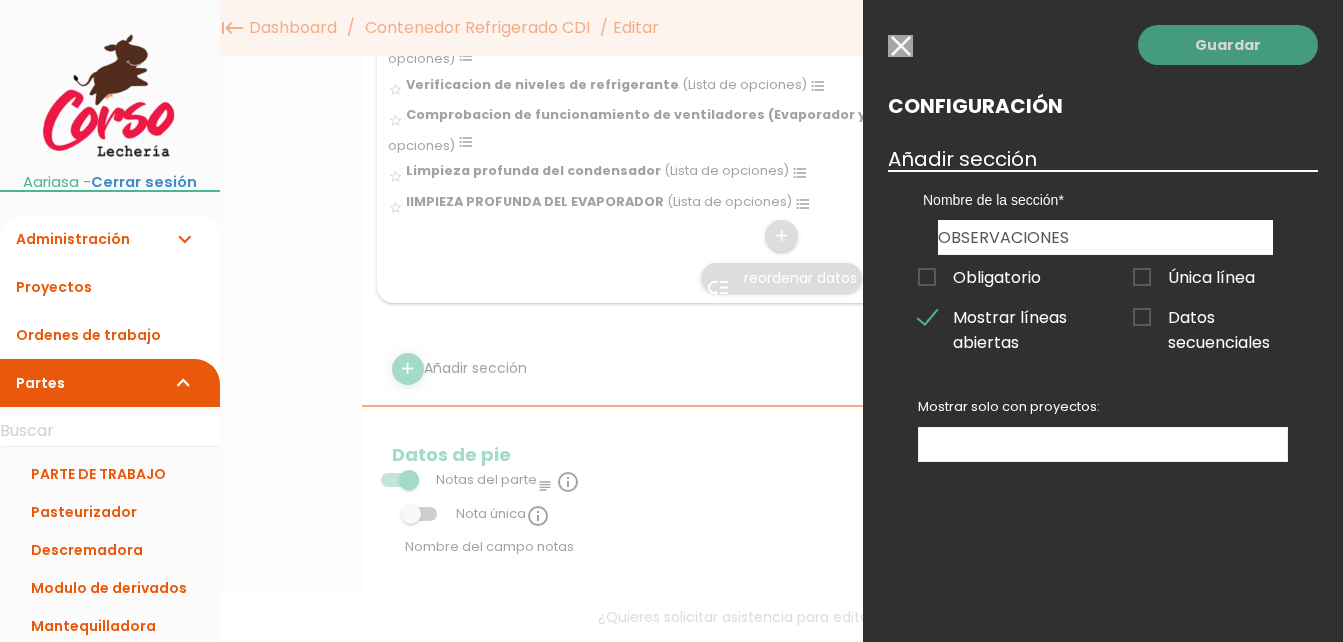 click on "Guardar" at bounding box center [1228, 45] 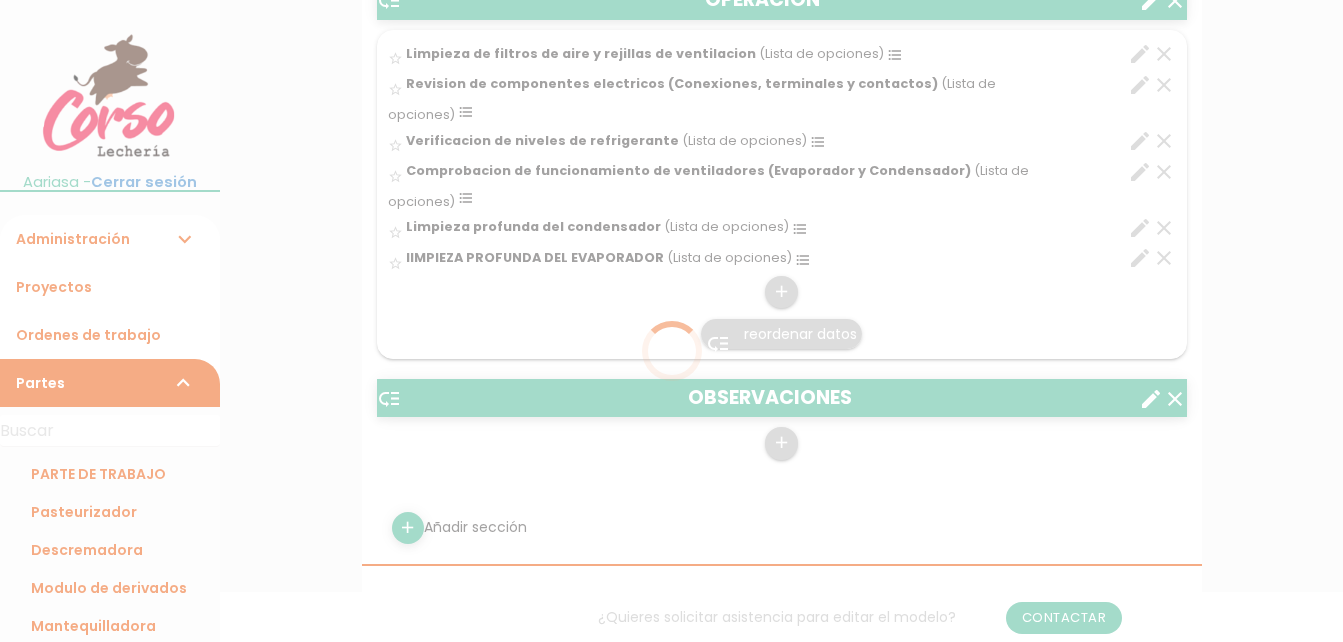 scroll, scrollTop: 1000, scrollLeft: 0, axis: vertical 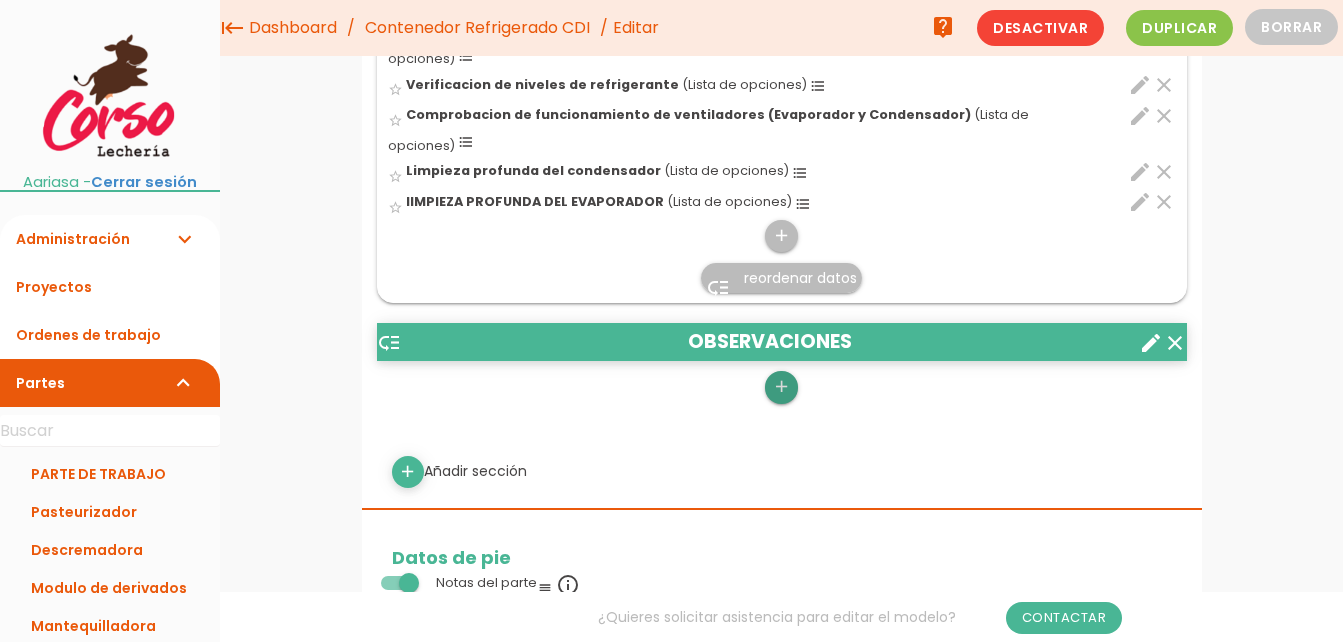 click on "add" at bounding box center (781, 387) 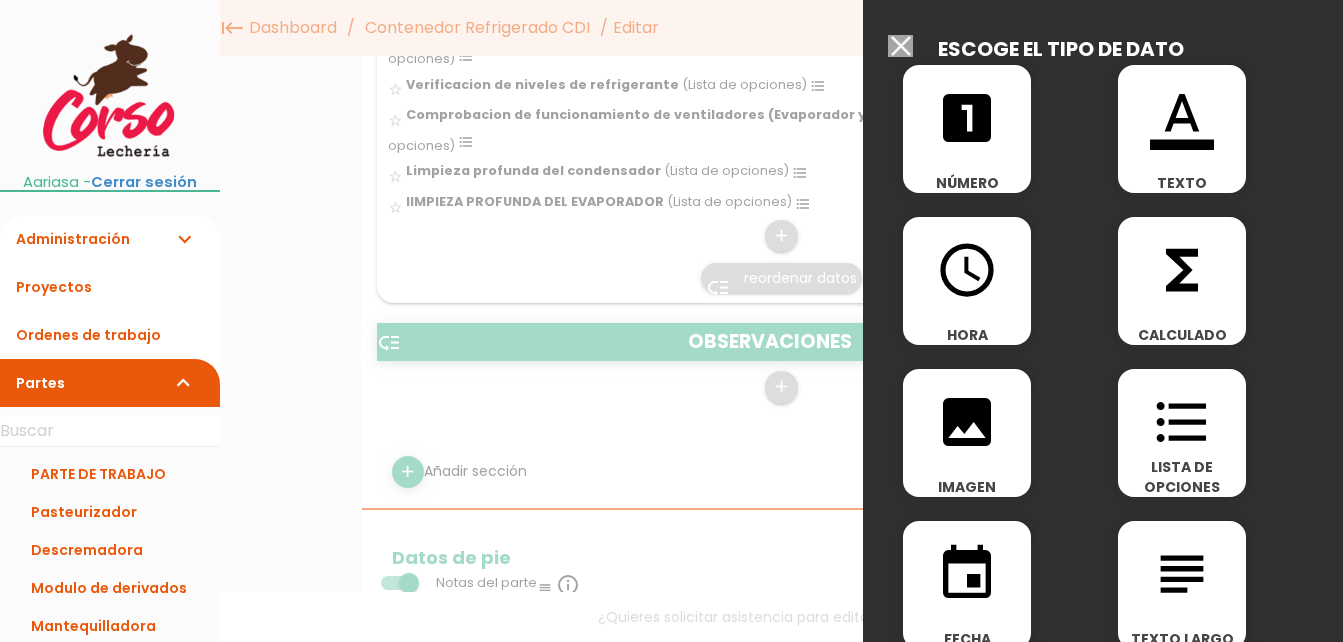 click on "format_color_text" at bounding box center [1182, 118] 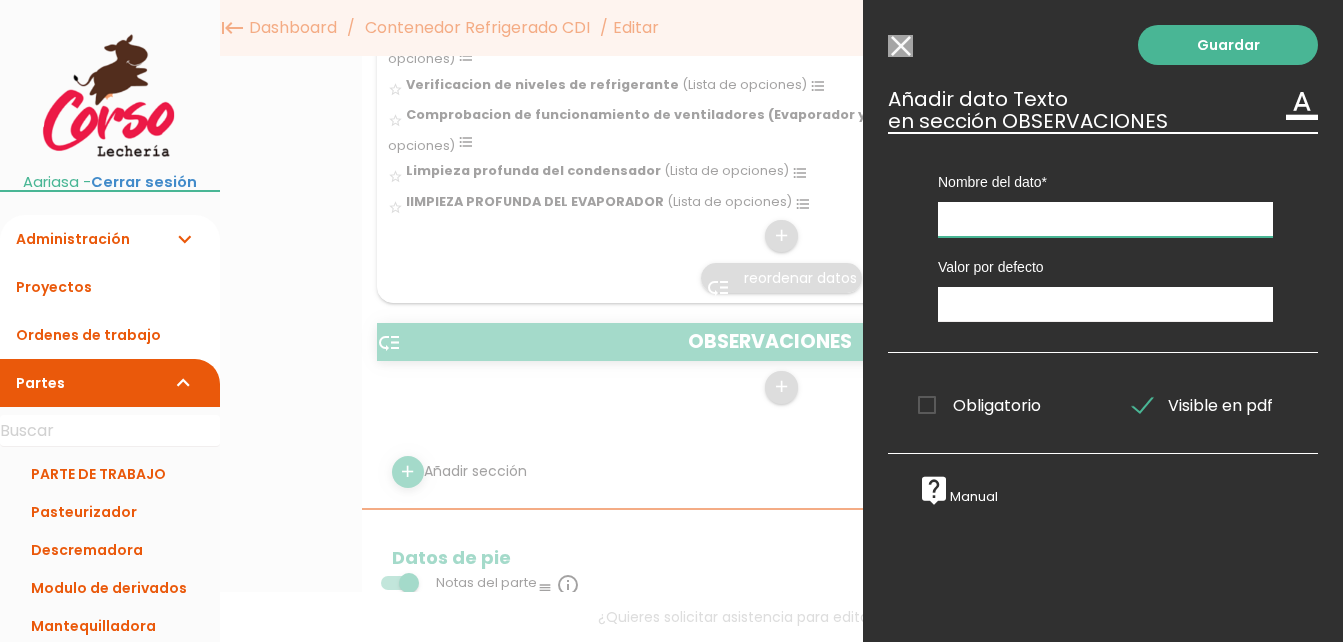 click at bounding box center (1105, 219) 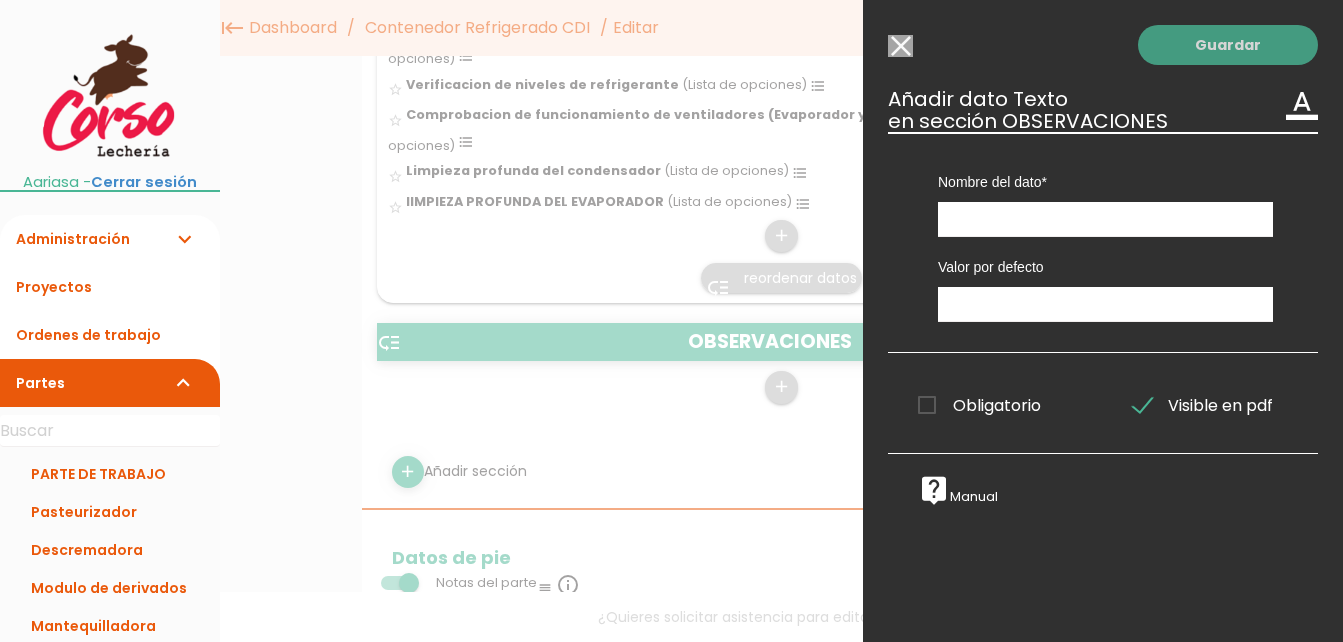 click on "Guardar" at bounding box center [1228, 45] 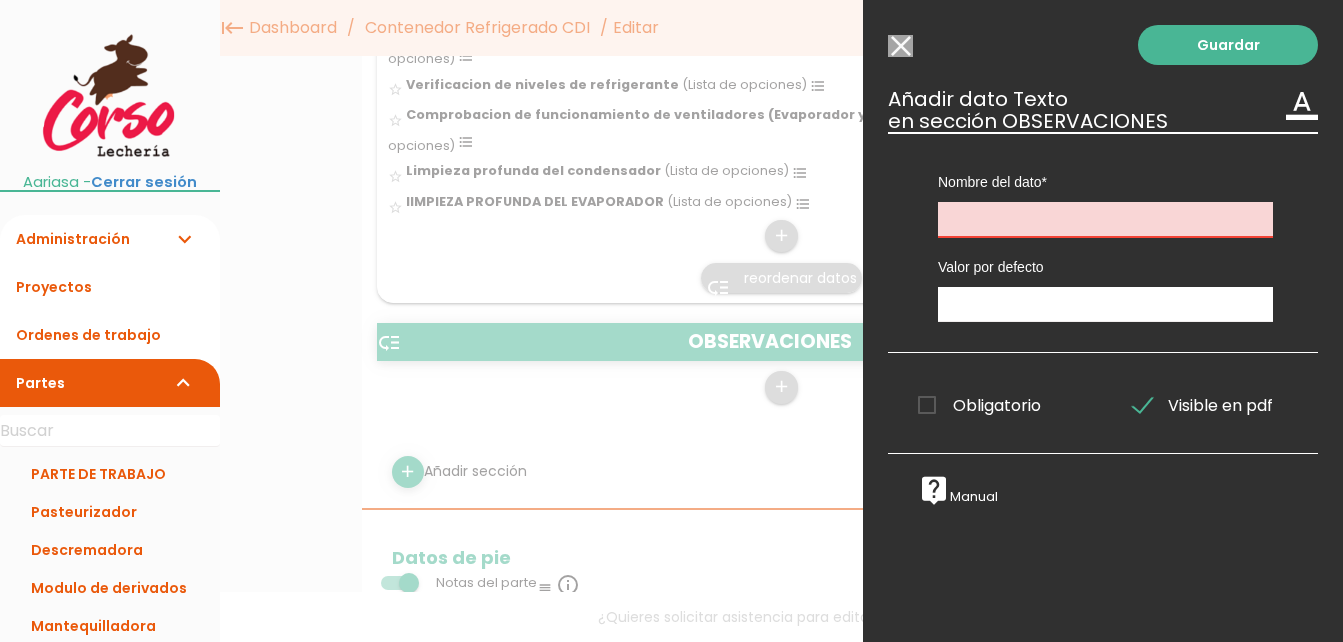 click at bounding box center (1105, 219) 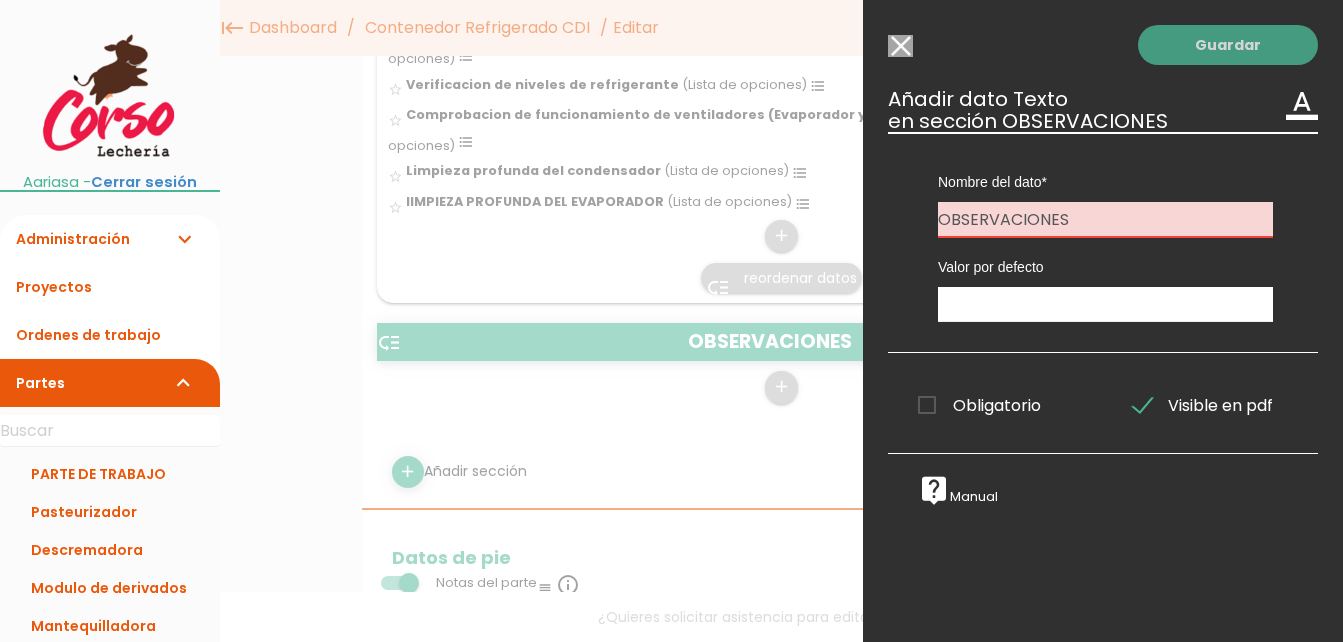 type on "OBSERVACIONES" 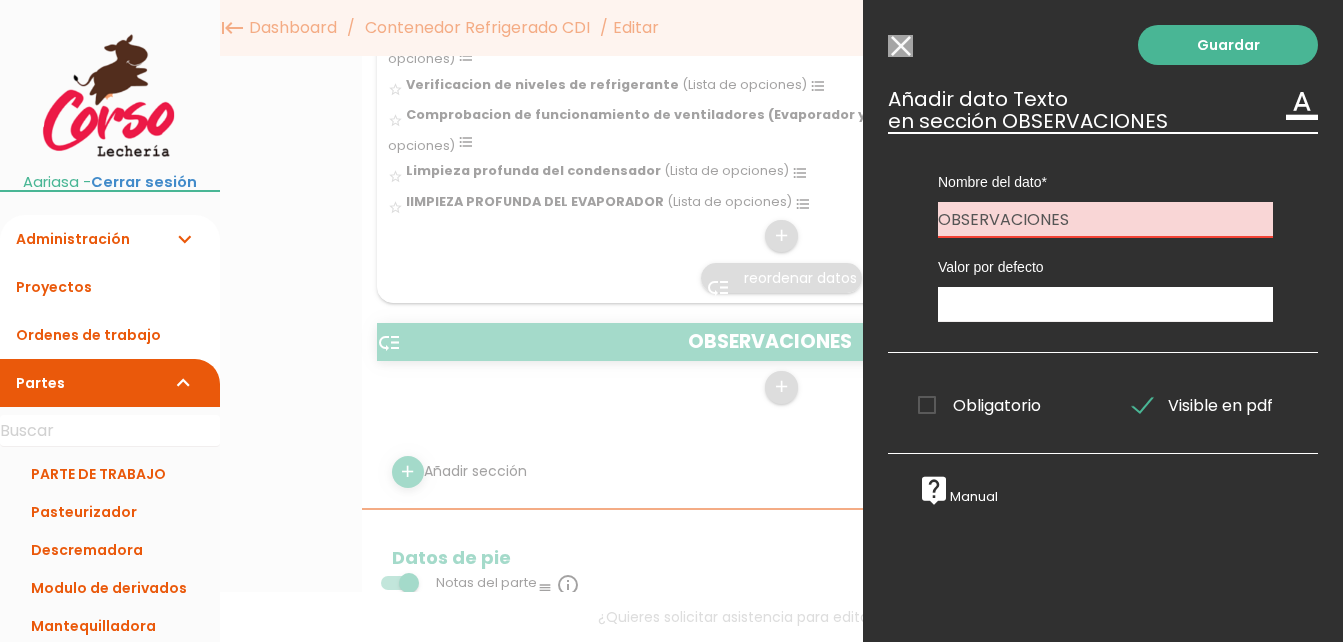 click on "Guardar" at bounding box center [1228, 45] 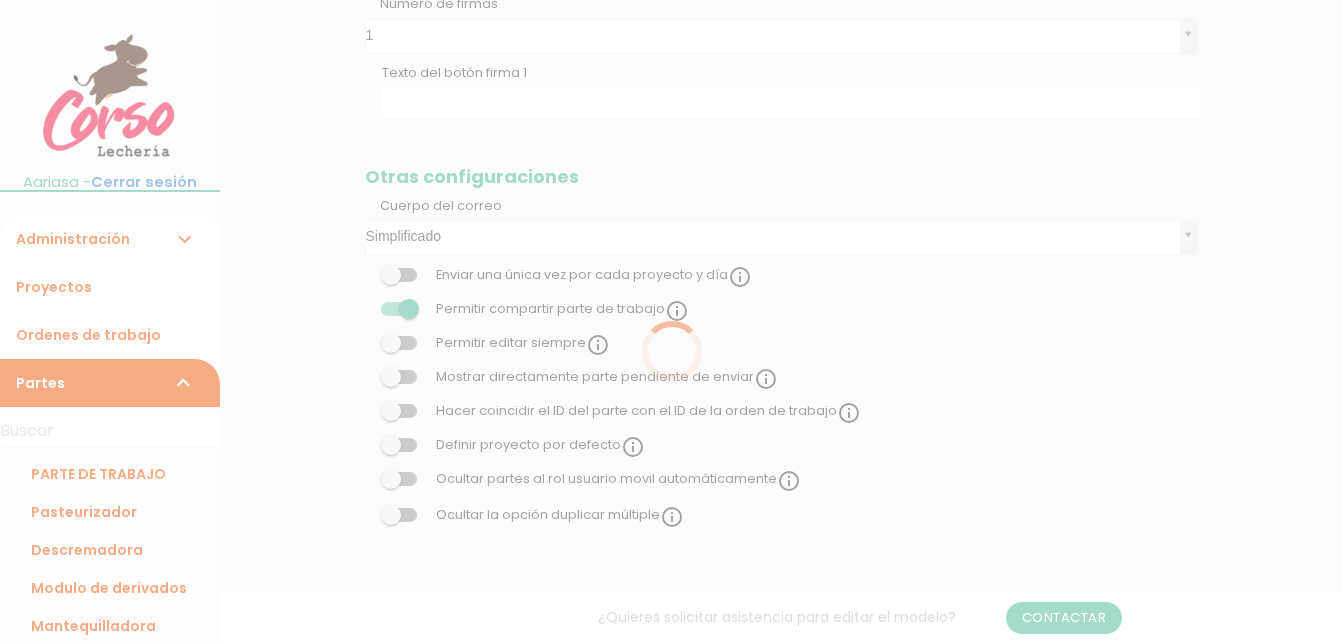 scroll, scrollTop: 1000, scrollLeft: 0, axis: vertical 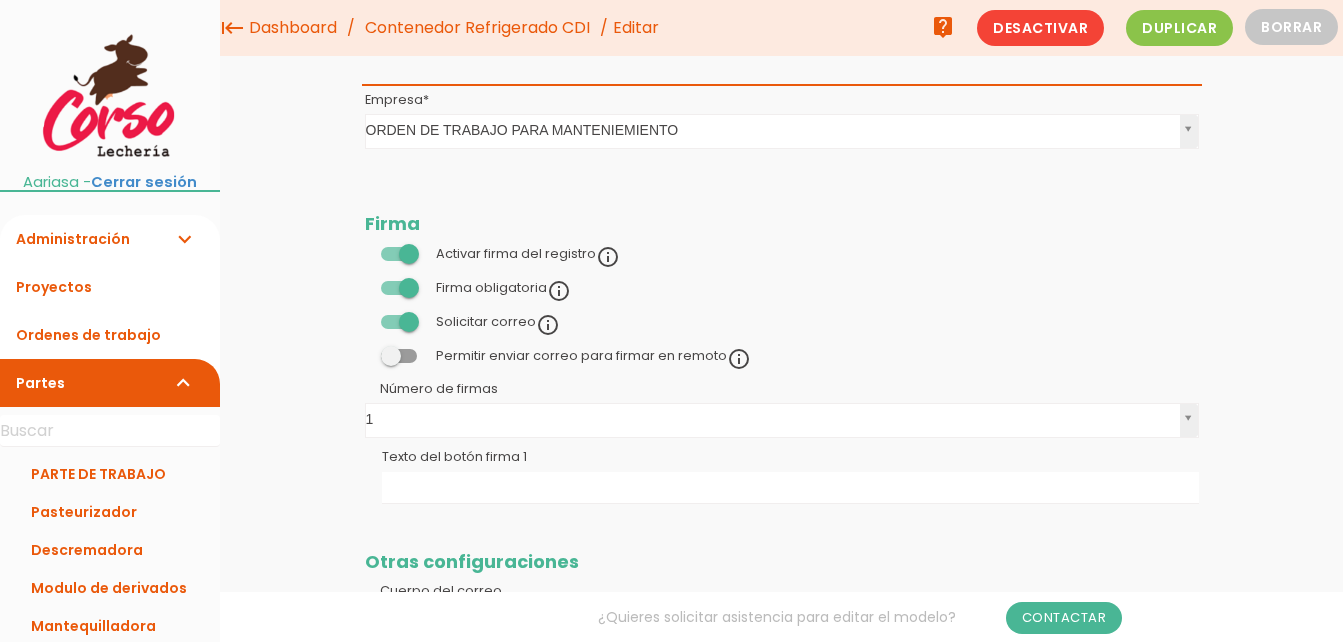 click at bounding box center (399, 288) 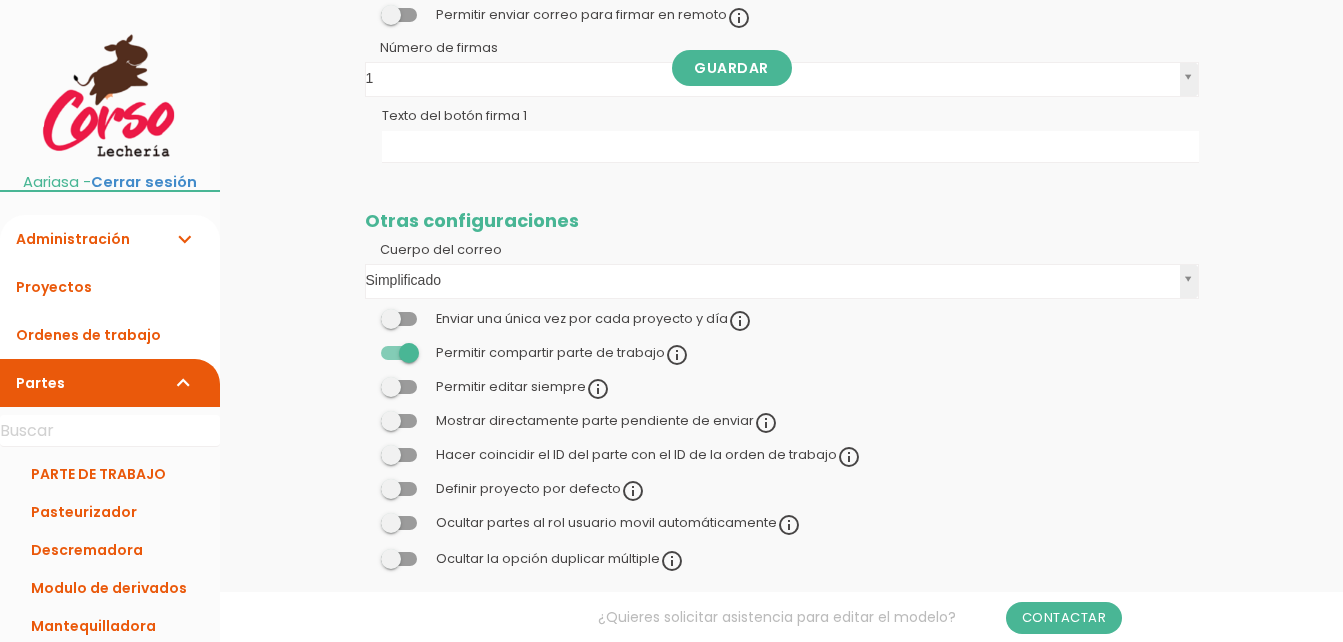 scroll, scrollTop: 2200, scrollLeft: 0, axis: vertical 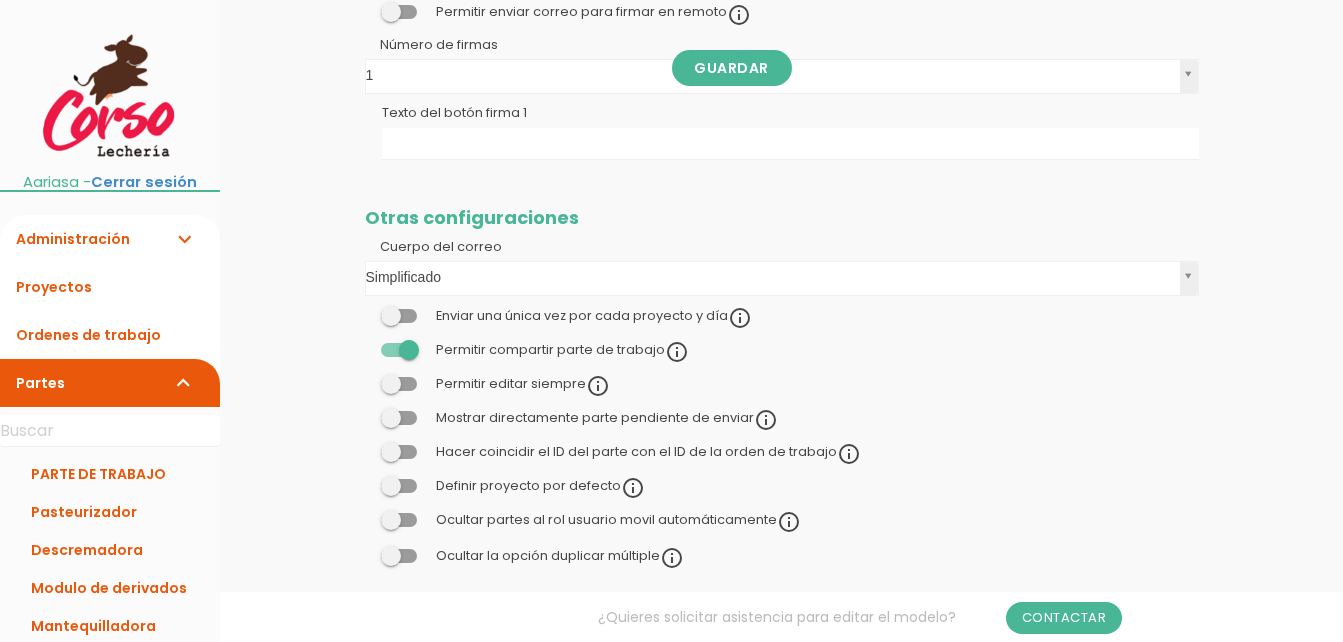 click at bounding box center [399, 452] 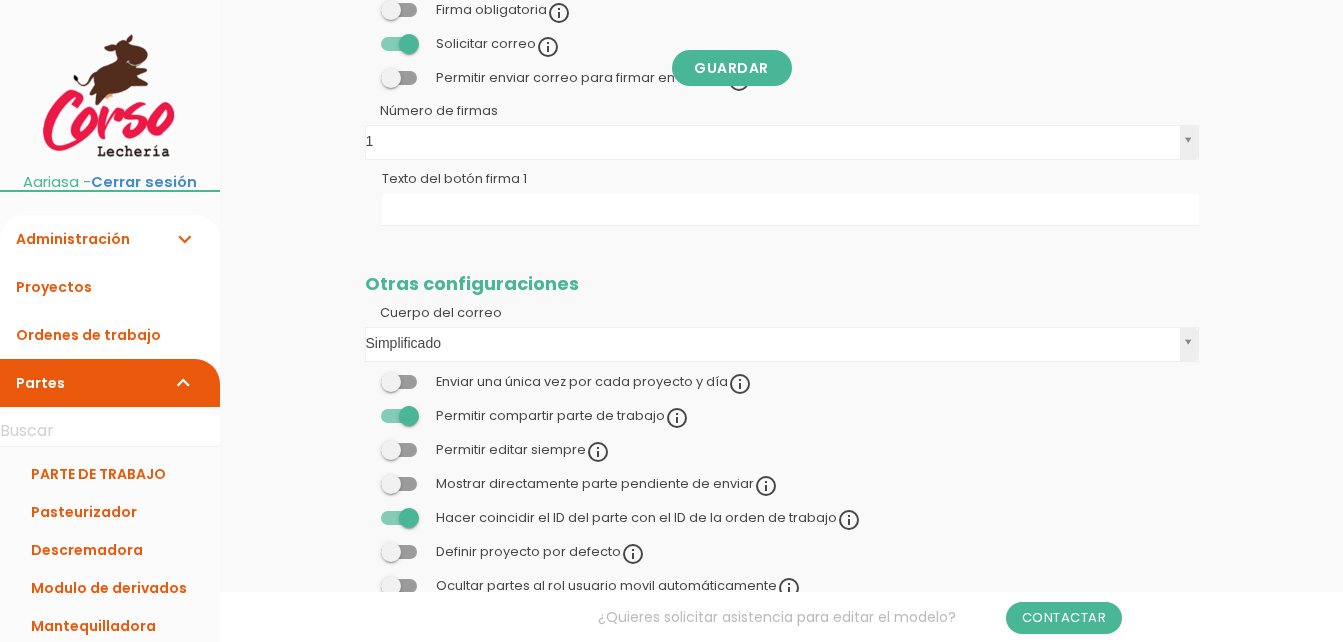 scroll, scrollTop: 1915, scrollLeft: 0, axis: vertical 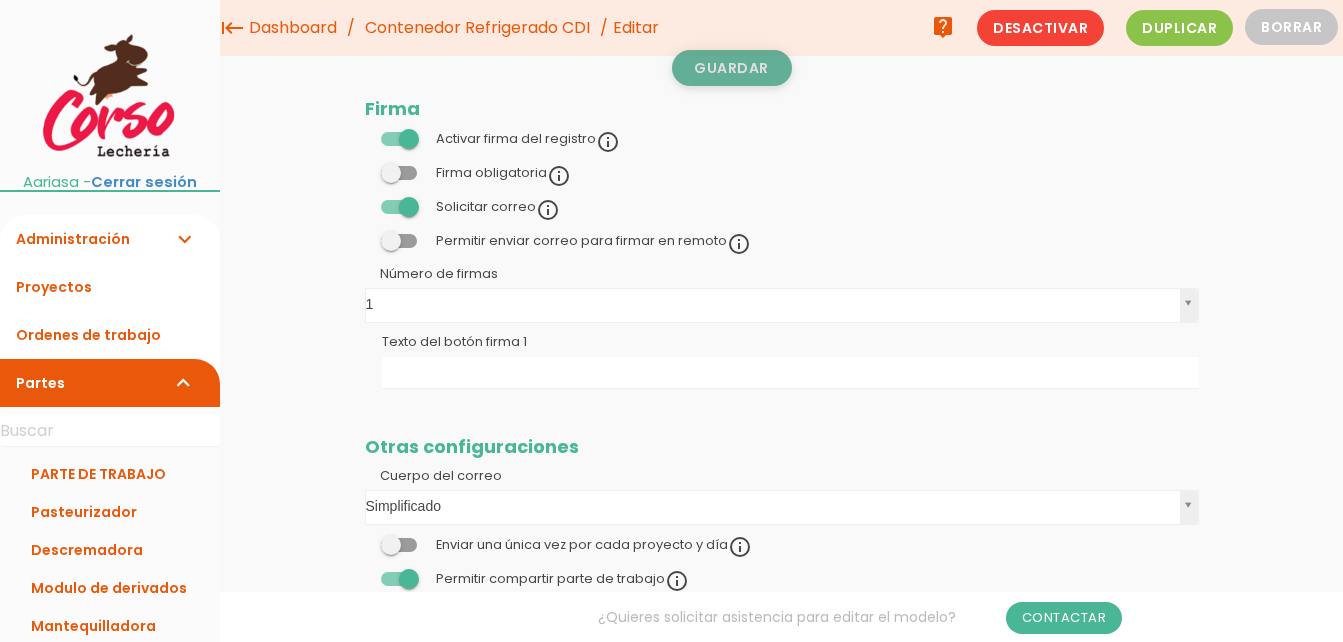 click on "Guardar" at bounding box center [732, 68] 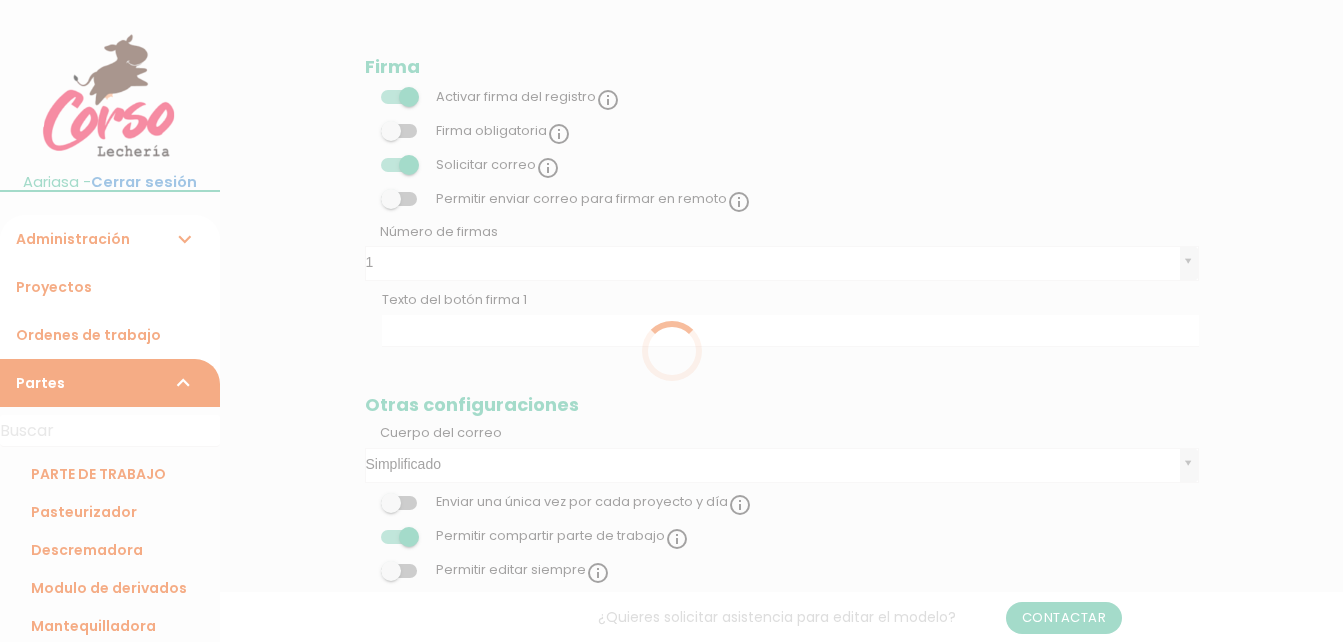 scroll, scrollTop: 1971, scrollLeft: 0, axis: vertical 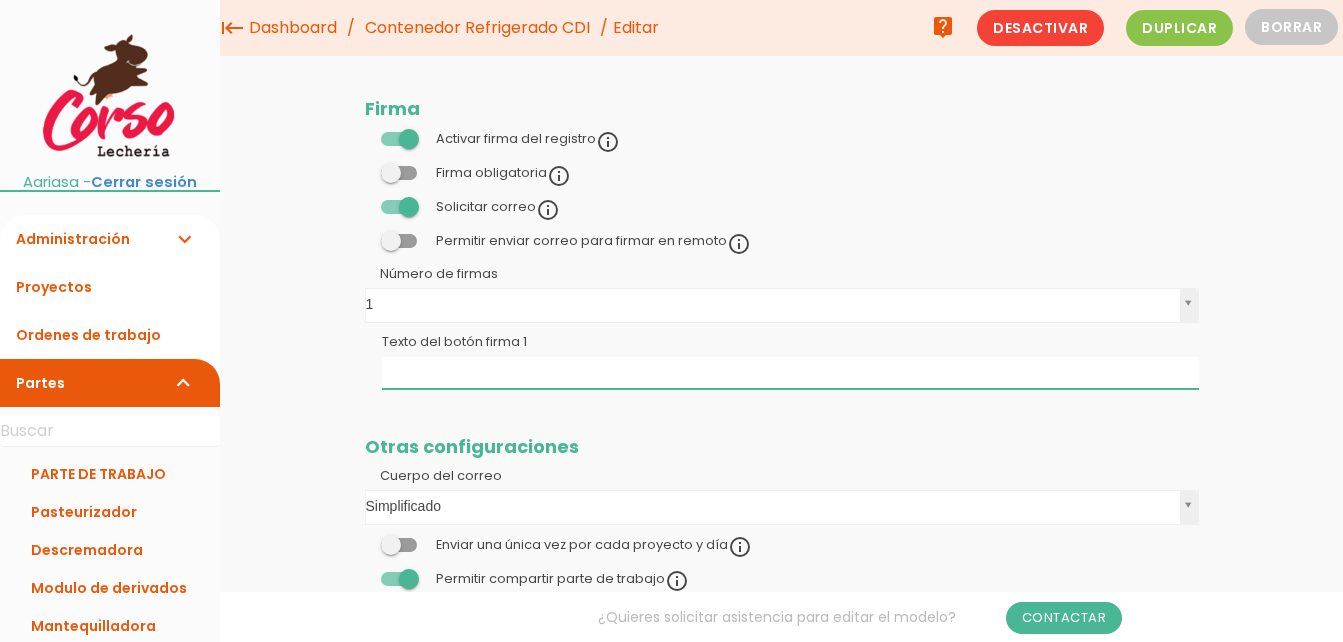 click on "Texto del botón firma 1" at bounding box center [790, 373] 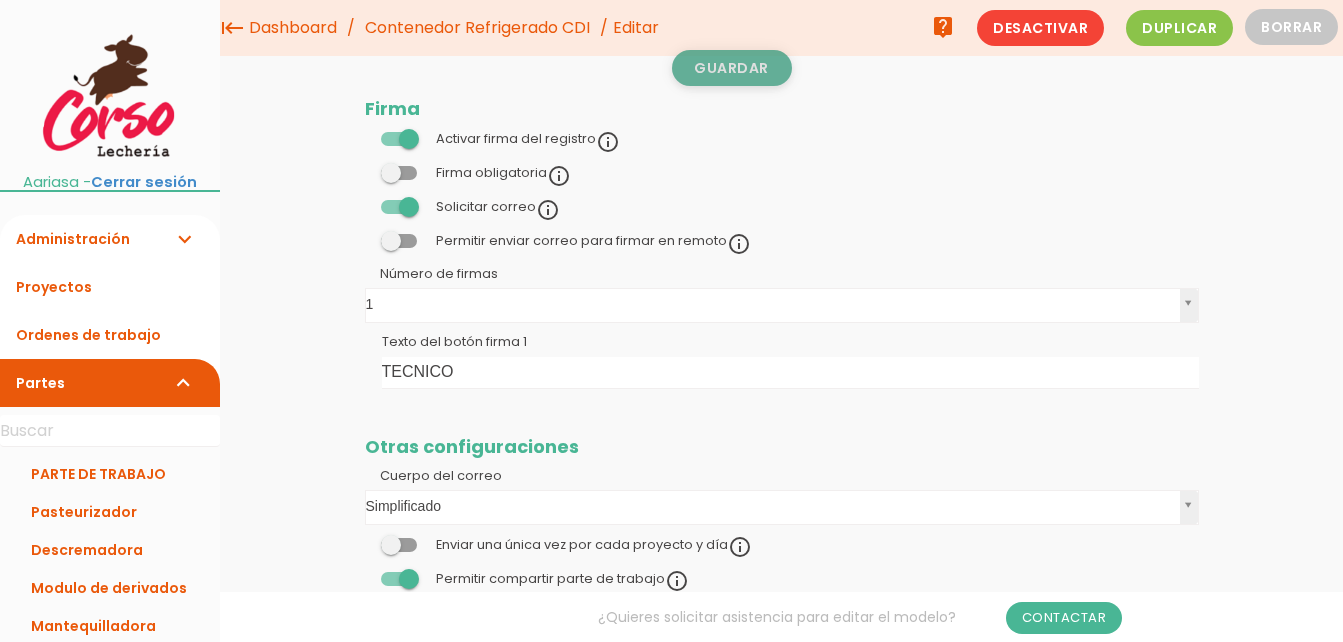 click on "Guardar" at bounding box center (732, 68) 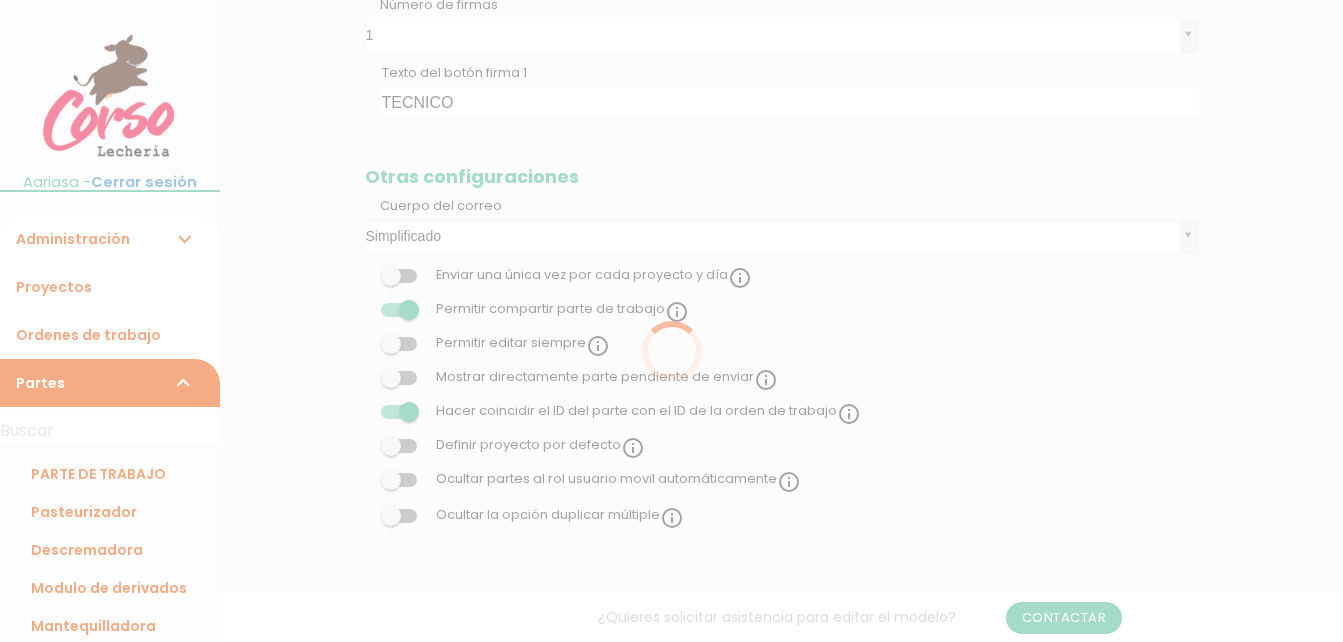 scroll, scrollTop: 1971, scrollLeft: 0, axis: vertical 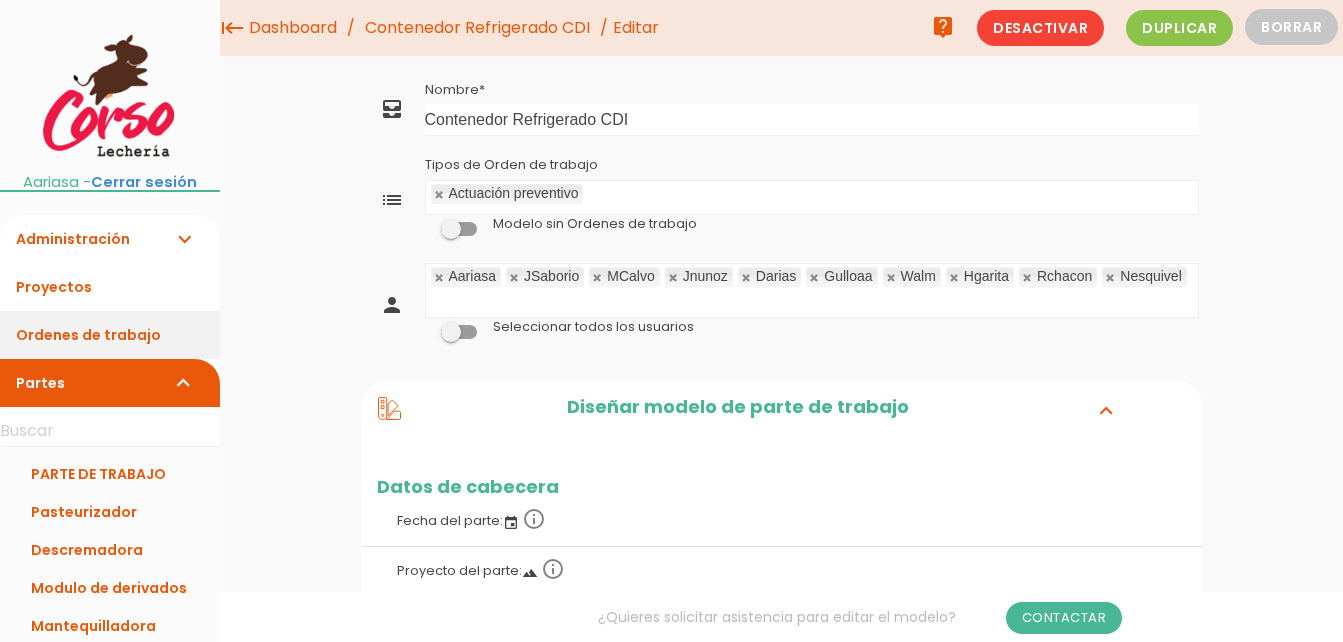 click on "Ordenes de trabajo" at bounding box center (110, 335) 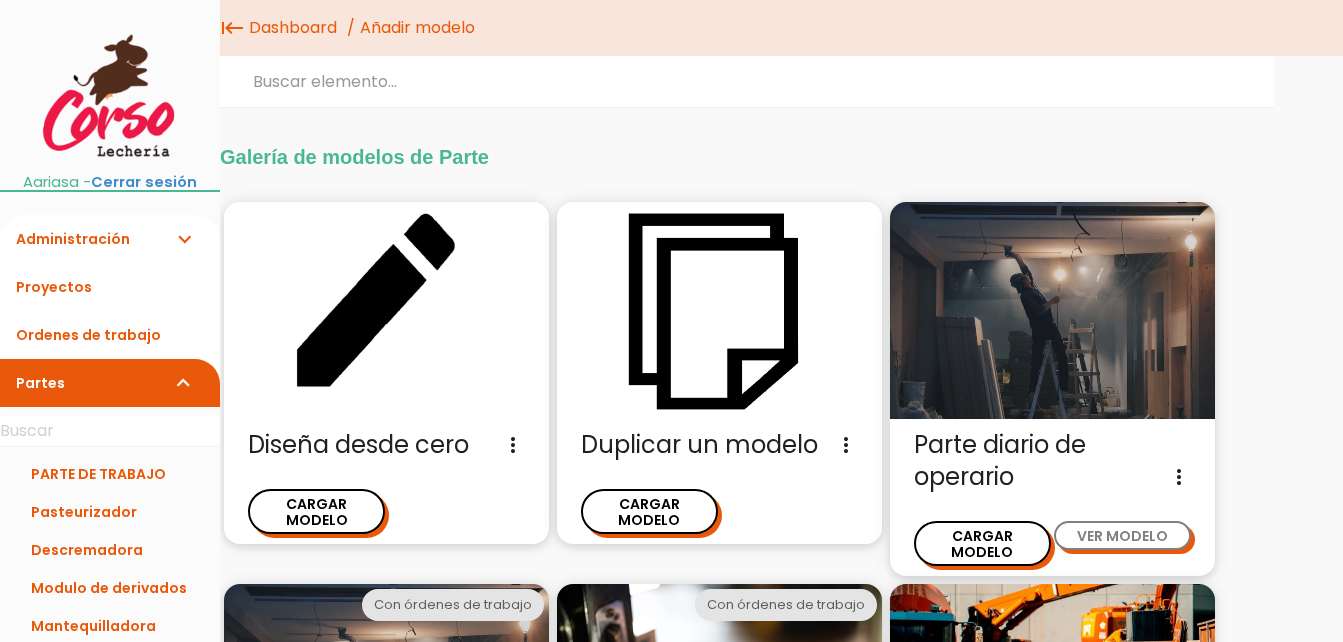scroll, scrollTop: 0, scrollLeft: 0, axis: both 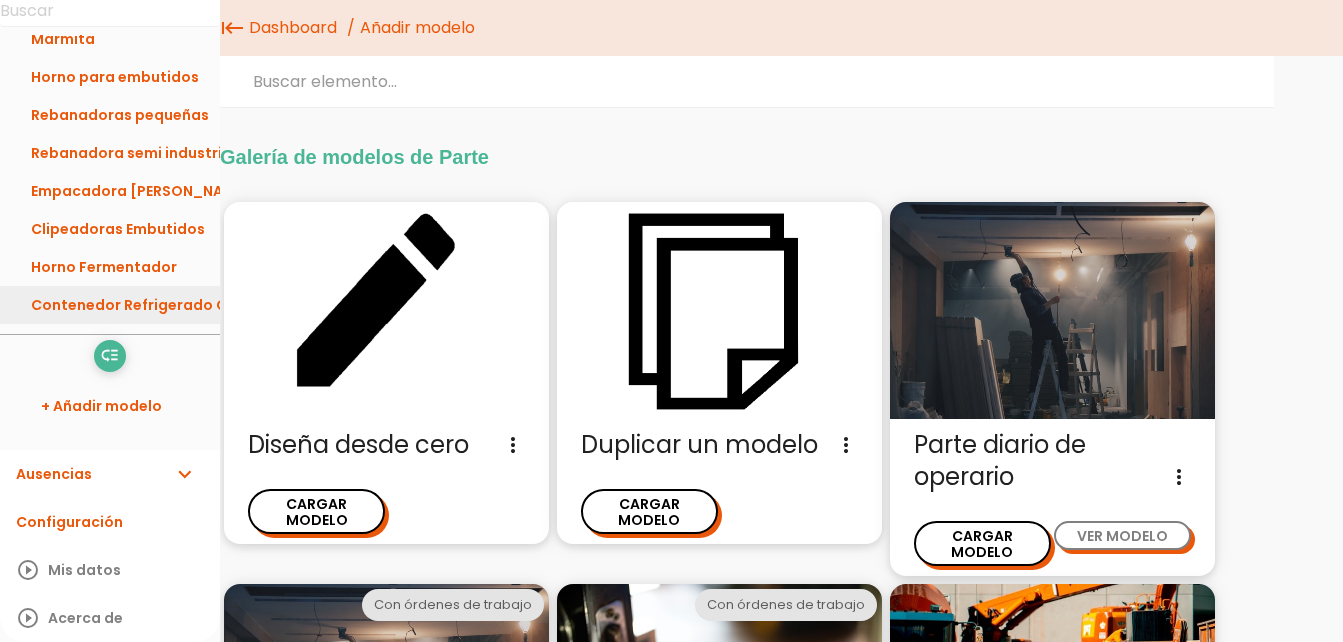 click on "Contenedor Refrigerado CDI" at bounding box center [110, 305] 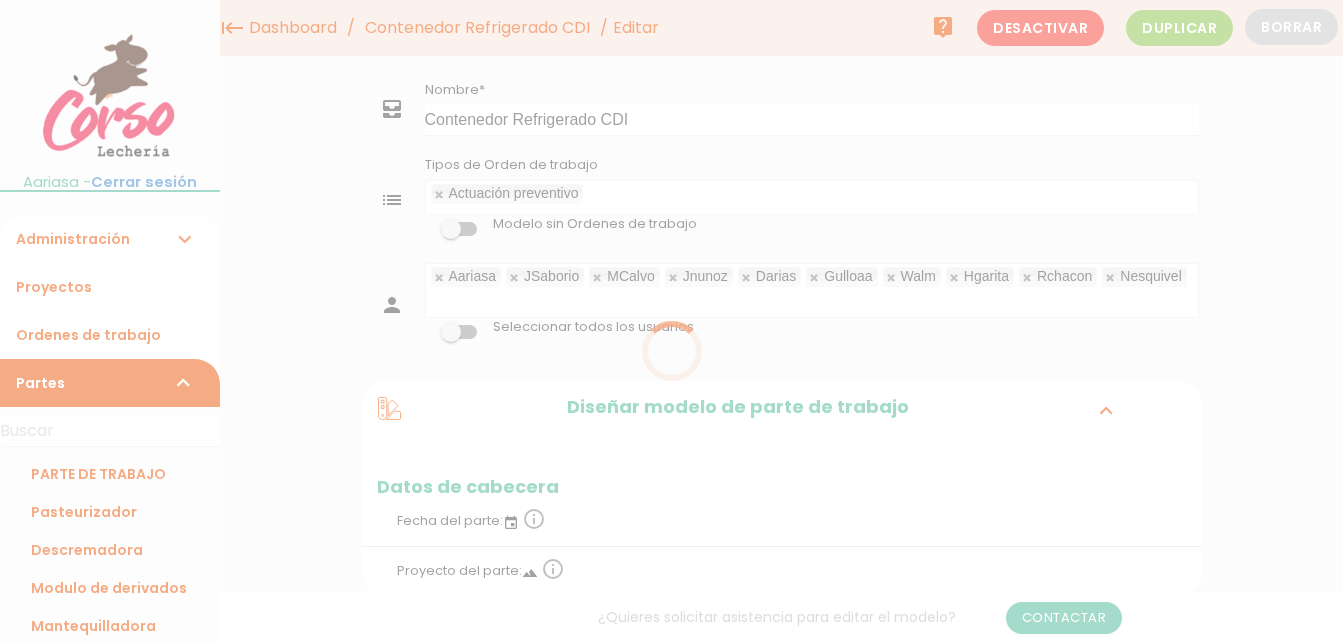 scroll, scrollTop: 0, scrollLeft: 0, axis: both 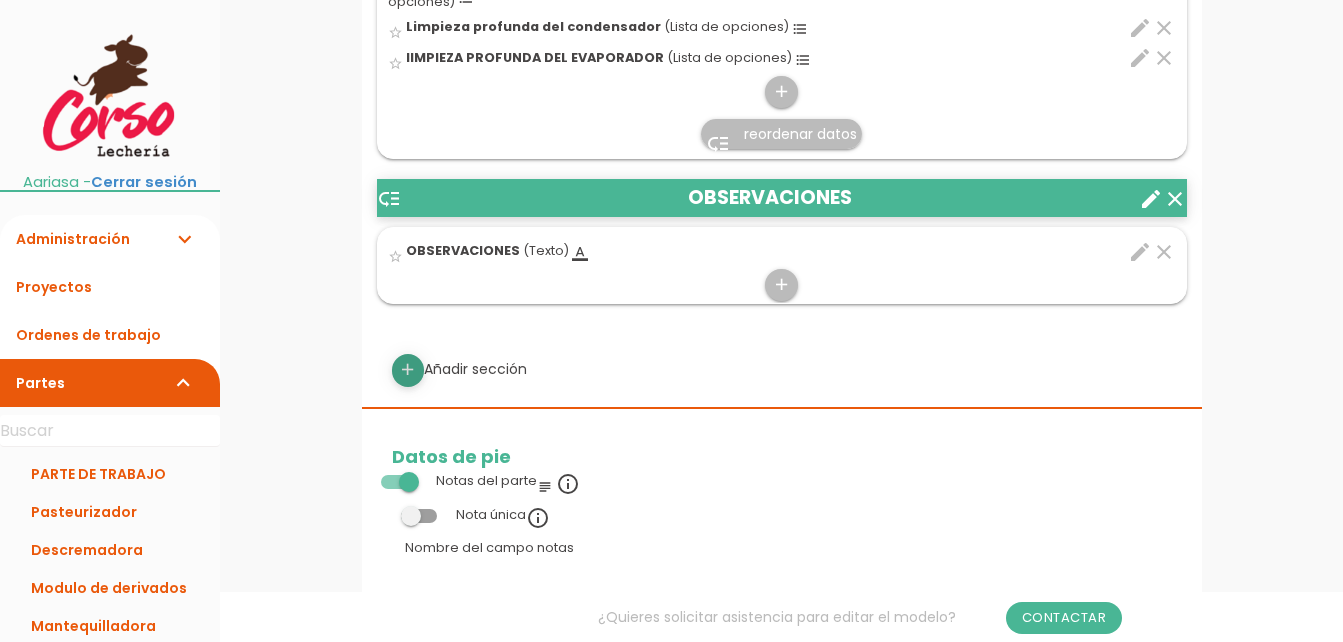 click on "add" at bounding box center [407, 370] 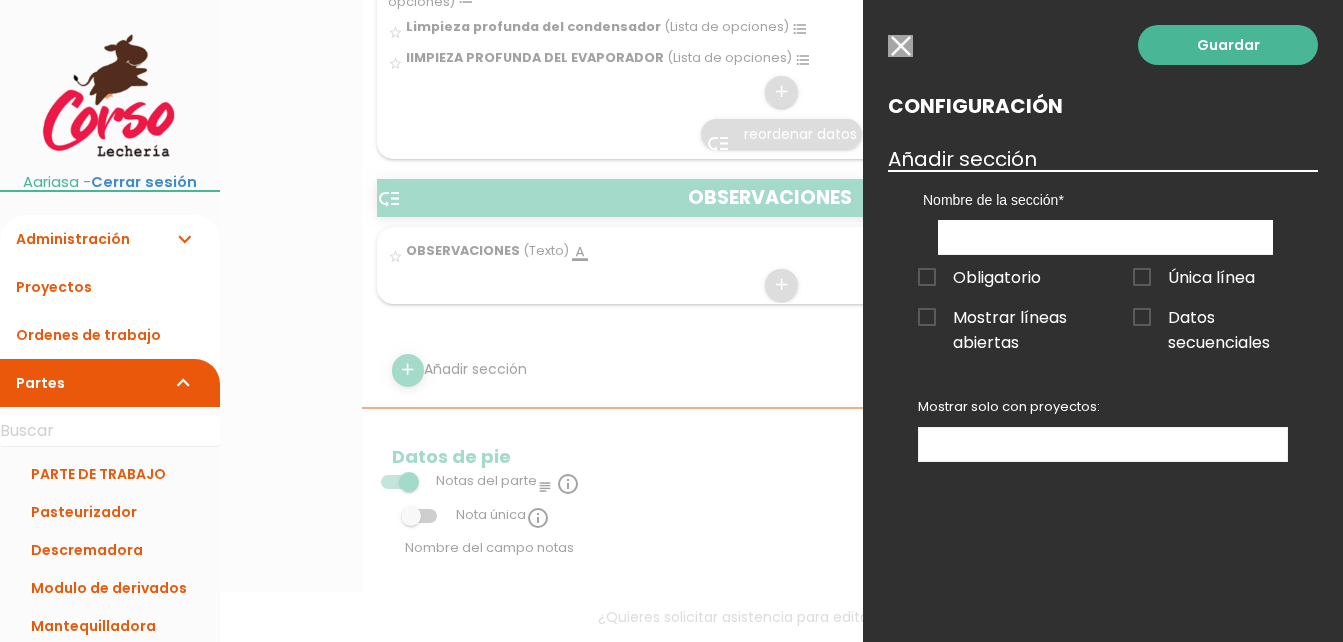 click on "Añadir sección" at bounding box center [1103, 159] 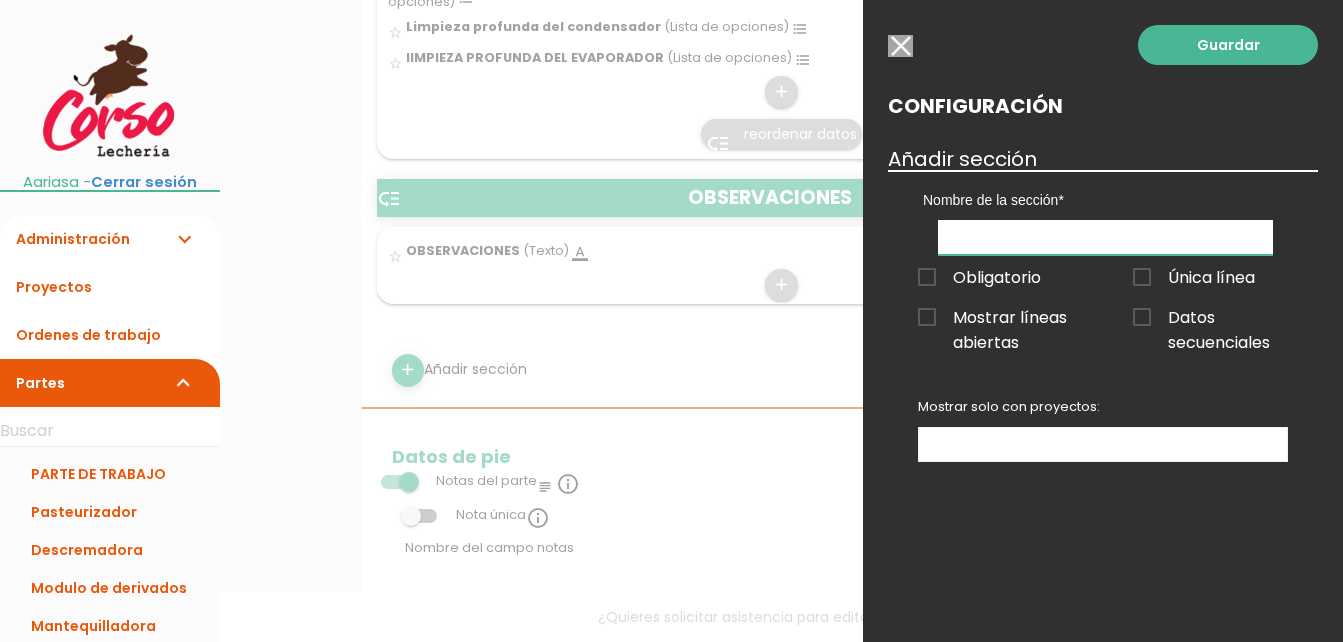 click at bounding box center (1105, 237) 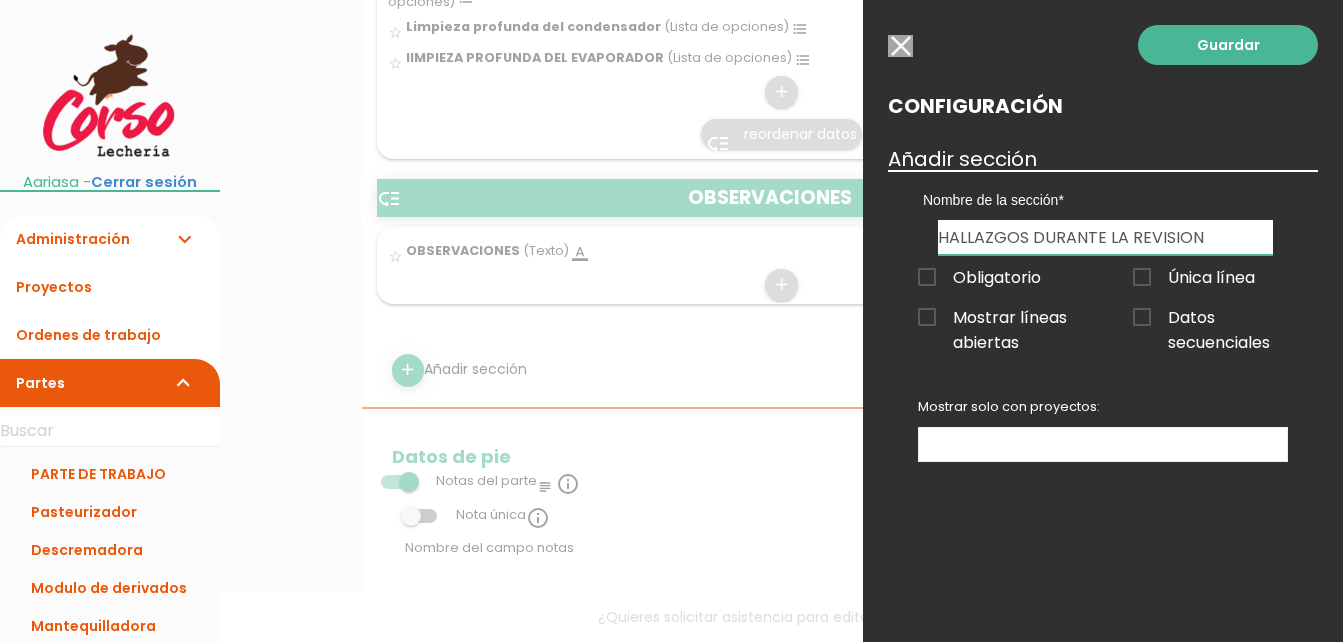 type on "HALLAZGOS DURANTE LA REVISION" 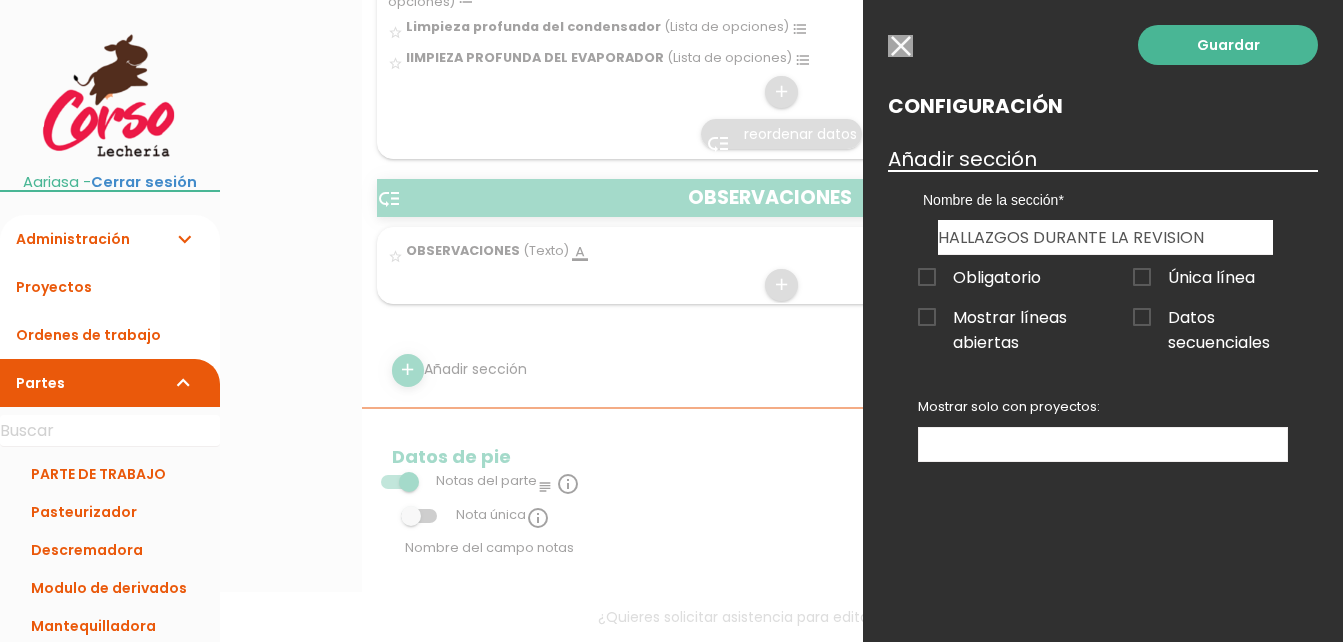 click on "Datos secuenciales" at bounding box center [1210, 317] 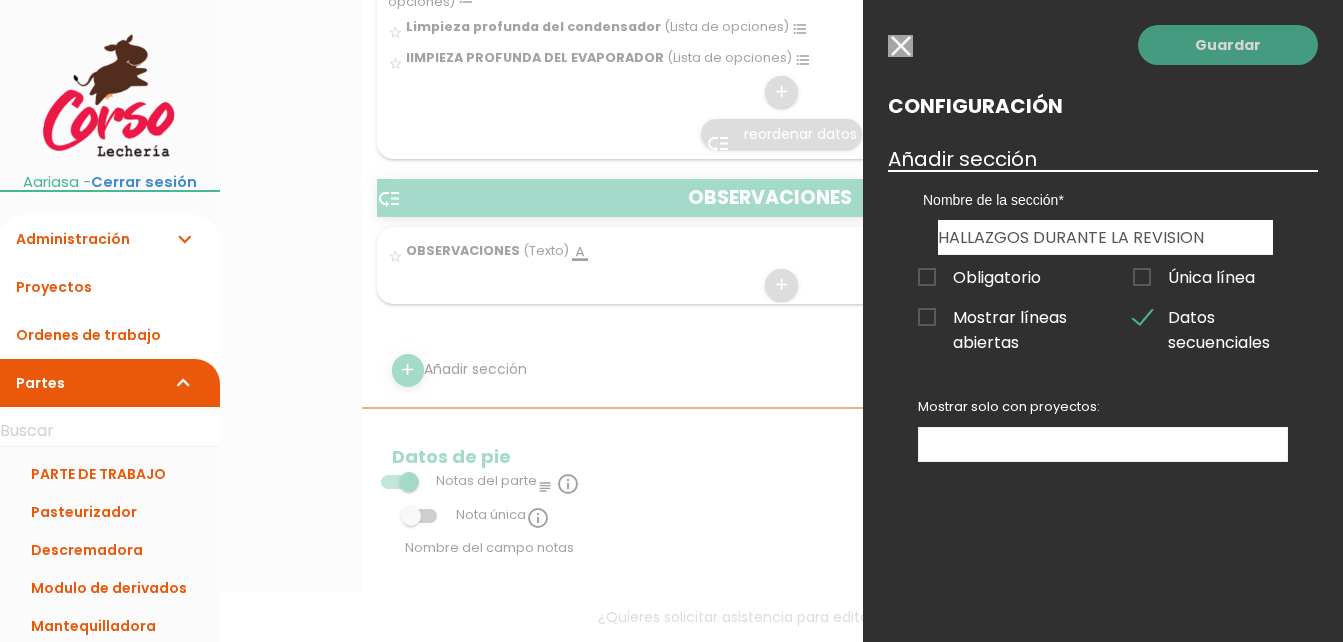 click on "Guardar" at bounding box center [1228, 45] 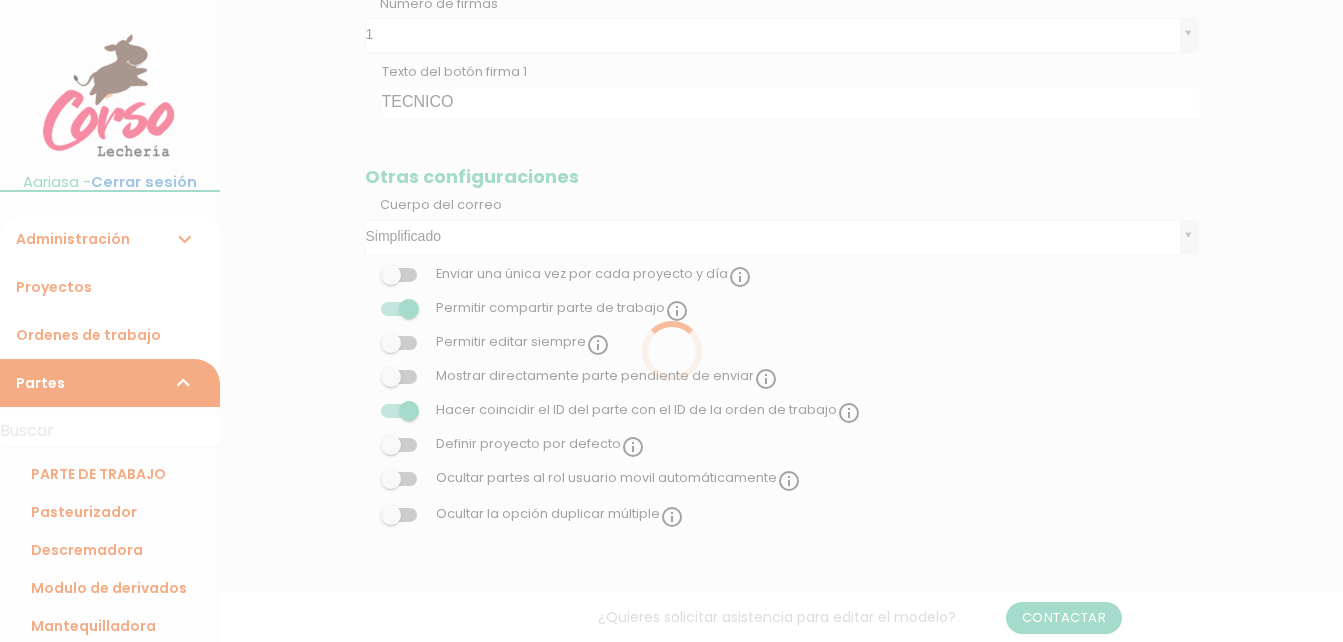 scroll, scrollTop: 2189, scrollLeft: 0, axis: vertical 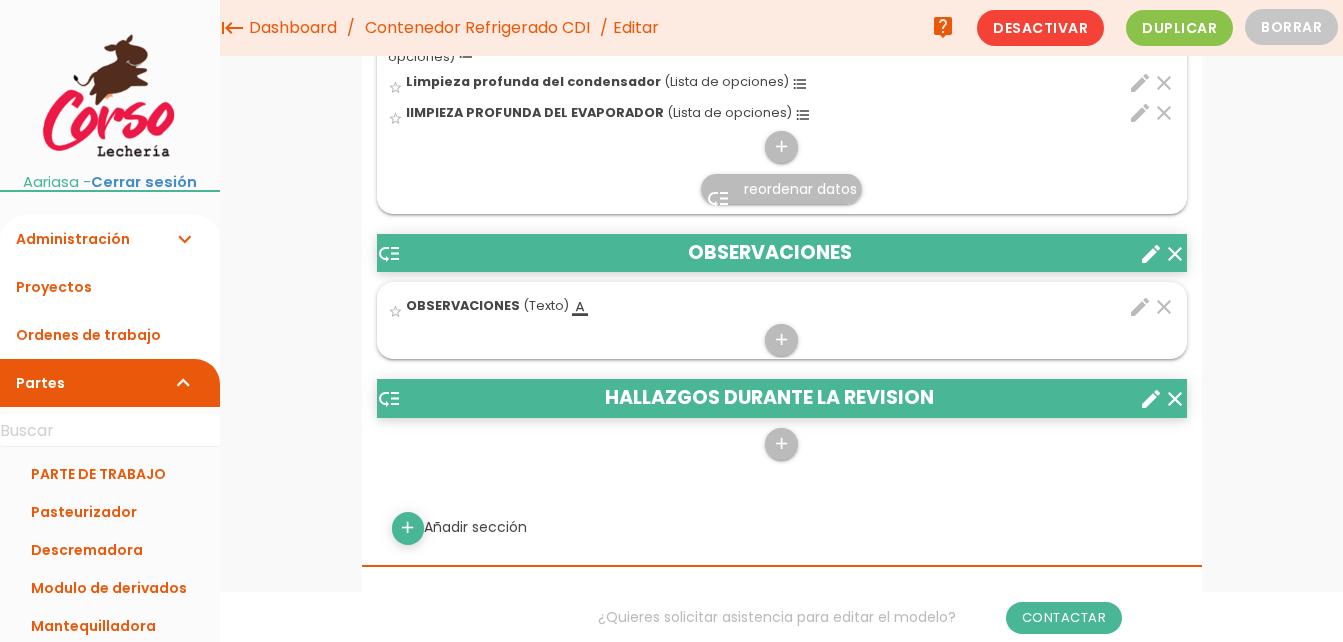 click on "clear" at bounding box center (1175, 254) 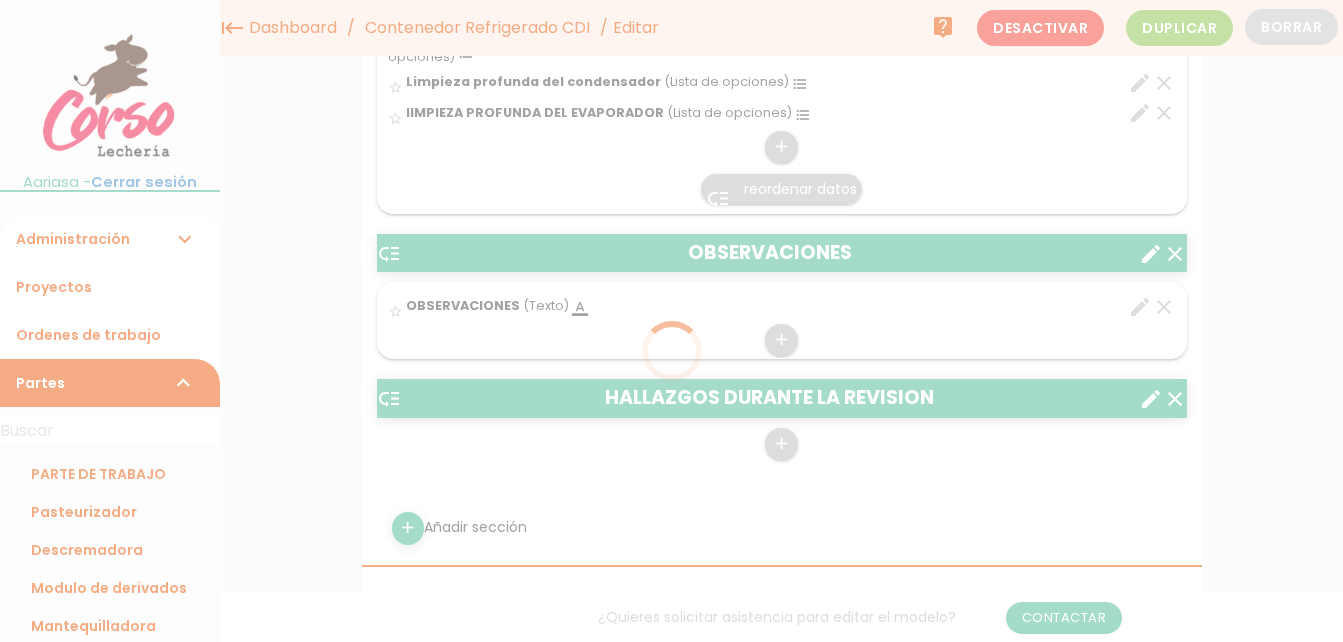 scroll, scrollTop: 0, scrollLeft: 0, axis: both 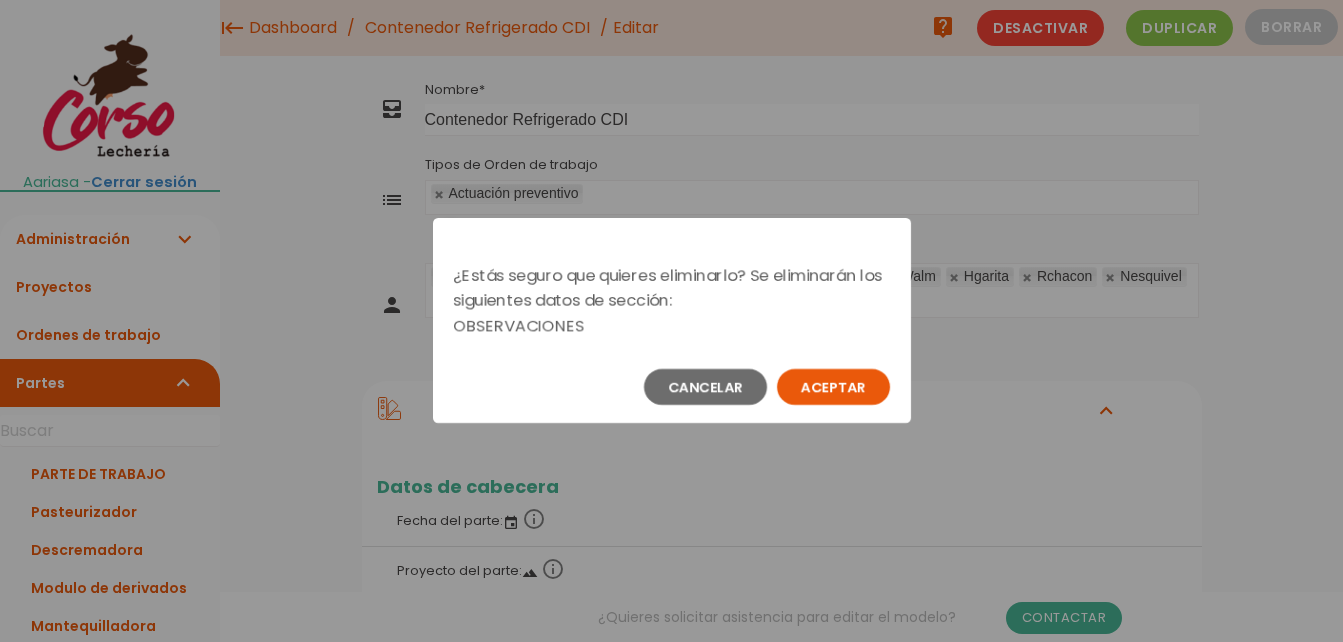 click on "Aceptar" at bounding box center [833, 387] 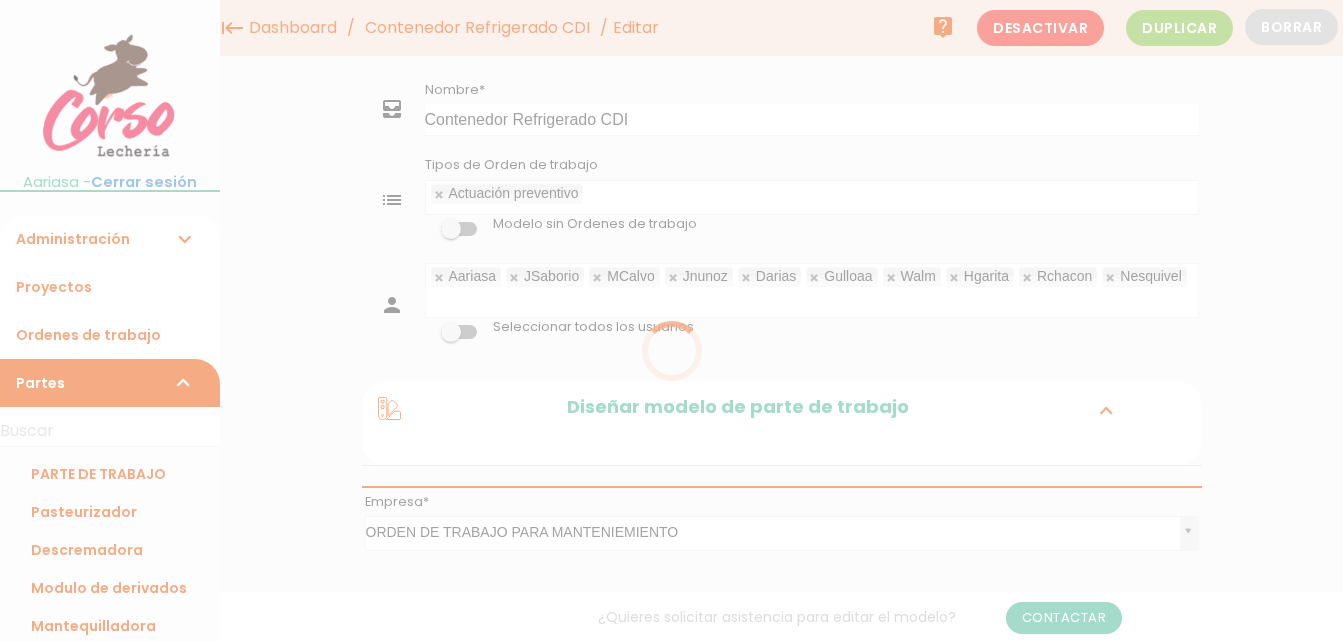 scroll, scrollTop: 6, scrollLeft: 0, axis: vertical 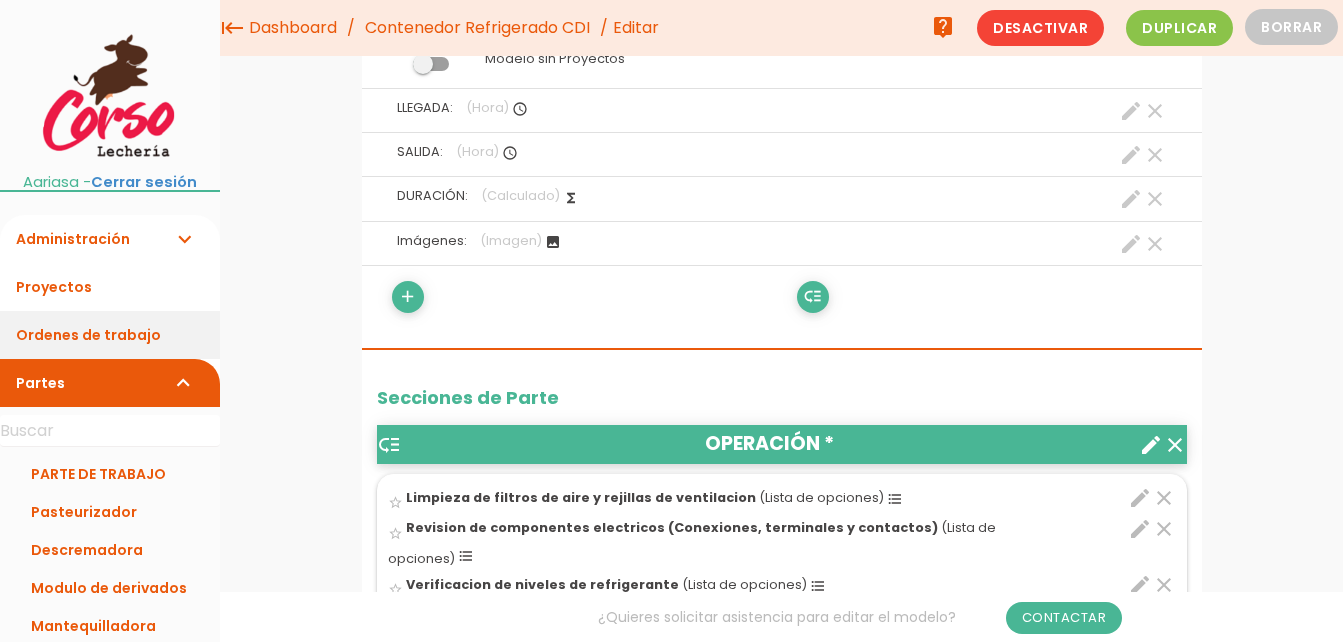 click on "Ordenes de trabajo" at bounding box center (110, 335) 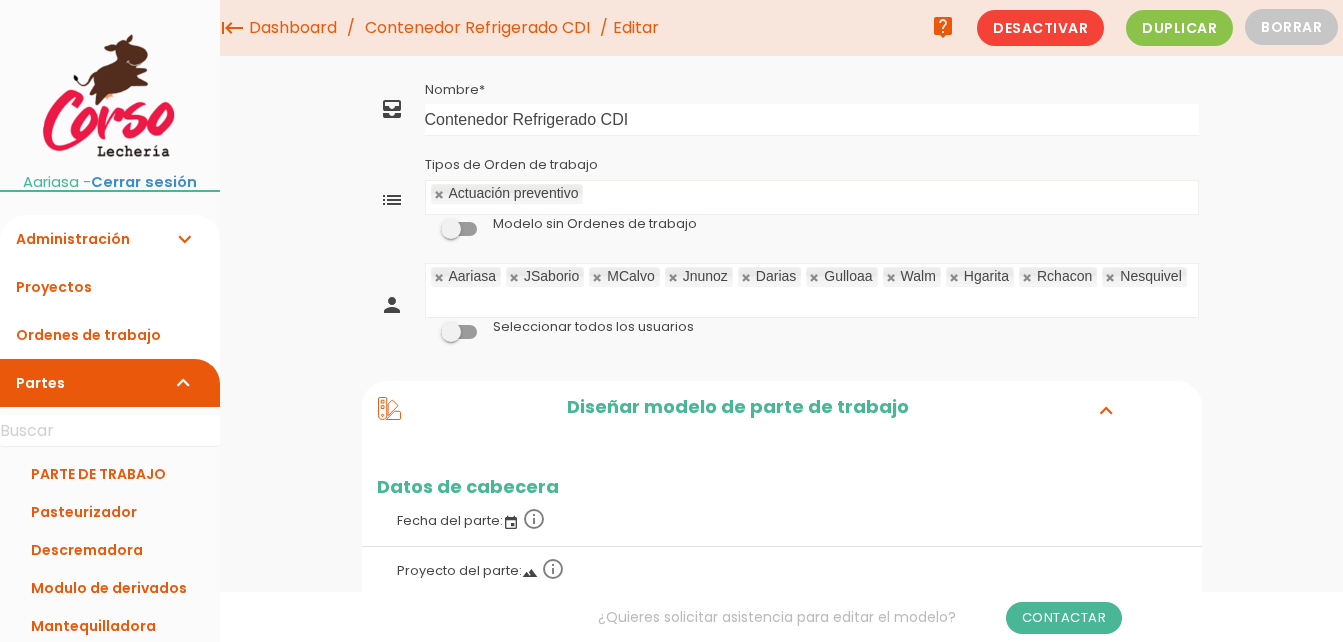 scroll, scrollTop: 0, scrollLeft: 0, axis: both 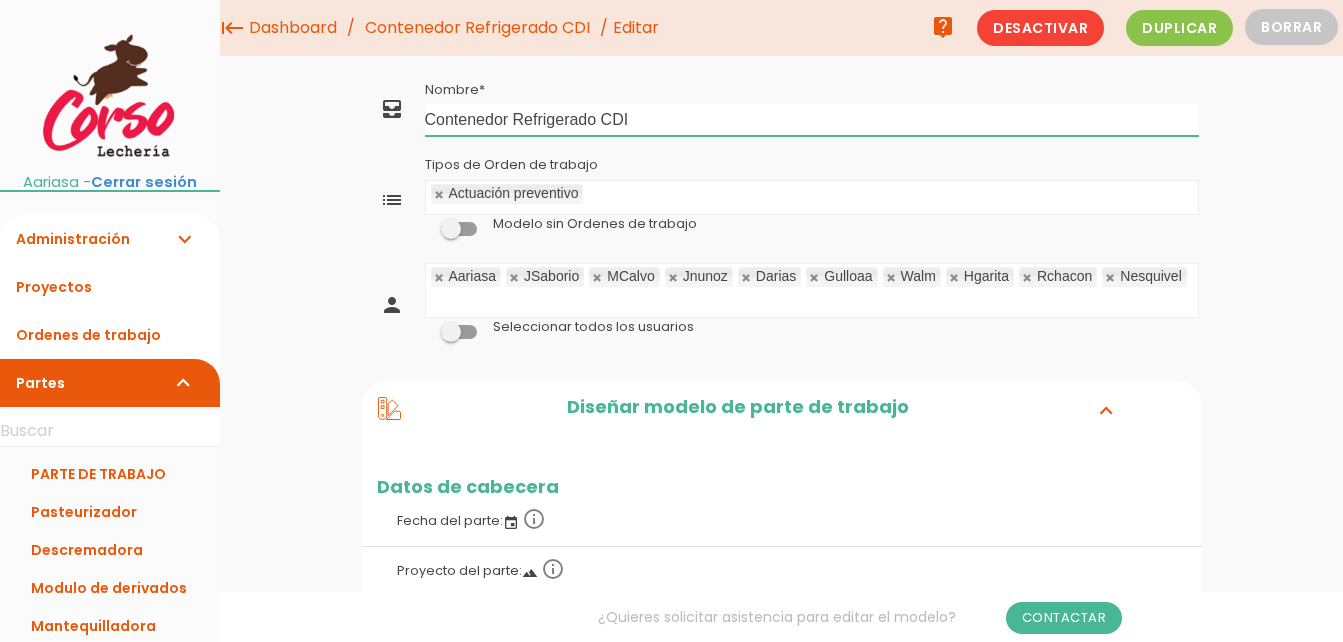 click on "Contenedor Refrigerado CDI" at bounding box center [812, 120] 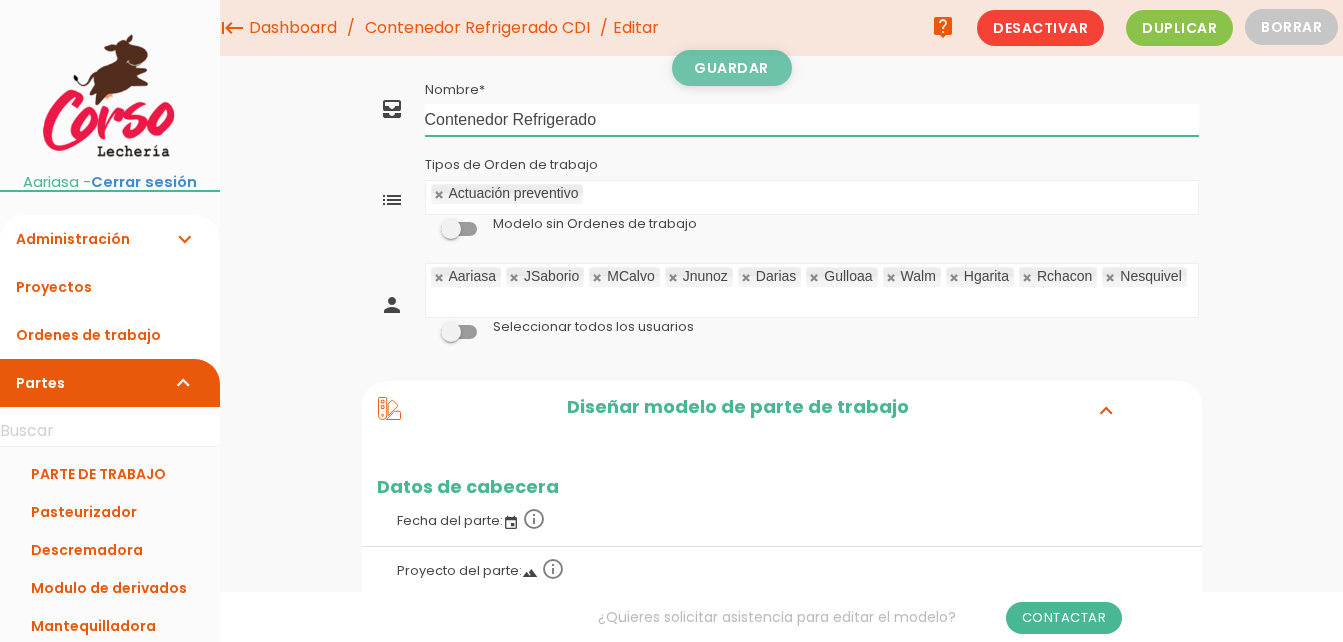 type on "Contenedor Refrigerado" 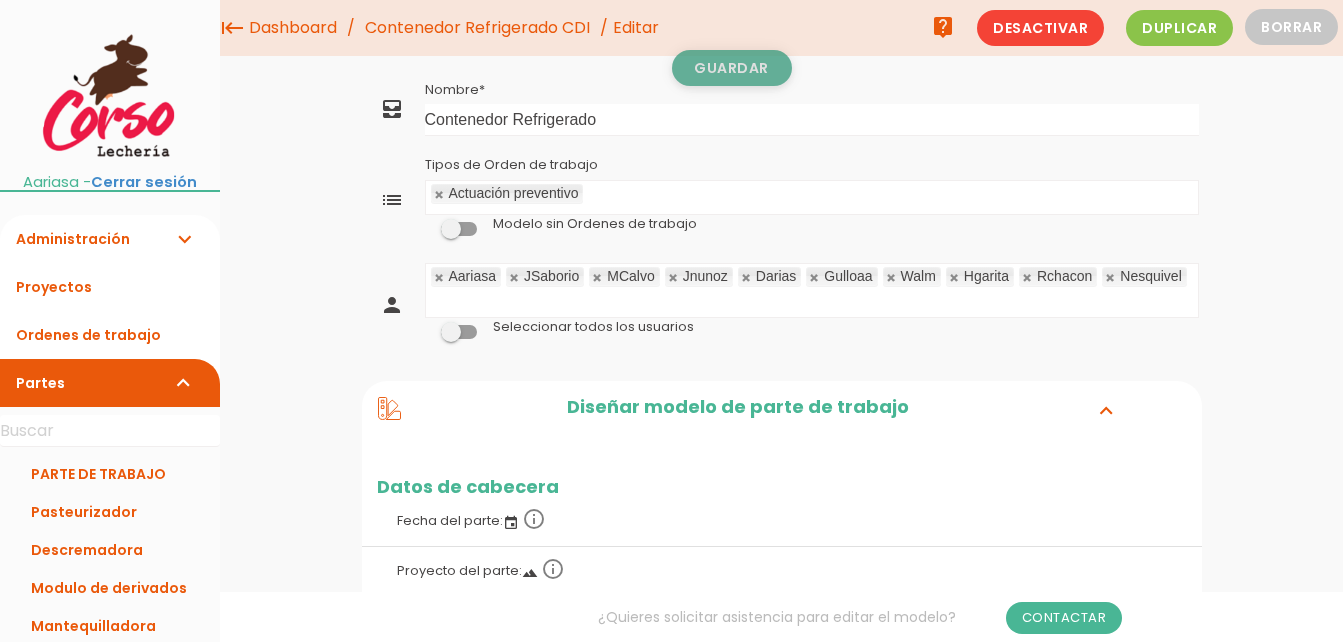 click on "Guardar" at bounding box center (732, 68) 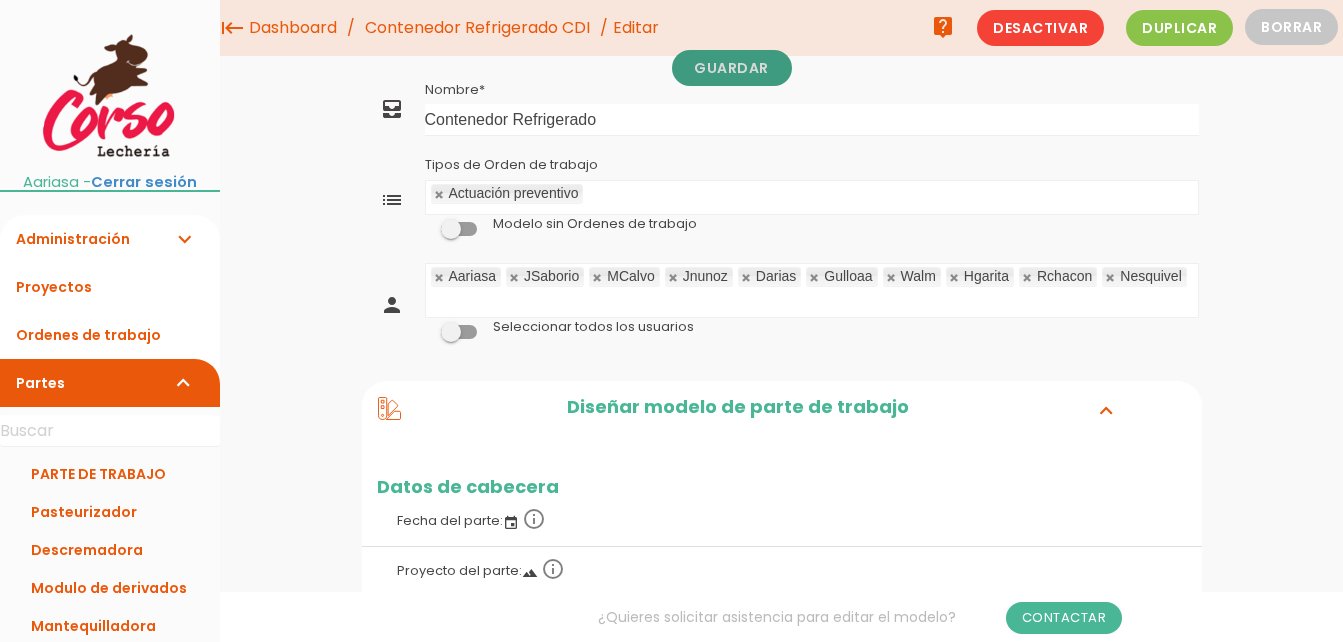 scroll, scrollTop: 396, scrollLeft: 0, axis: vertical 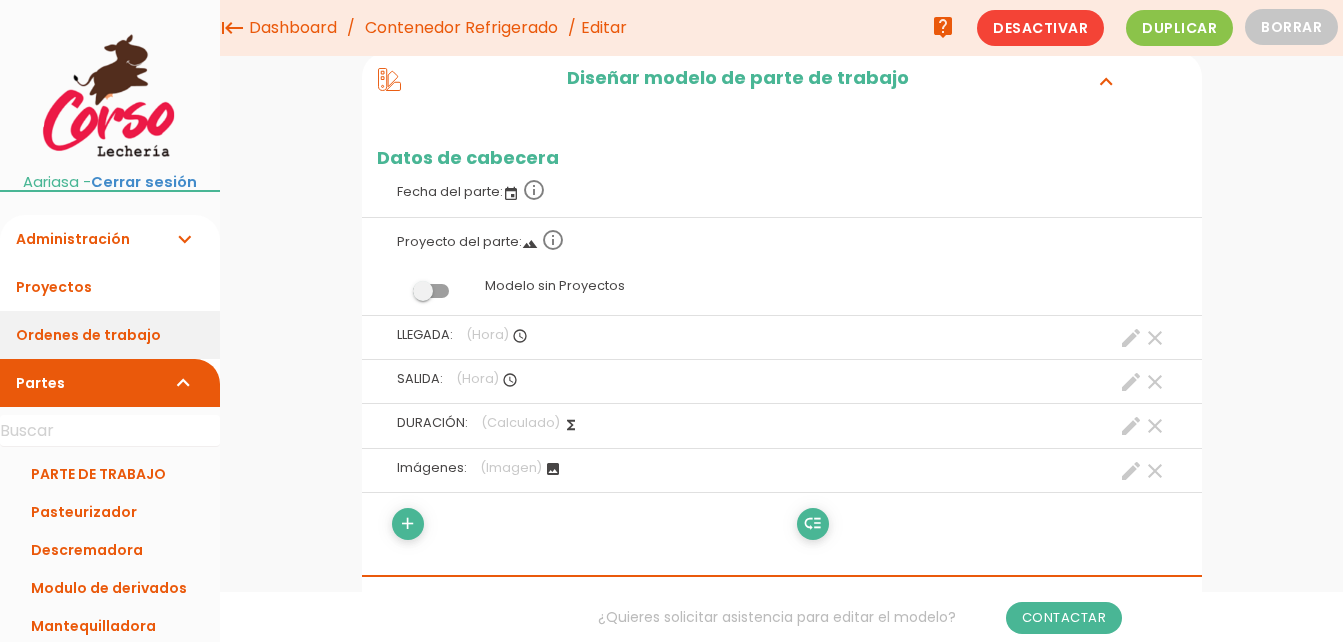 click on "Ordenes de trabajo" at bounding box center [110, 335] 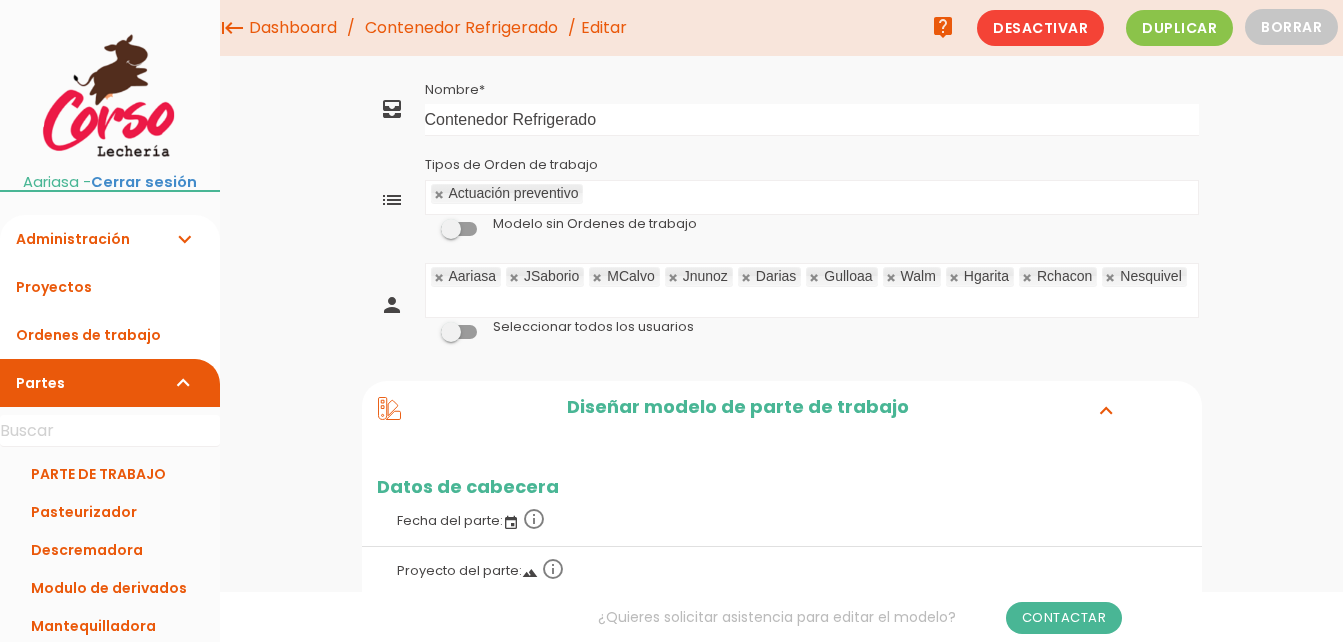 scroll, scrollTop: 0, scrollLeft: 0, axis: both 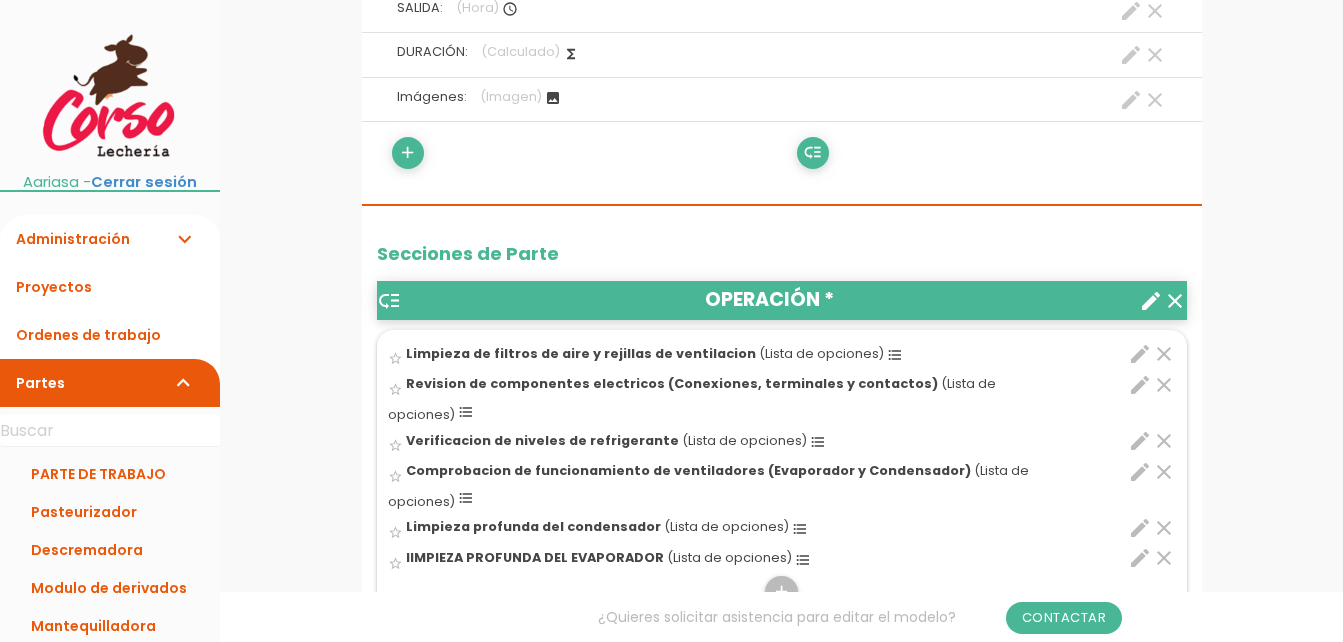click on "create" at bounding box center [1151, 301] 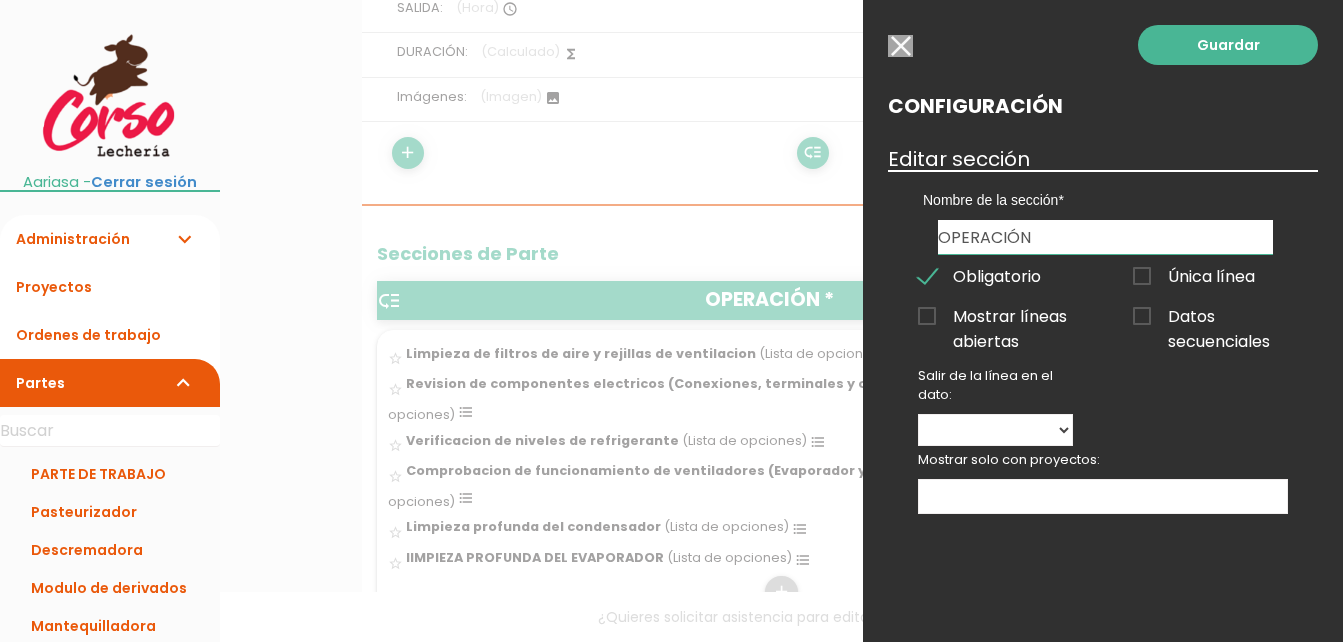 drag, startPoint x: 1029, startPoint y: 237, endPoint x: 877, endPoint y: 257, distance: 153.31015 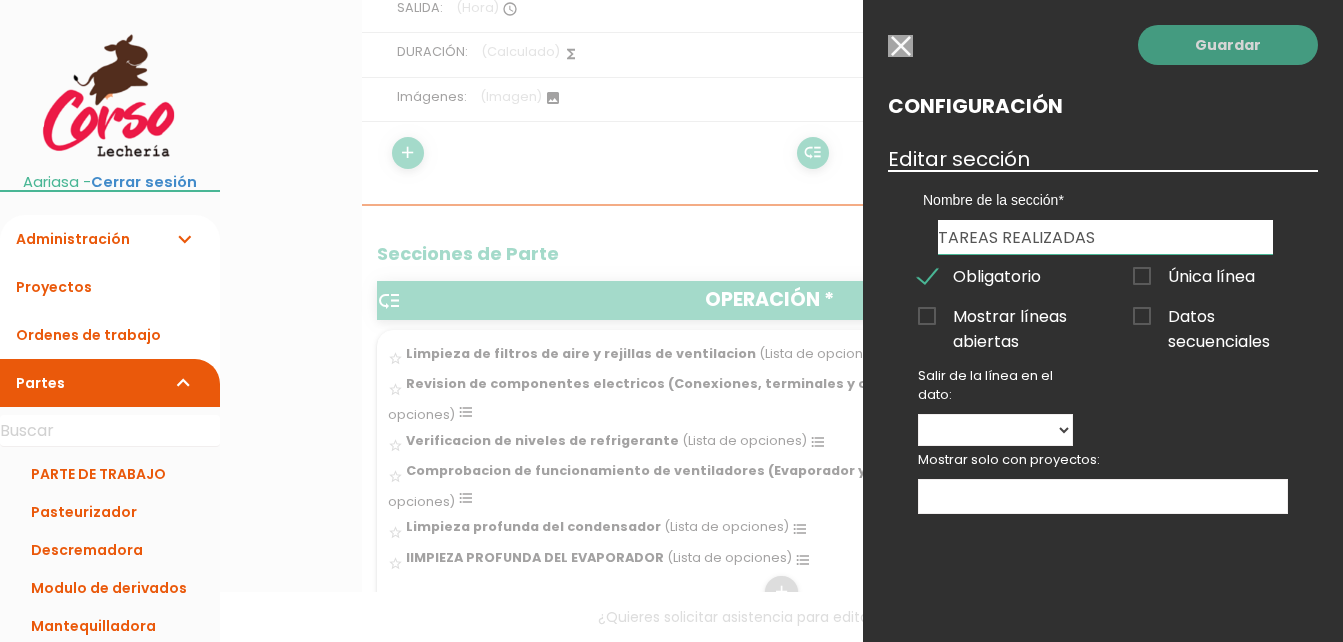 type on "TAREAS REALIZADAS" 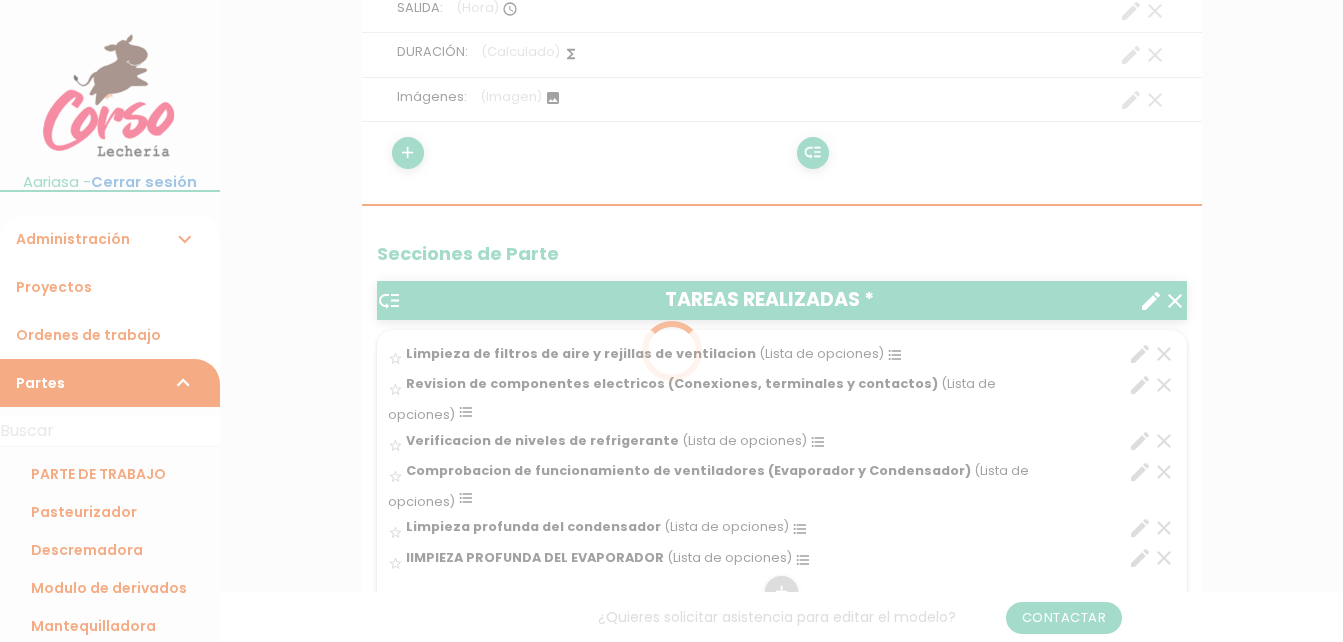 scroll, scrollTop: 700, scrollLeft: 0, axis: vertical 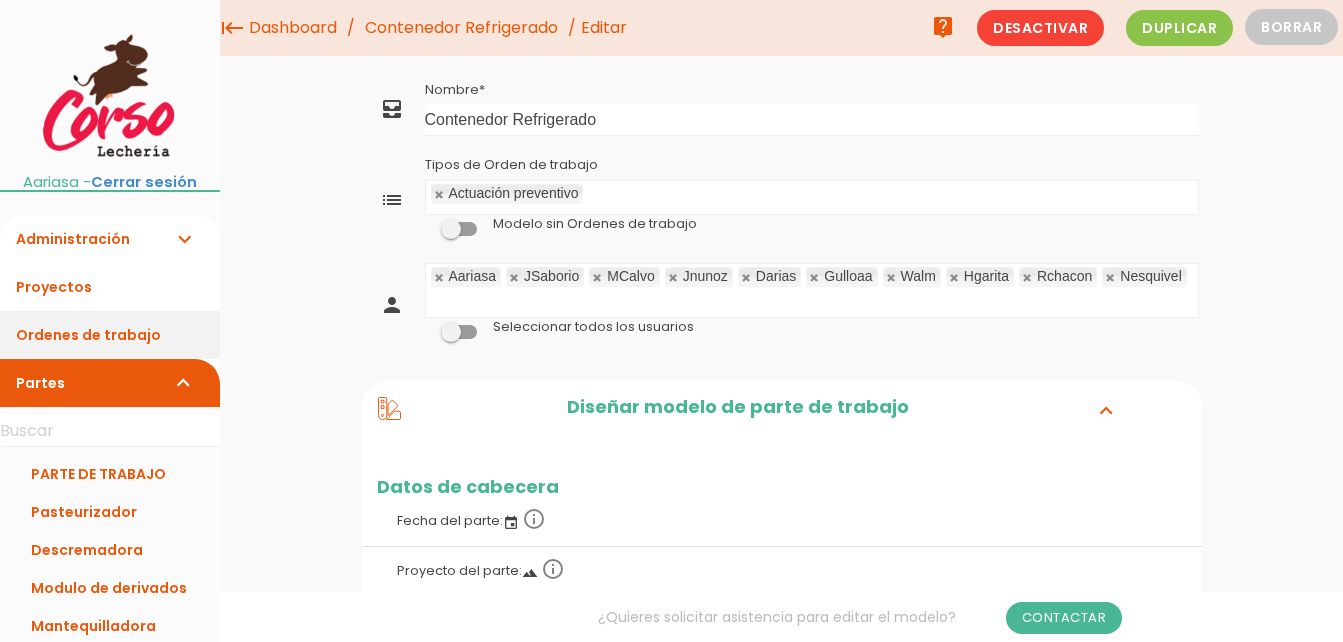 click on "Ordenes de trabajo" at bounding box center (110, 335) 